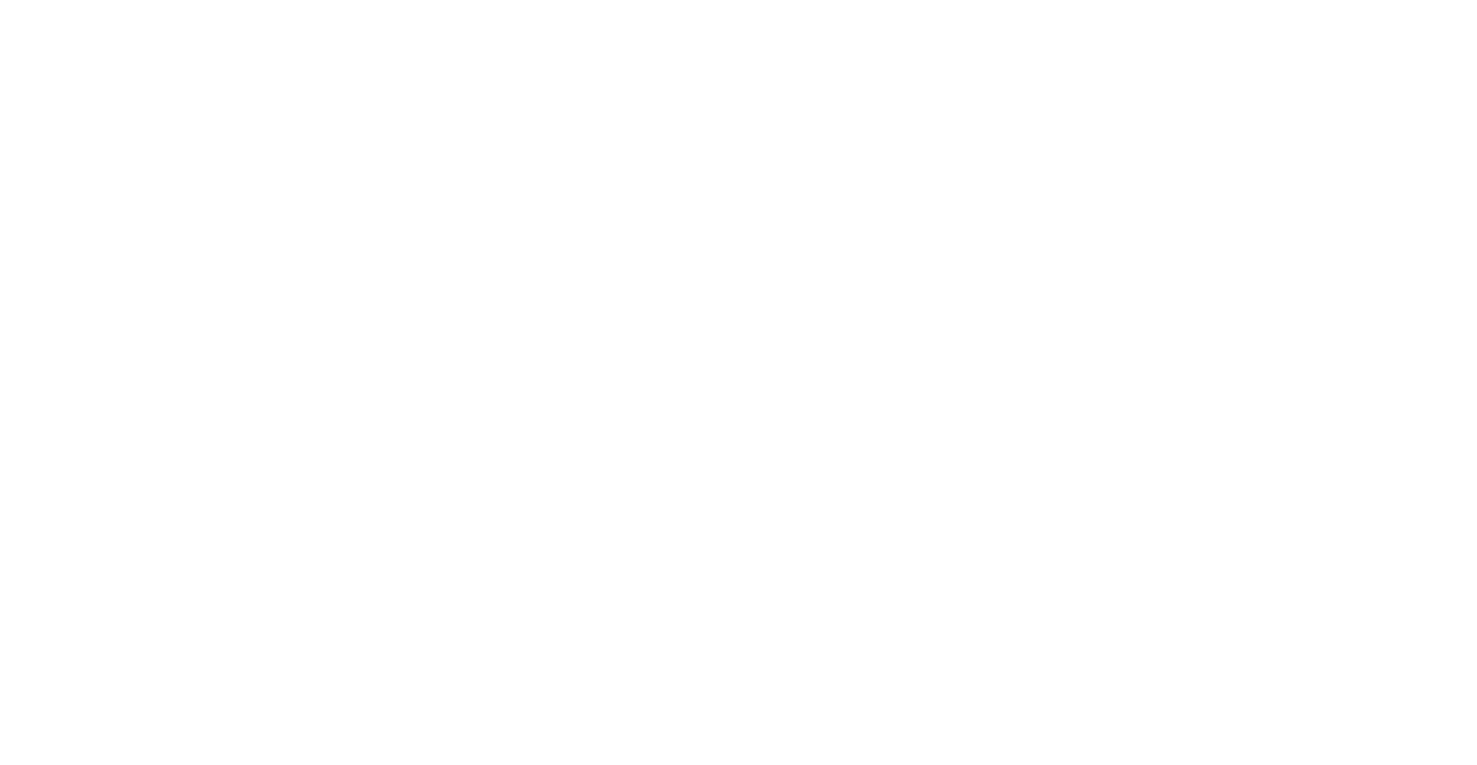 scroll, scrollTop: 0, scrollLeft: 0, axis: both 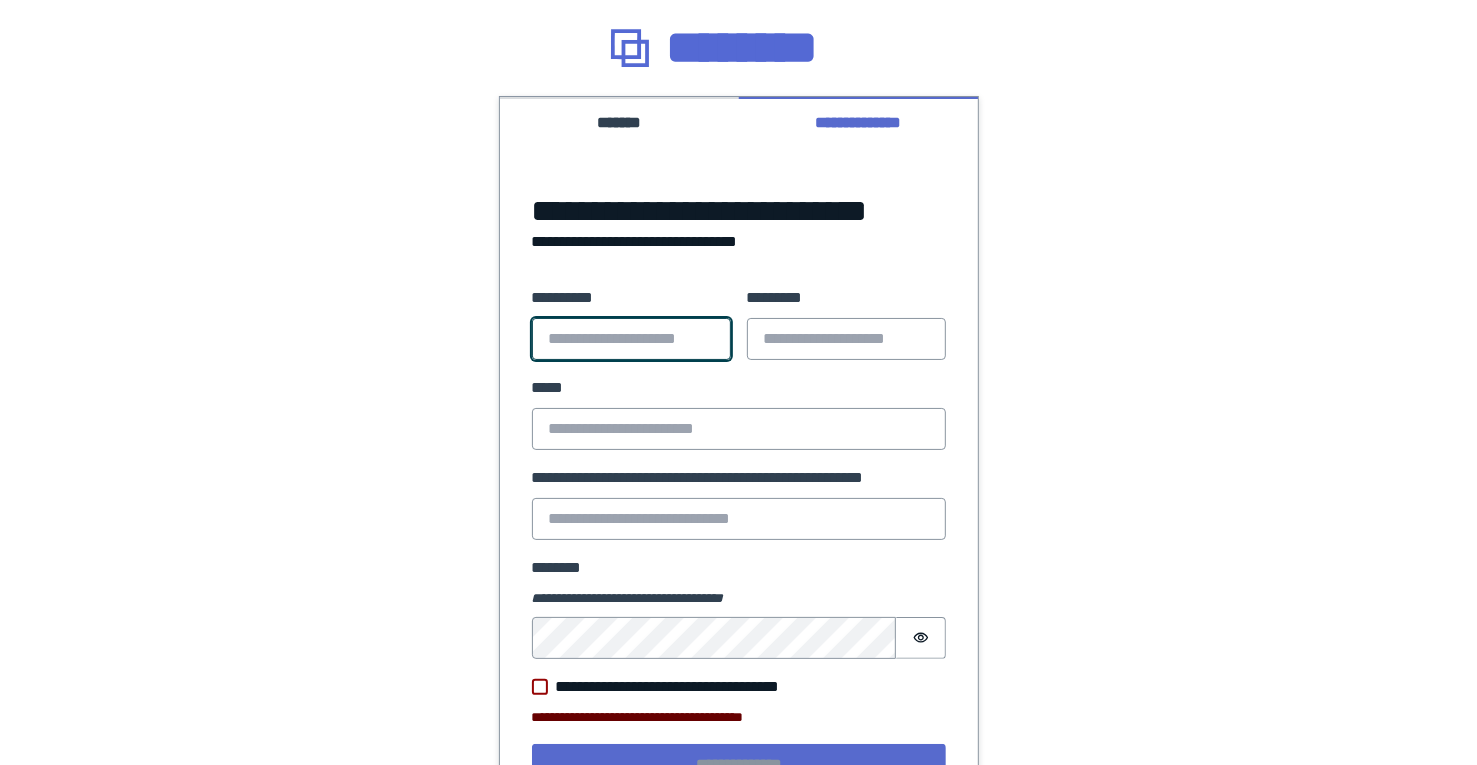 click on "**********" at bounding box center [631, 339] 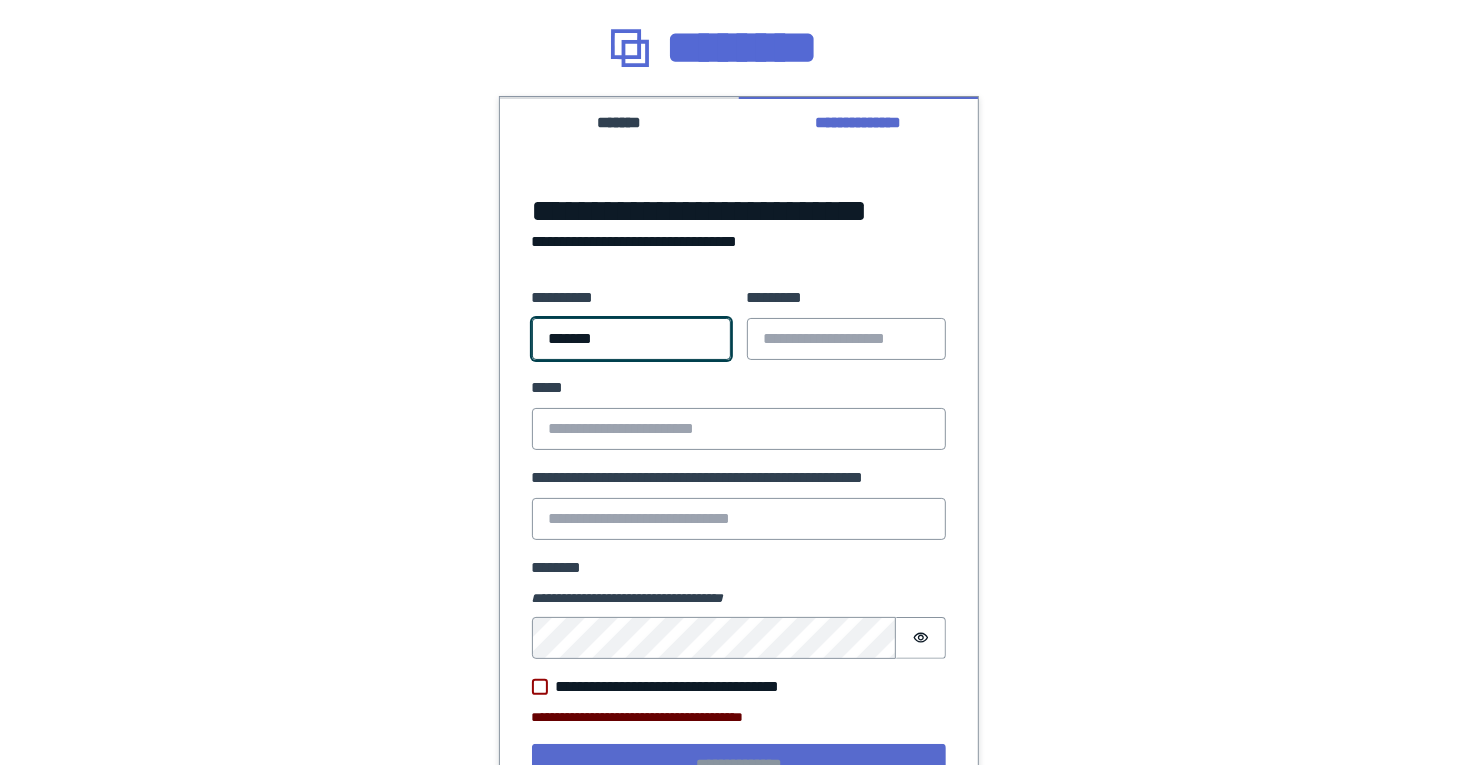 type on "*******" 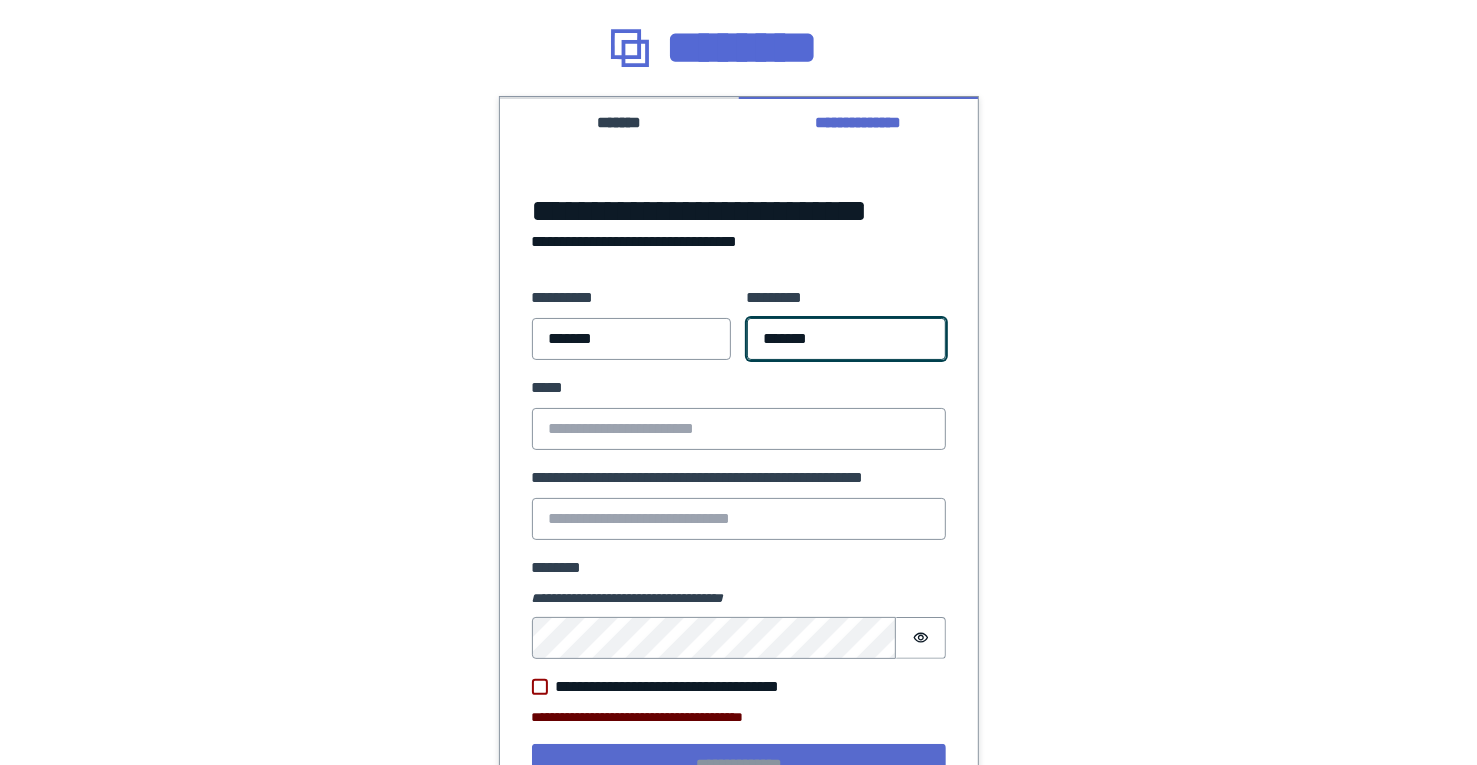 type on "*******" 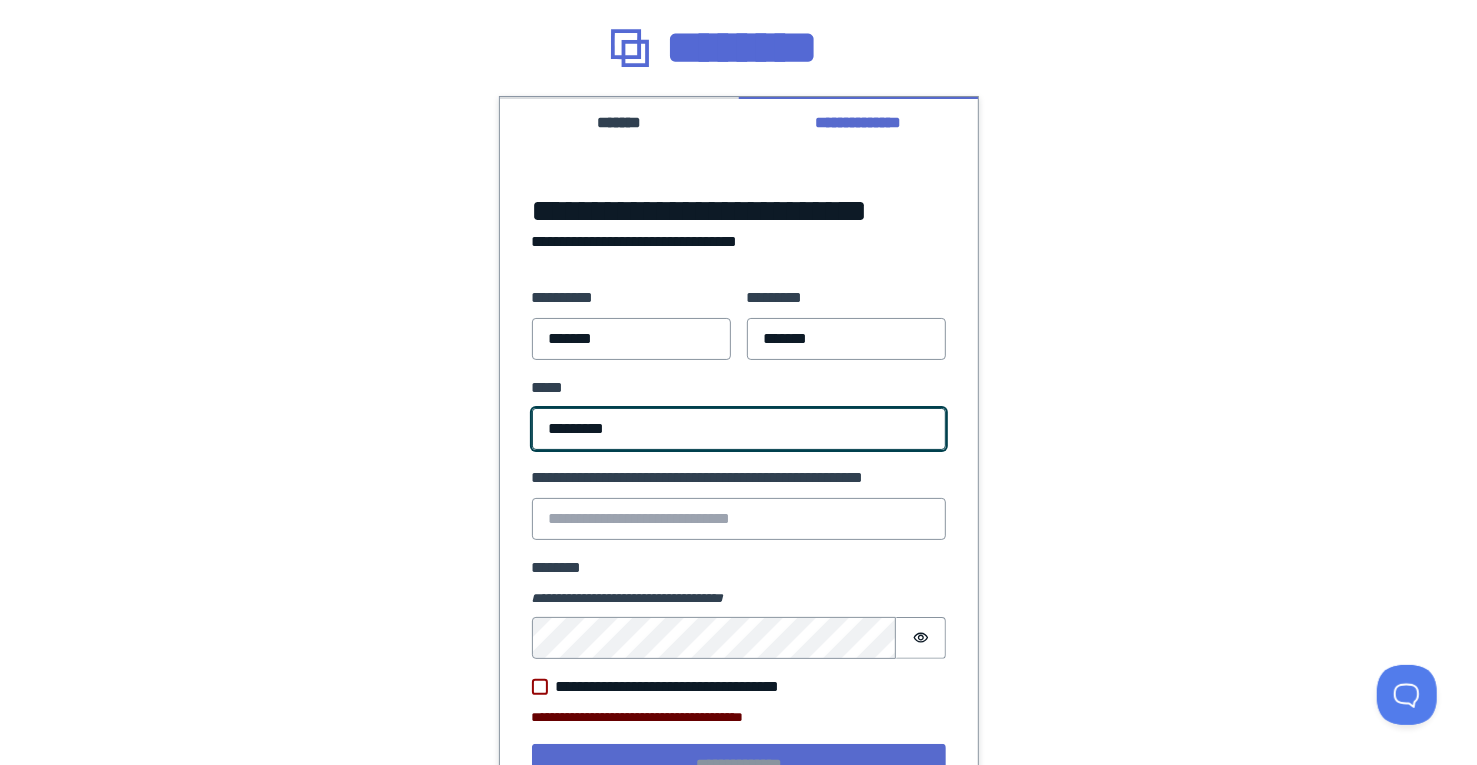 scroll, scrollTop: 0, scrollLeft: 0, axis: both 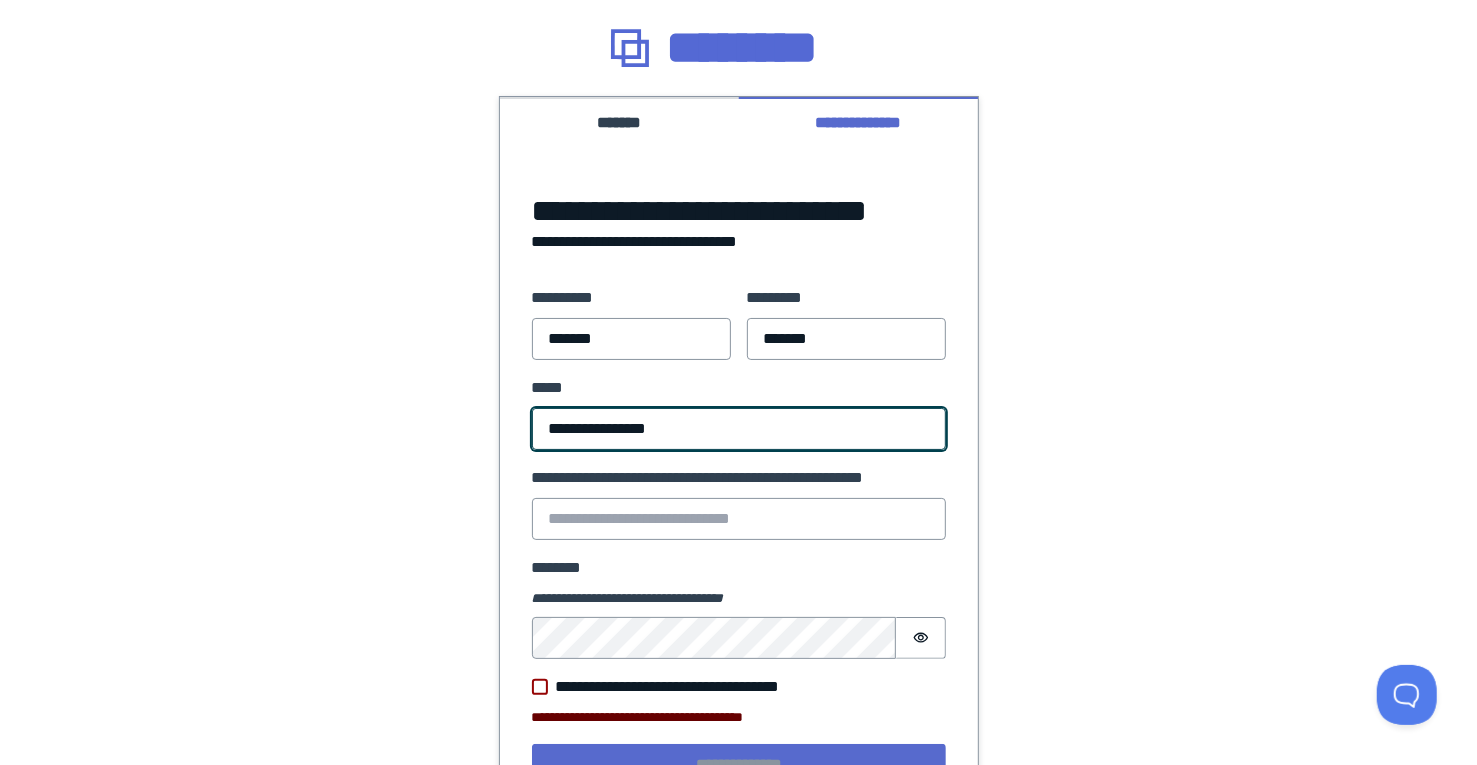 type on "**********" 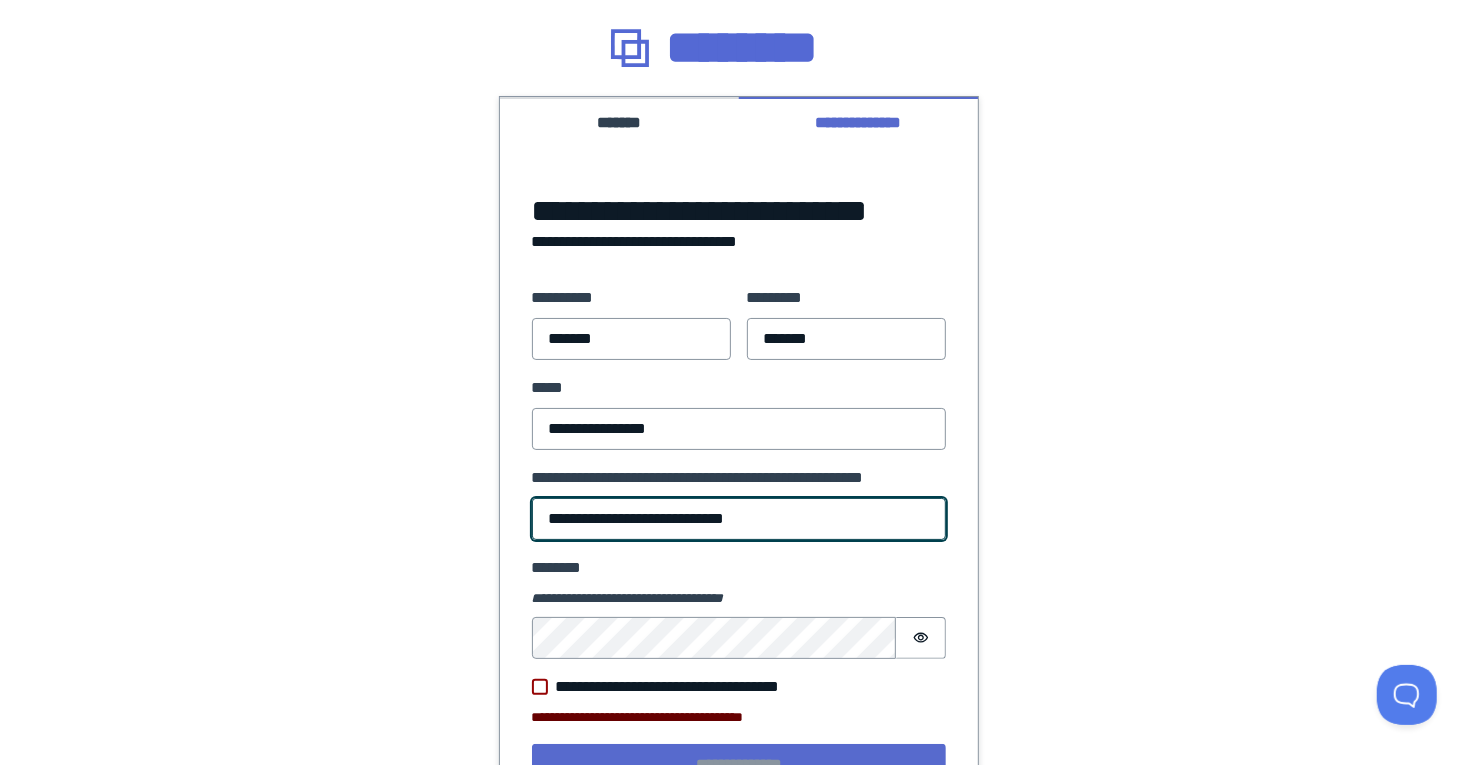type on "**********" 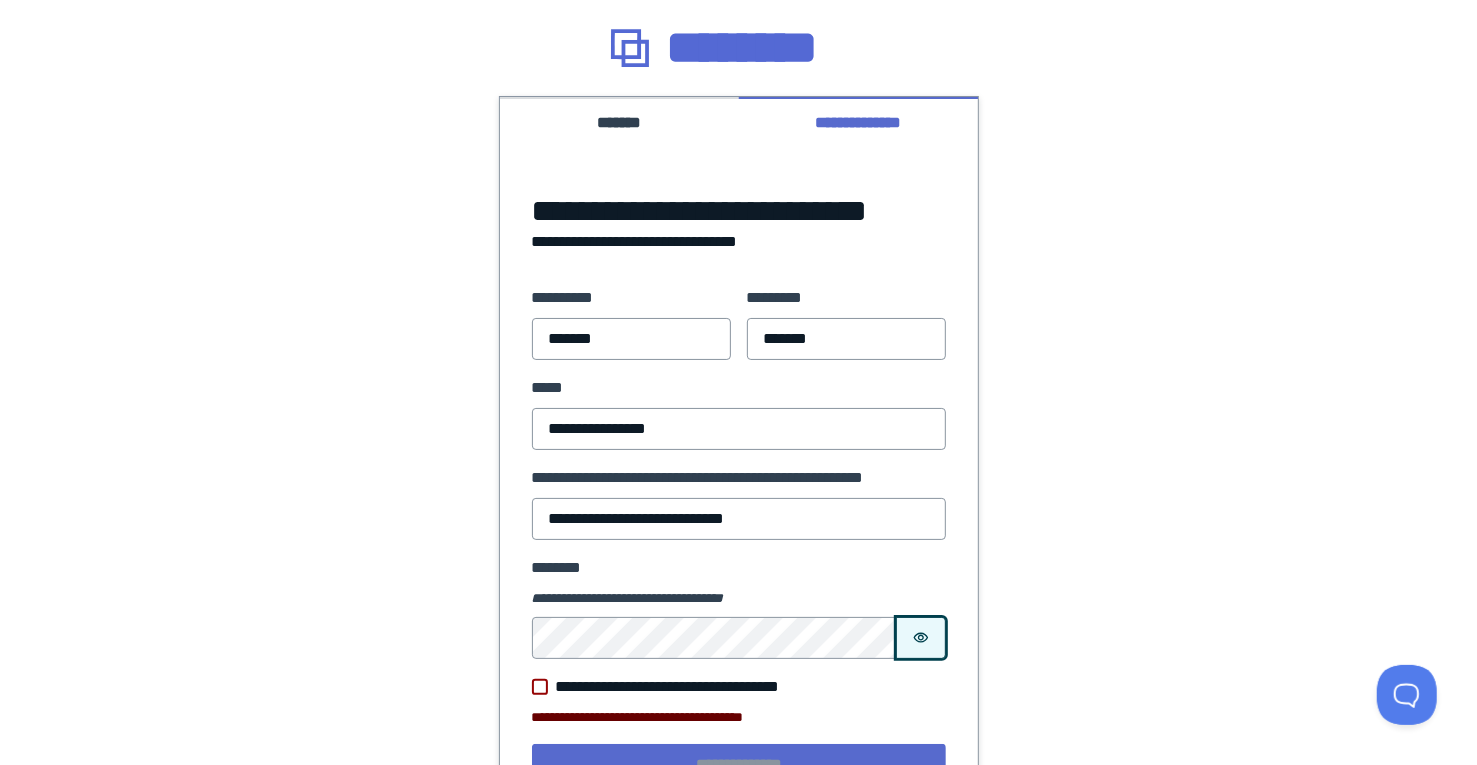 click 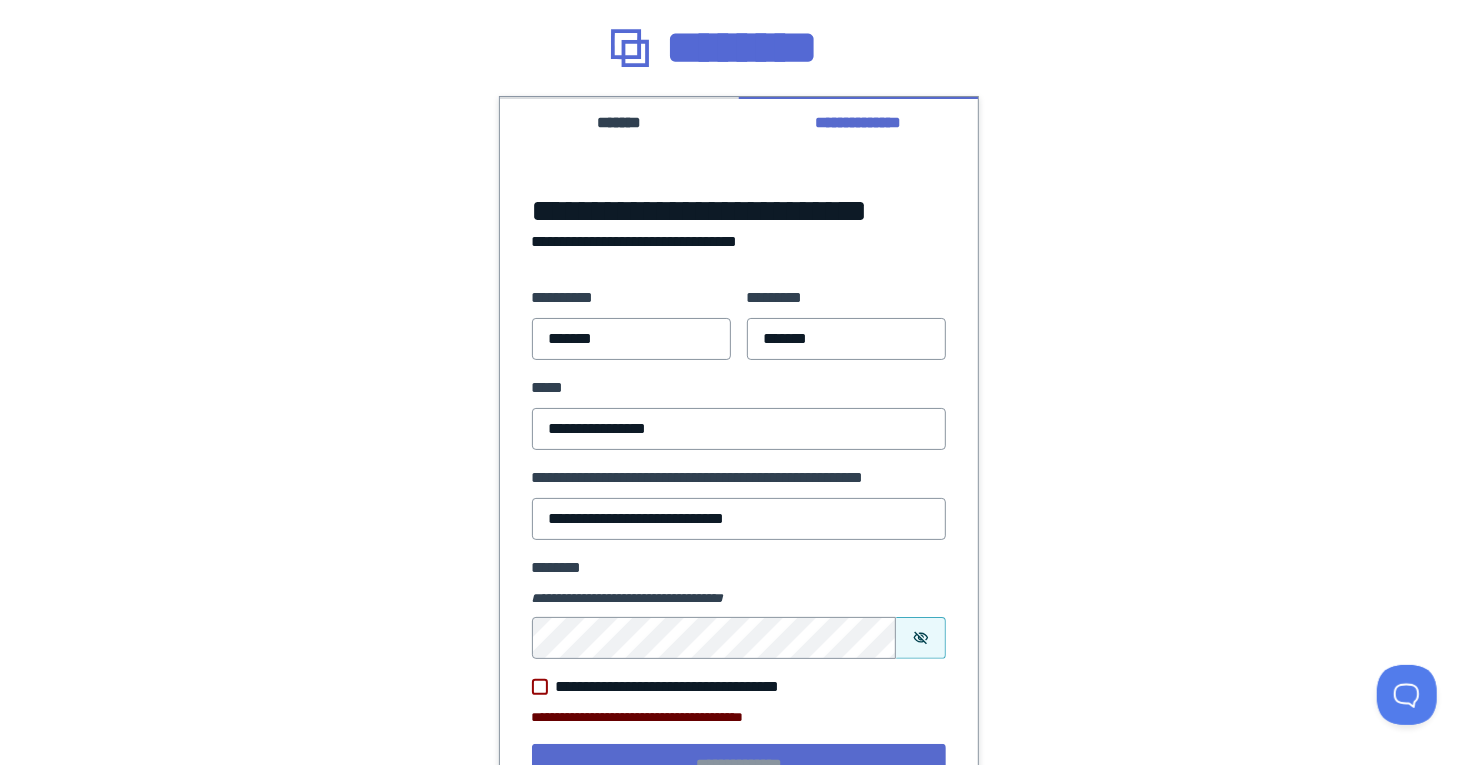 click at bounding box center [540, 687] 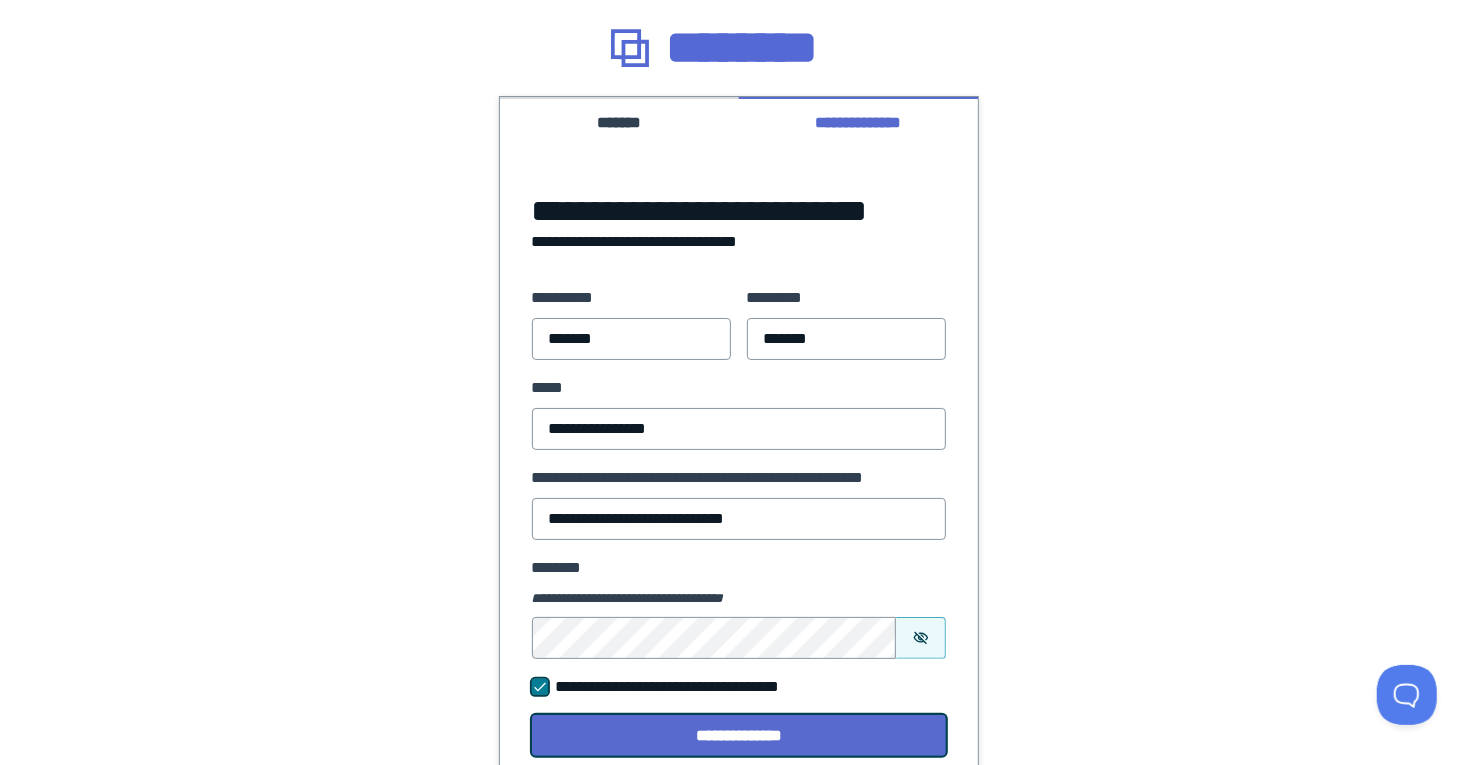 click on "**********" at bounding box center (739, 736) 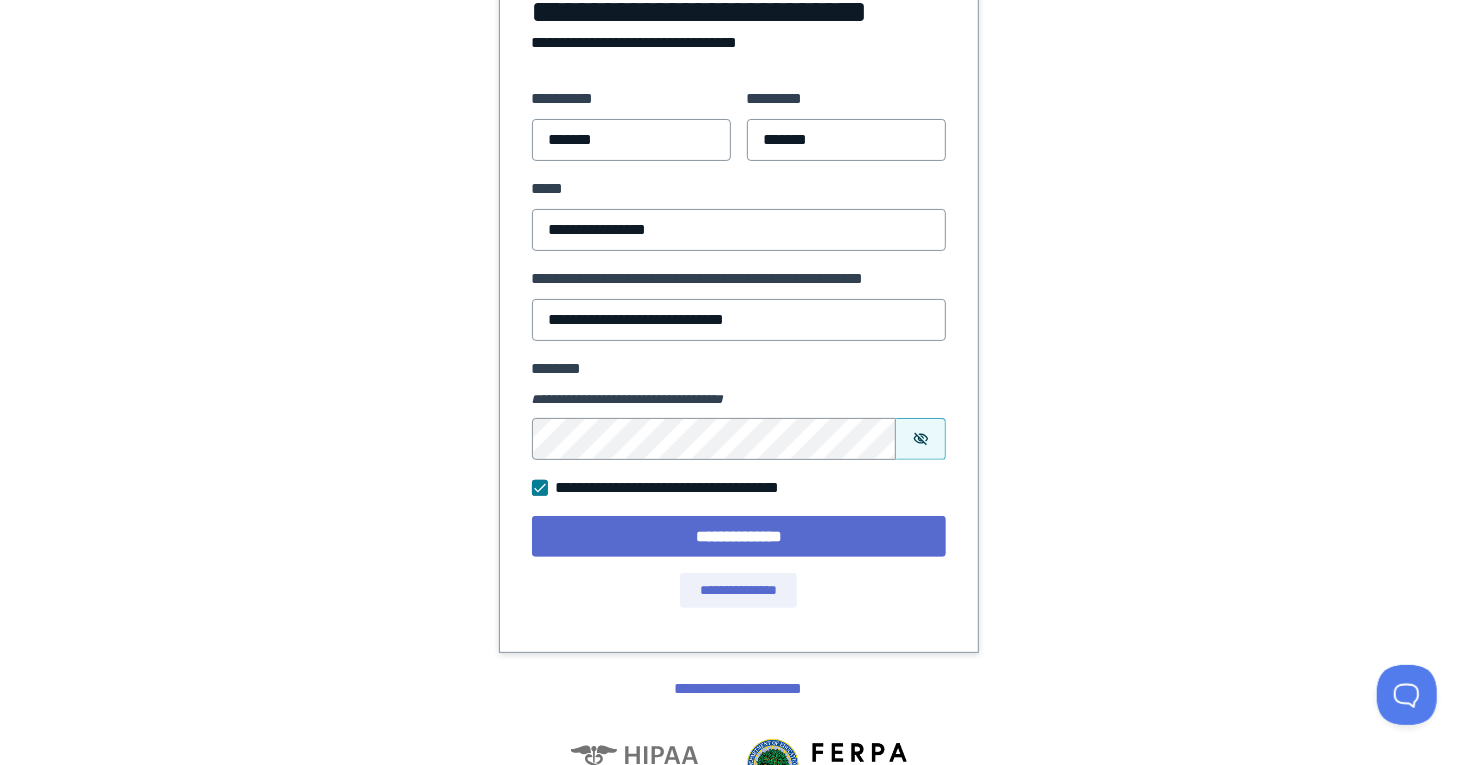 scroll, scrollTop: 0, scrollLeft: 0, axis: both 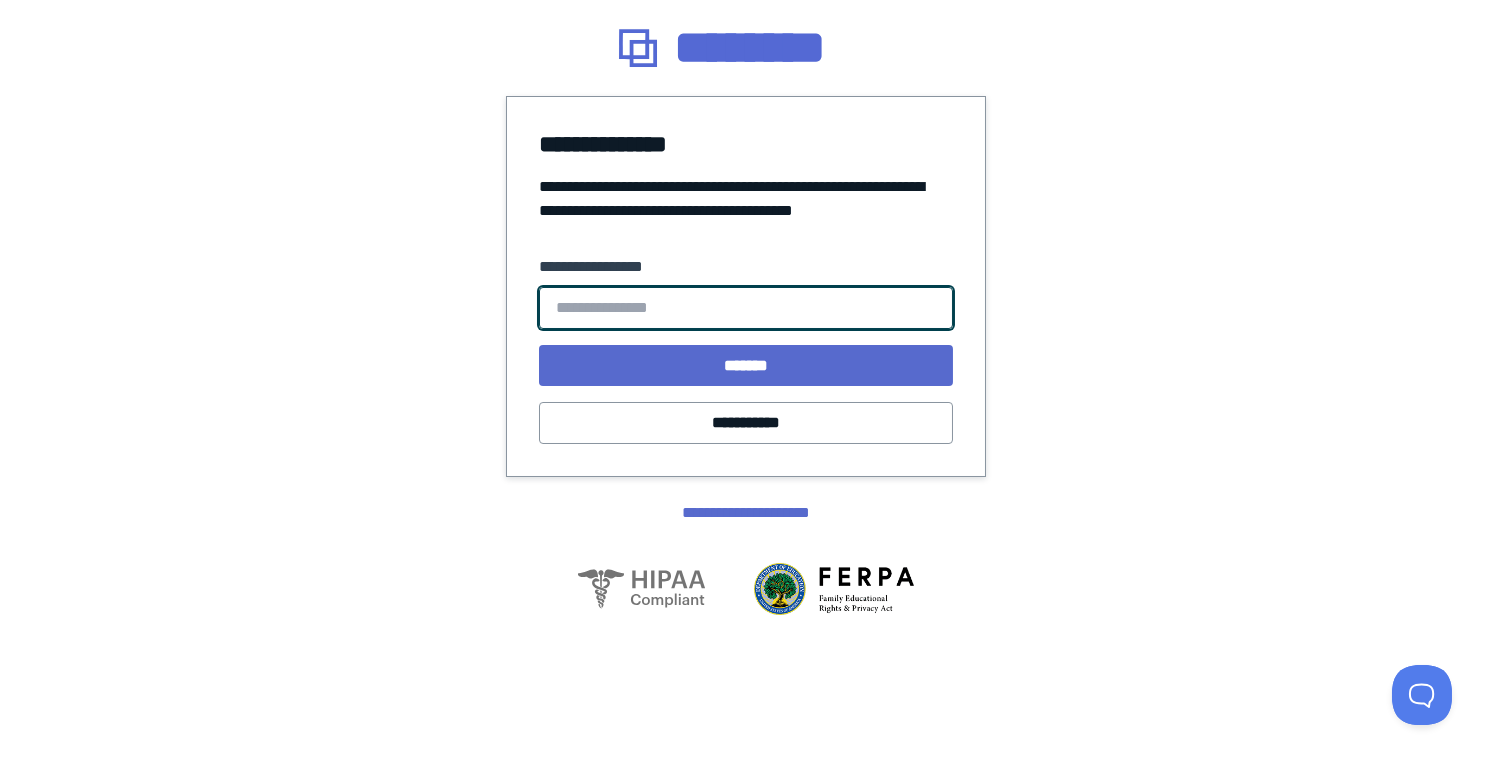 drag, startPoint x: 789, startPoint y: 322, endPoint x: 860, endPoint y: 174, distance: 164.14932 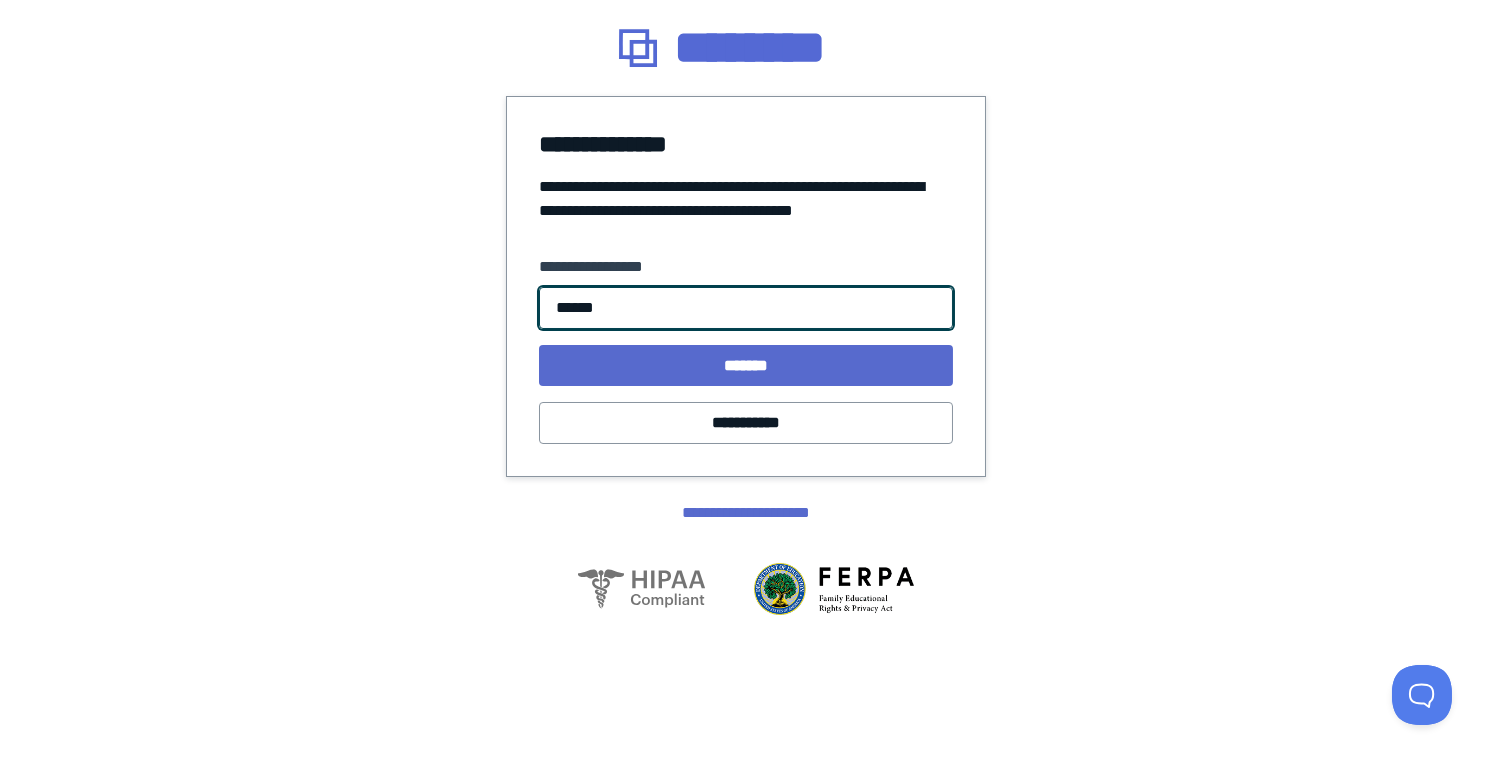 type on "******" 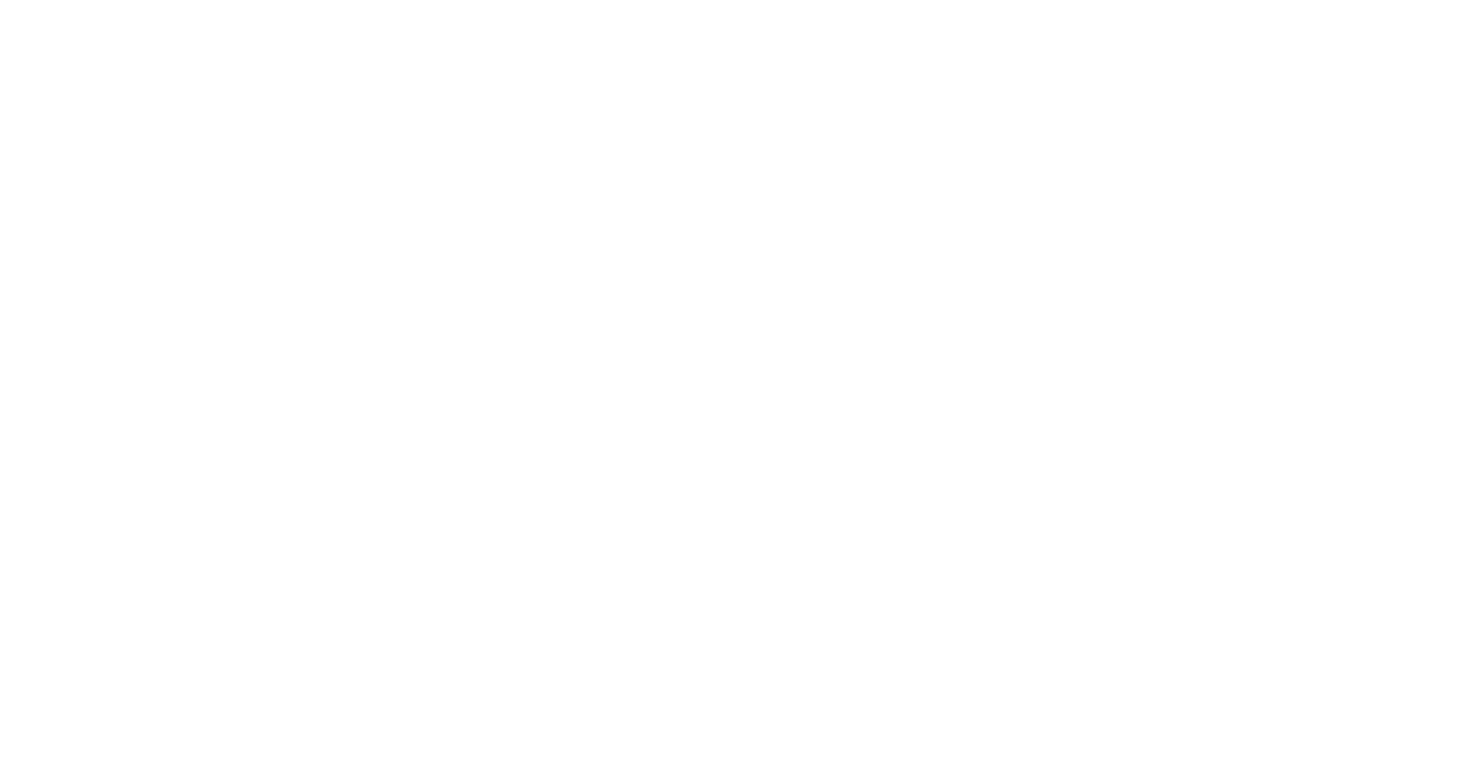 scroll, scrollTop: 0, scrollLeft: 0, axis: both 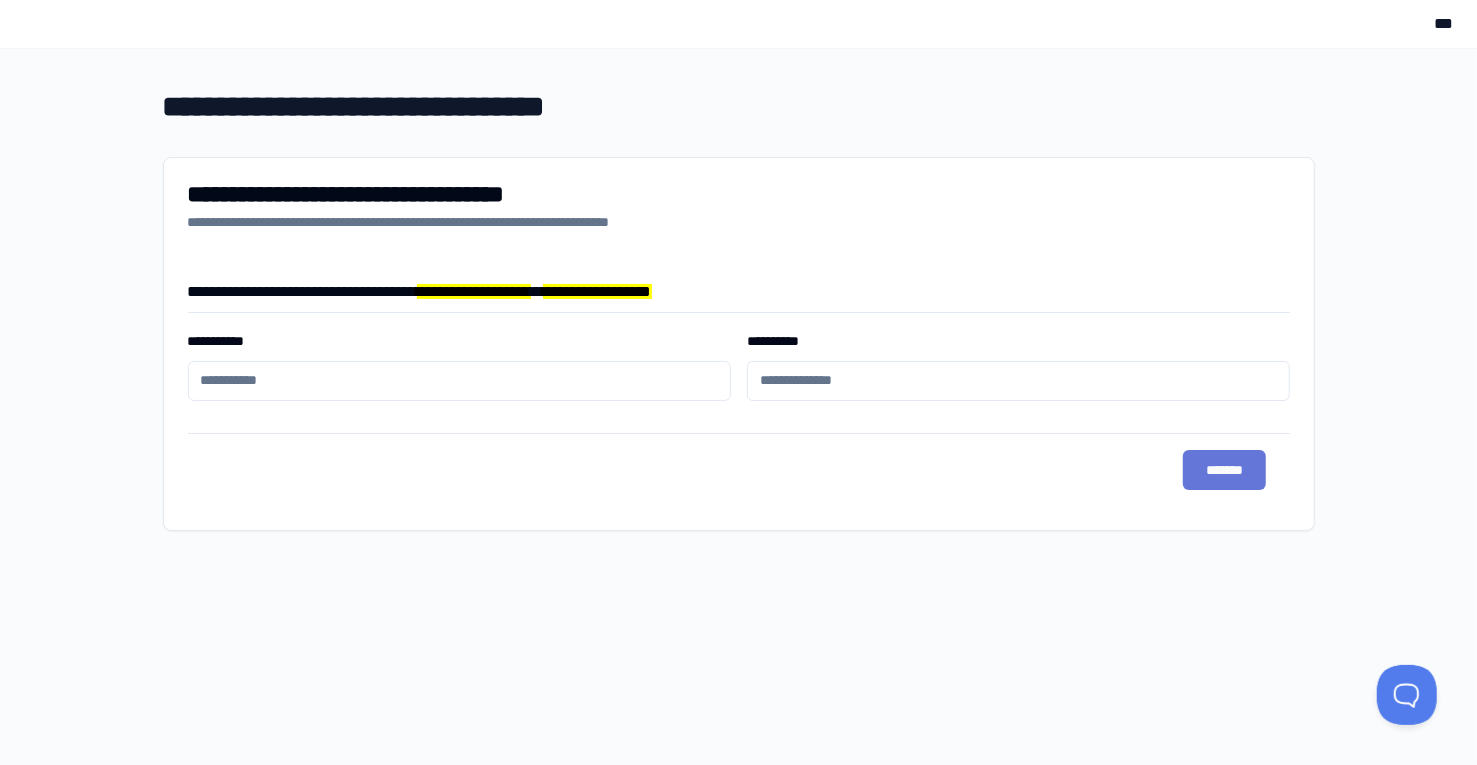 click on "*******" at bounding box center [1224, 470] 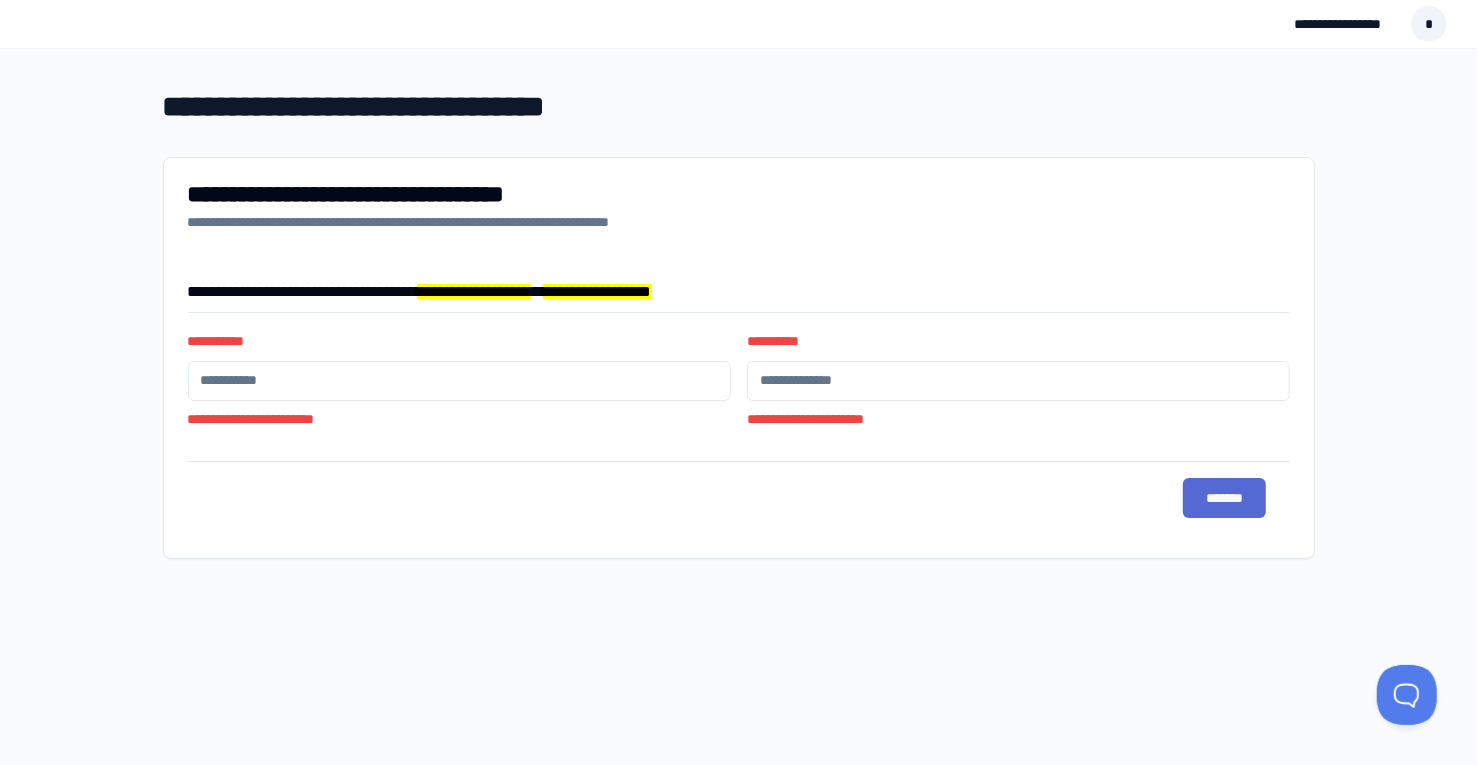 click on "**********" at bounding box center (459, 381) 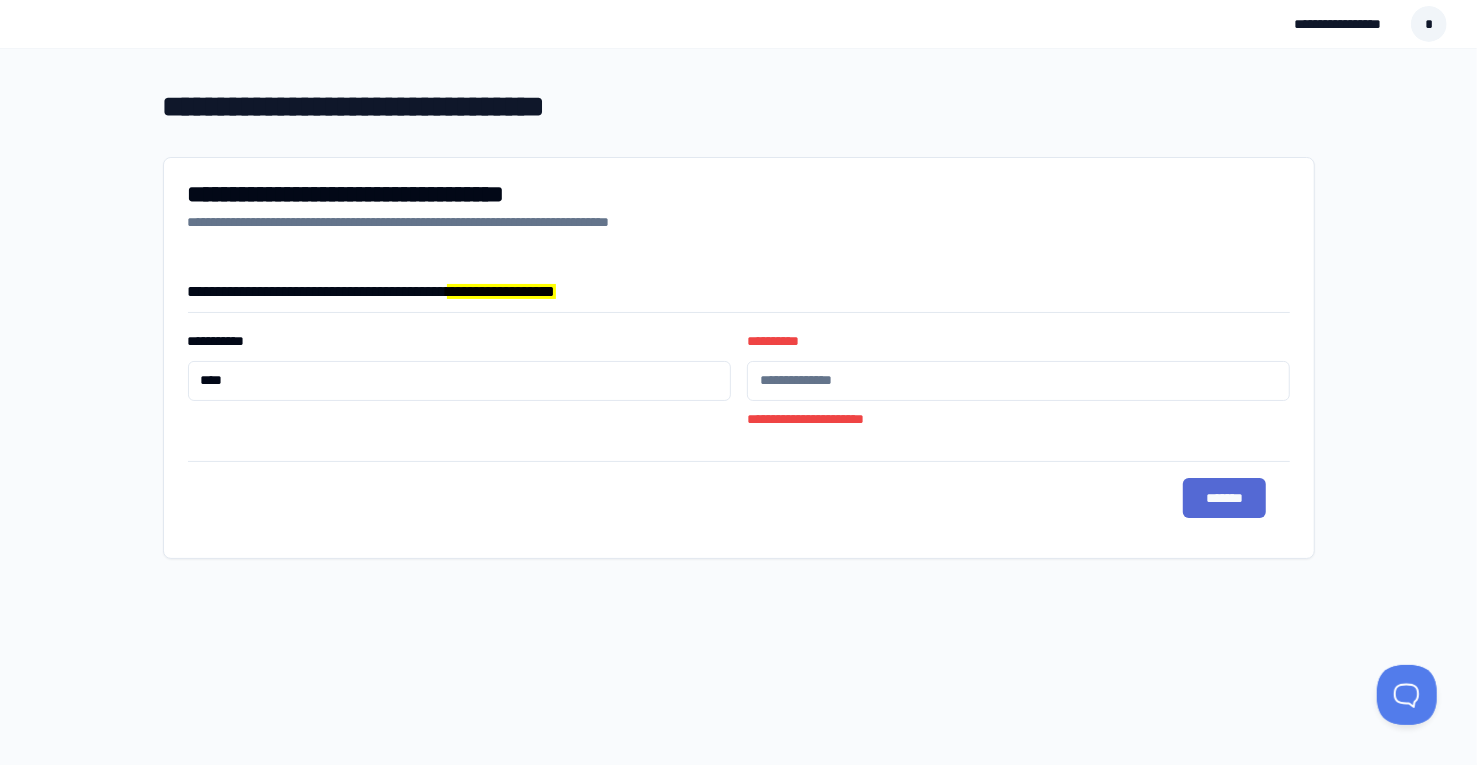 type on "****" 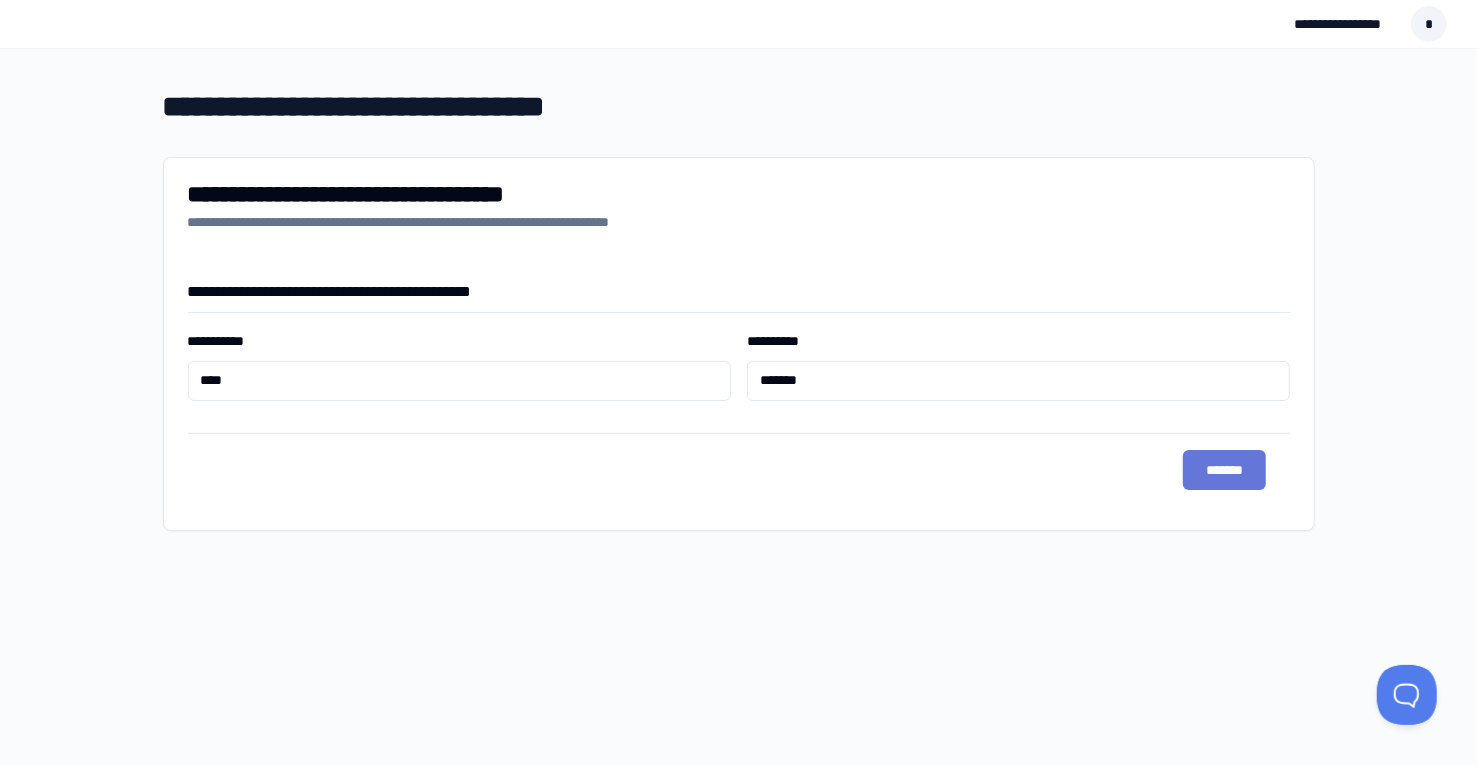type on "*******" 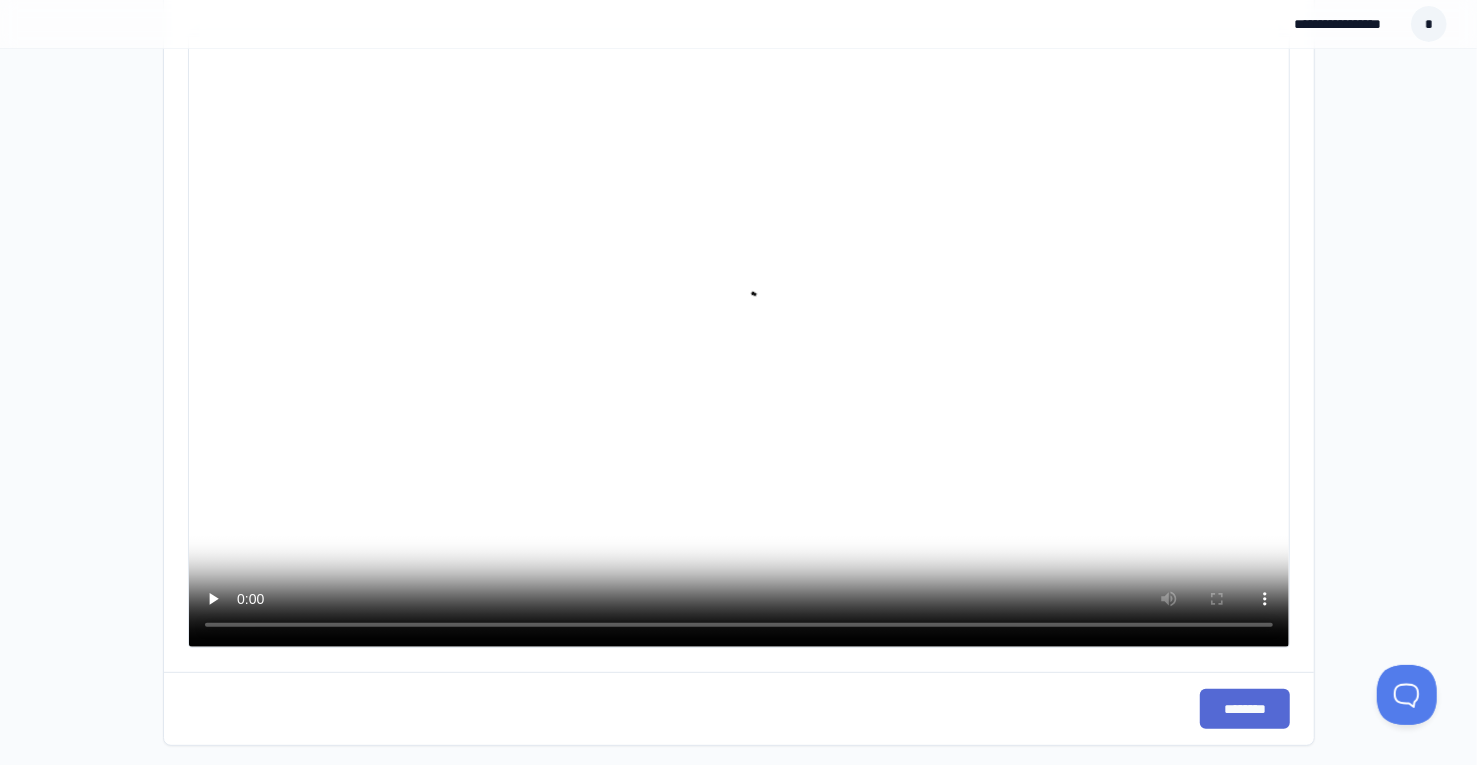 scroll, scrollTop: 248, scrollLeft: 0, axis: vertical 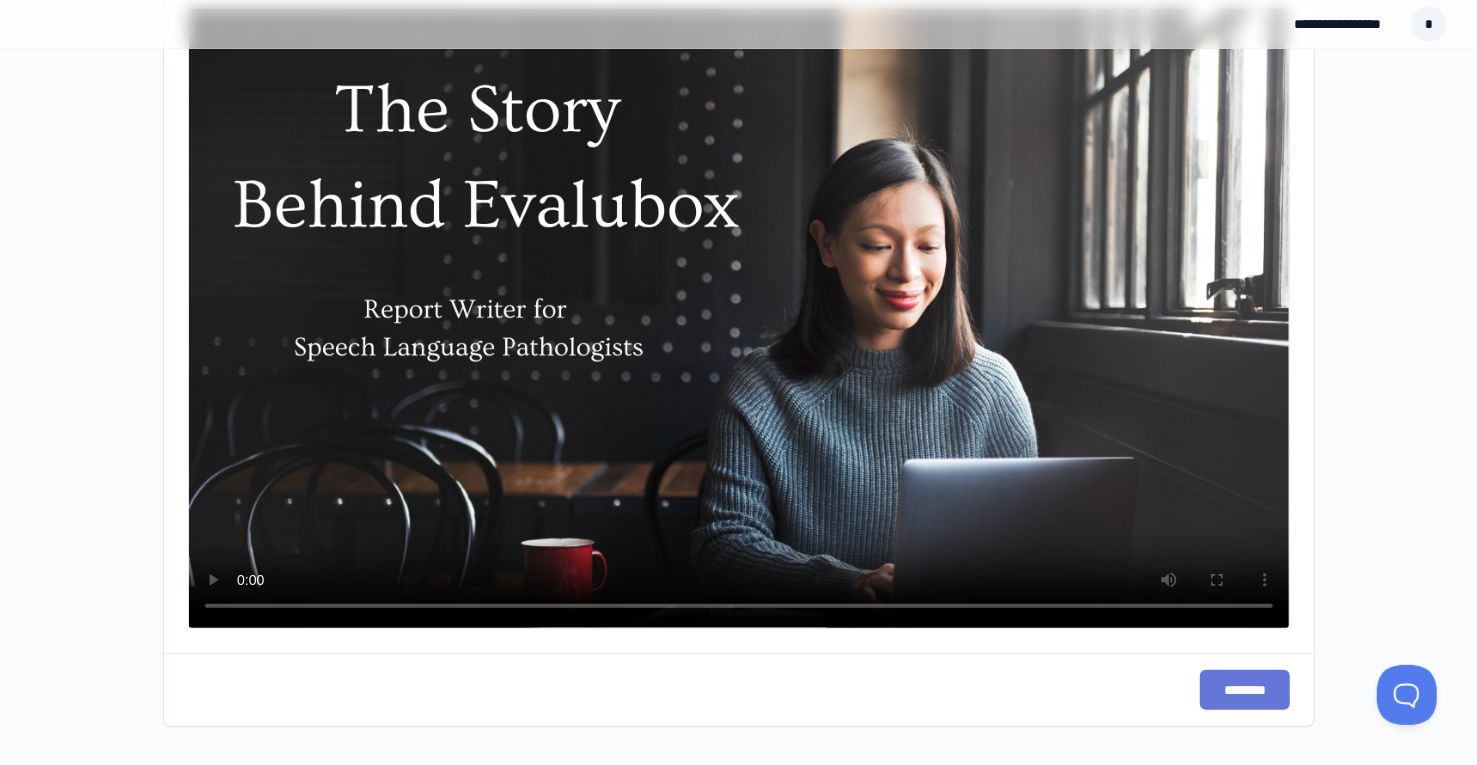 click on "********" at bounding box center (1245, 690) 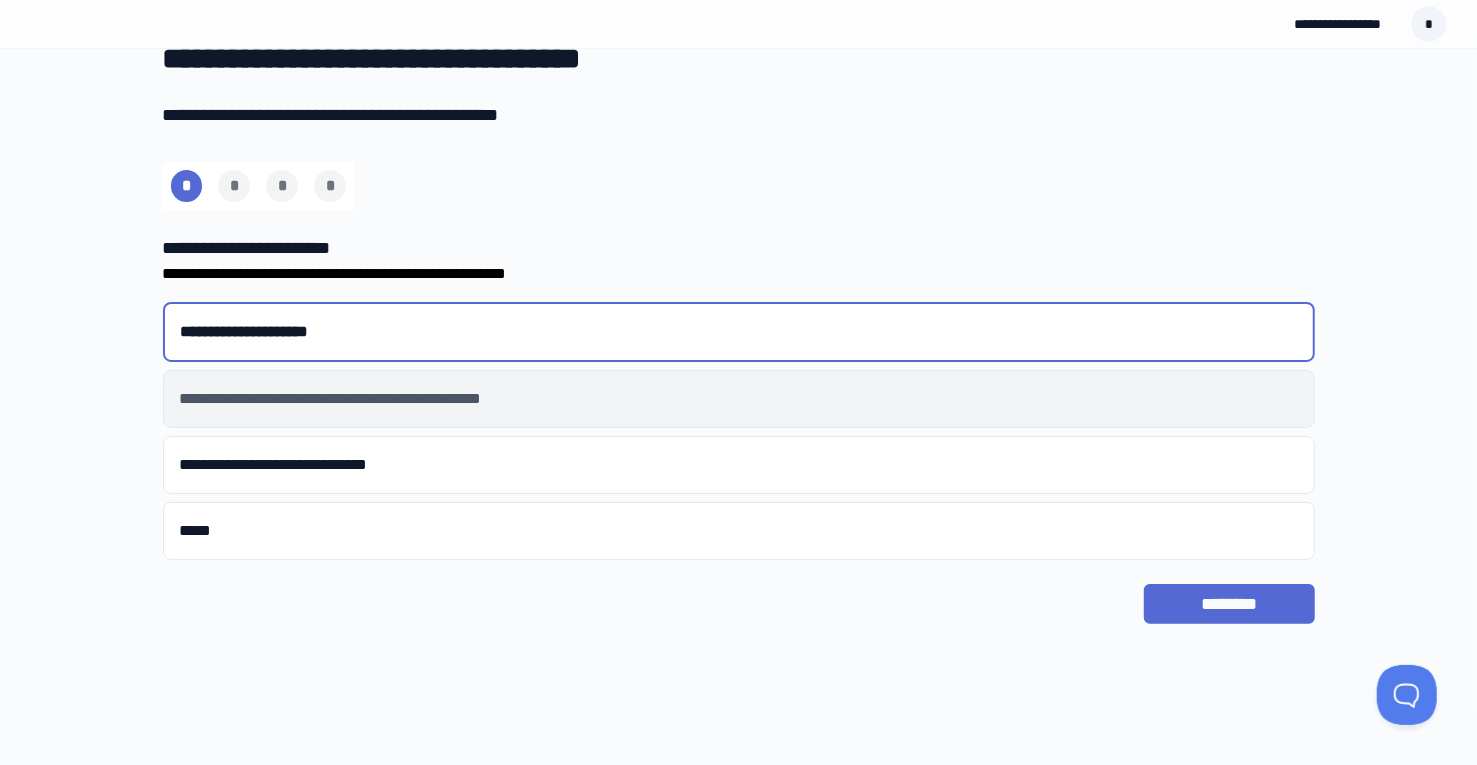 click on "**********" at bounding box center (739, 399) 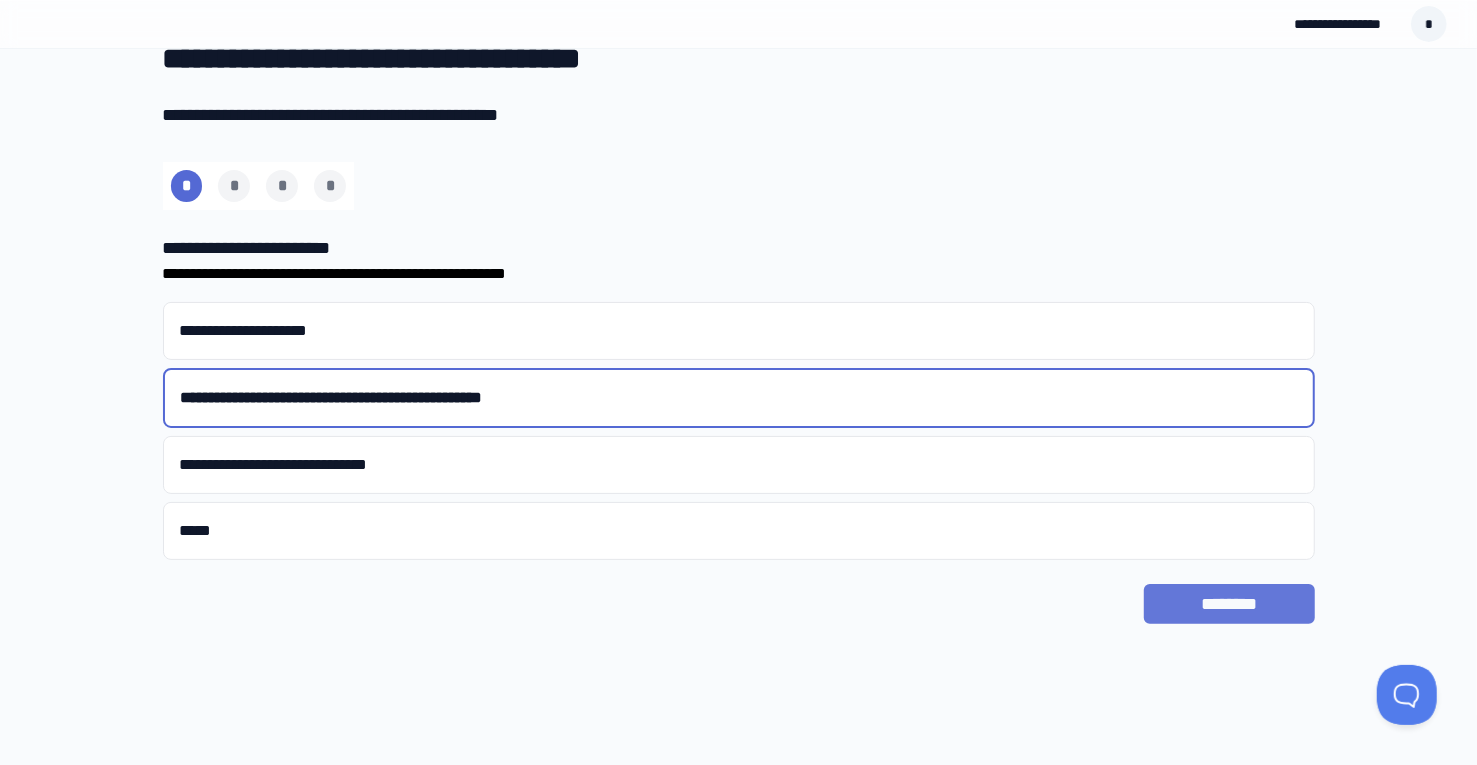 click on "********" at bounding box center (1229, 604) 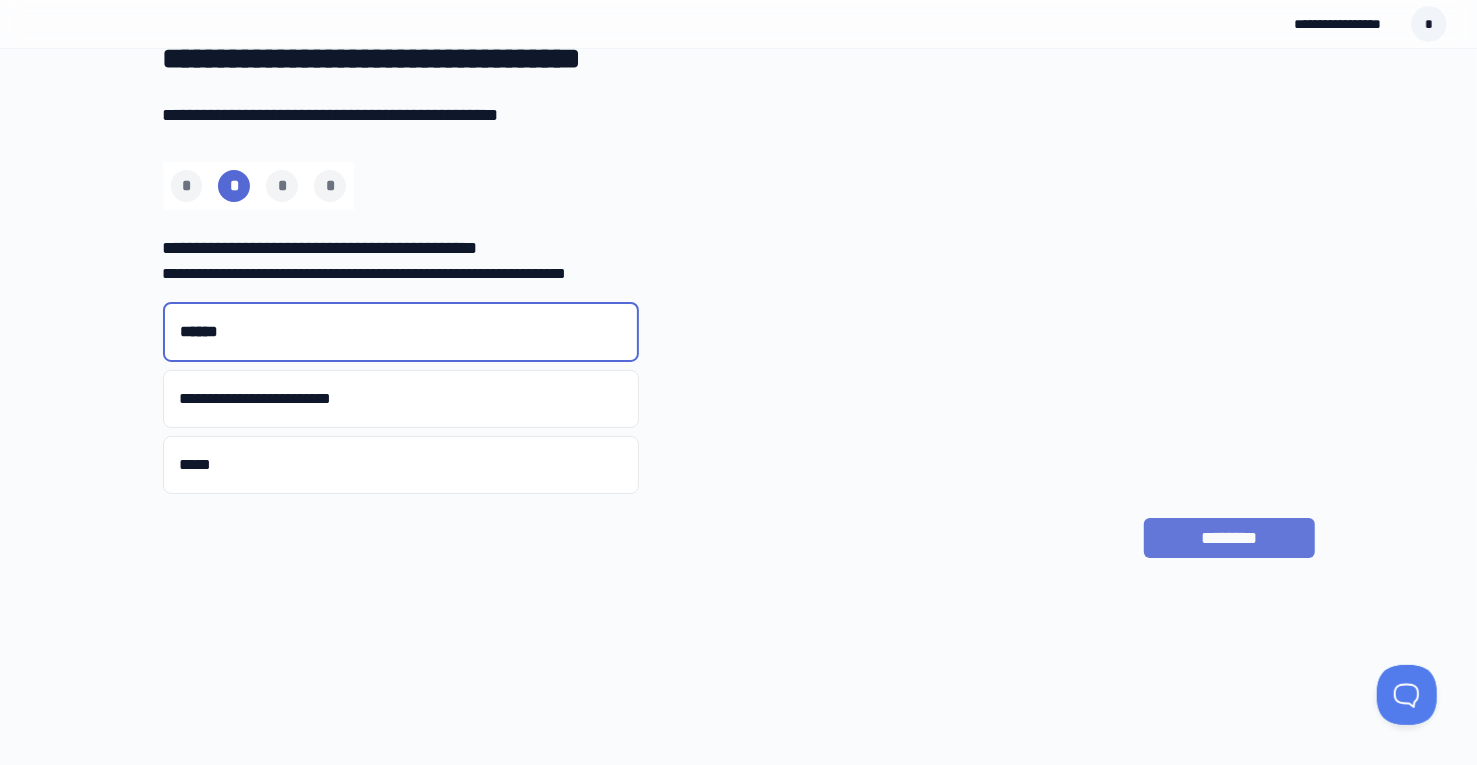 click on "********" at bounding box center [1229, 538] 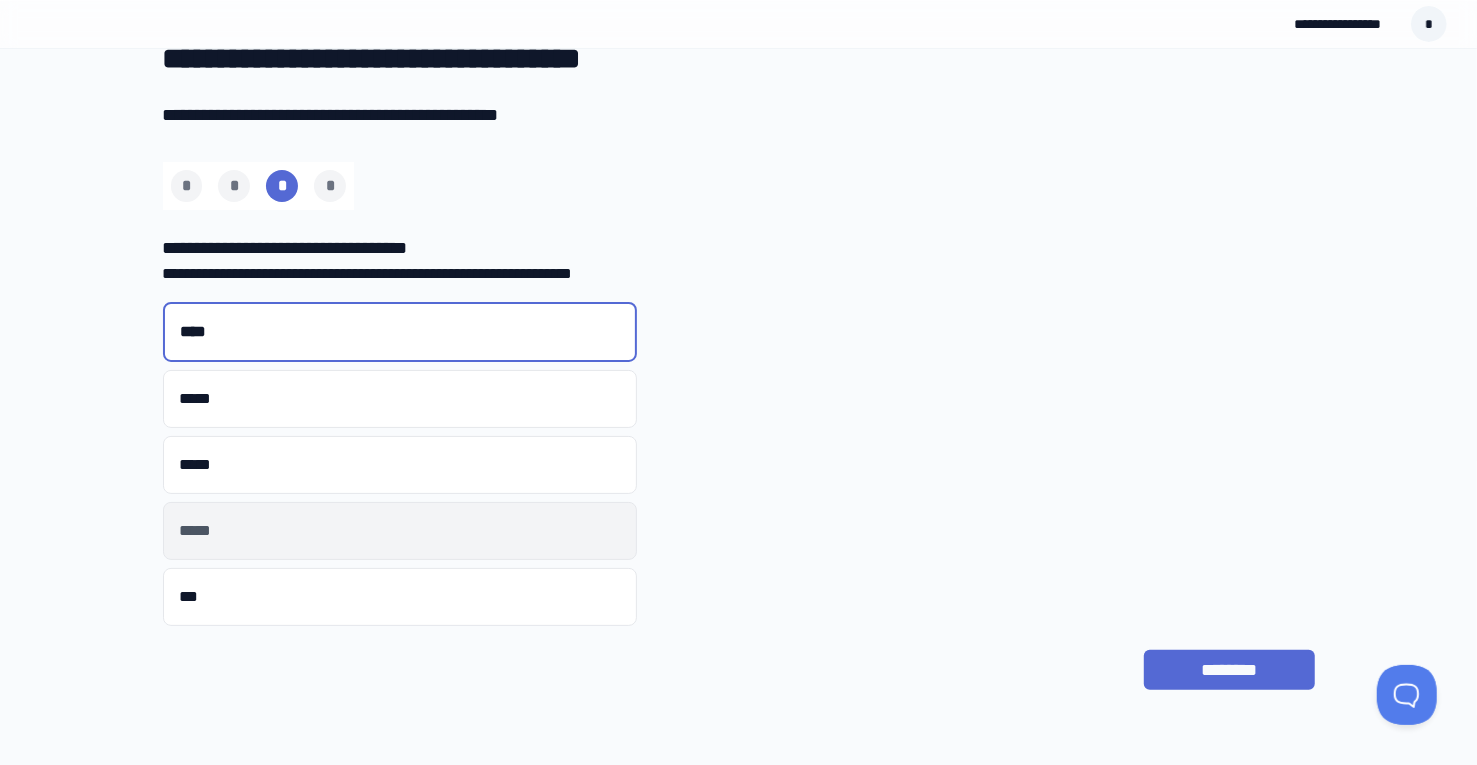 click on "*****" at bounding box center [400, 531] 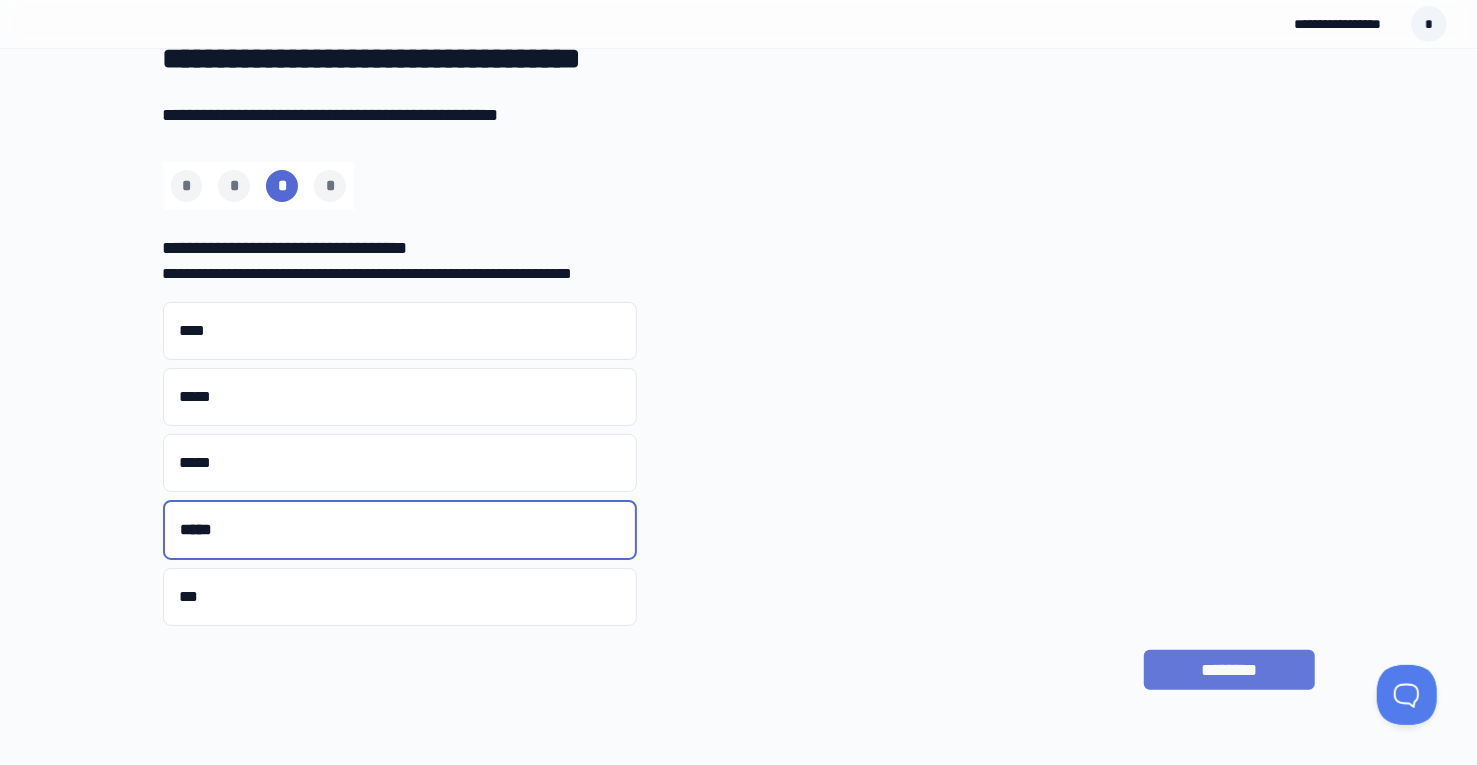 click on "********" at bounding box center [1229, 670] 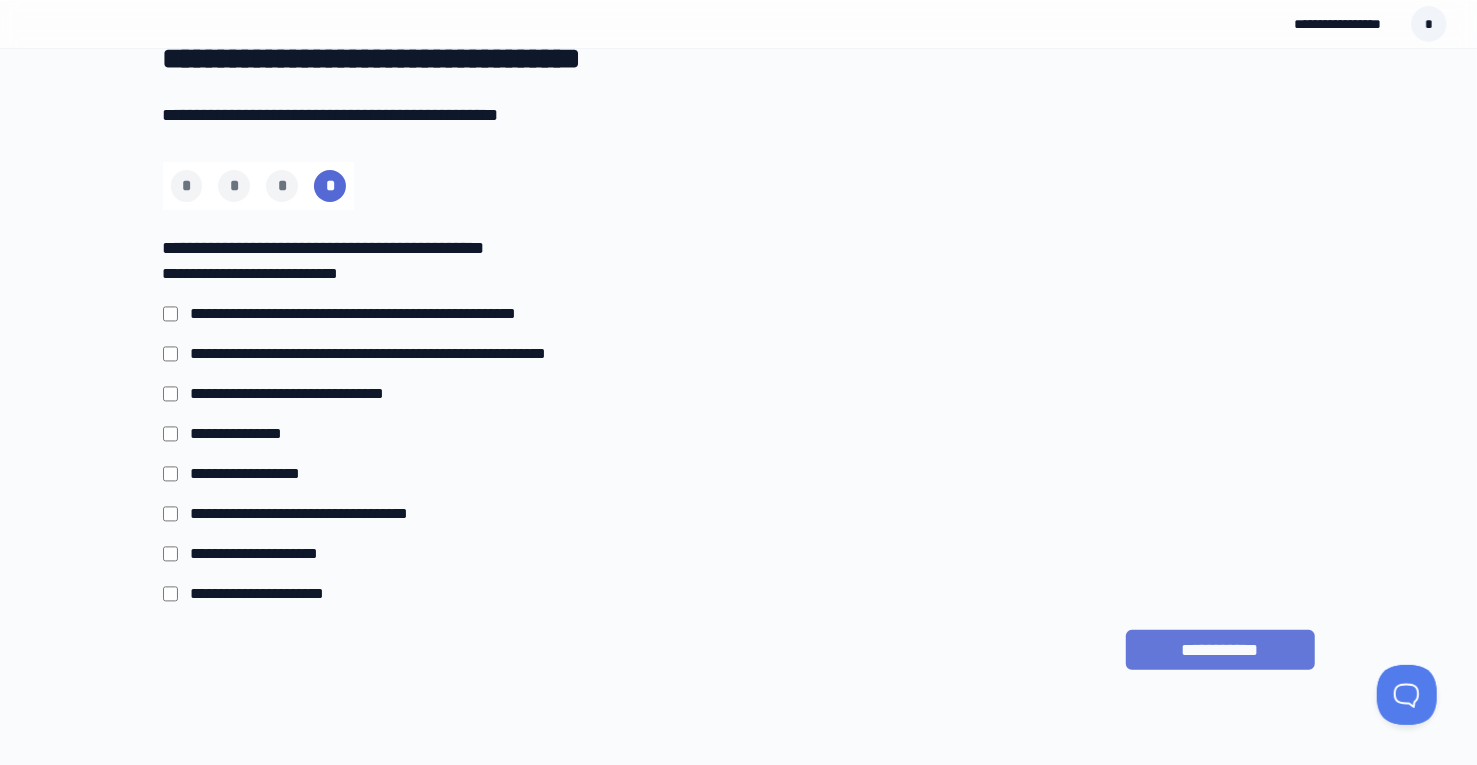 click on "**********" at bounding box center [1220, 650] 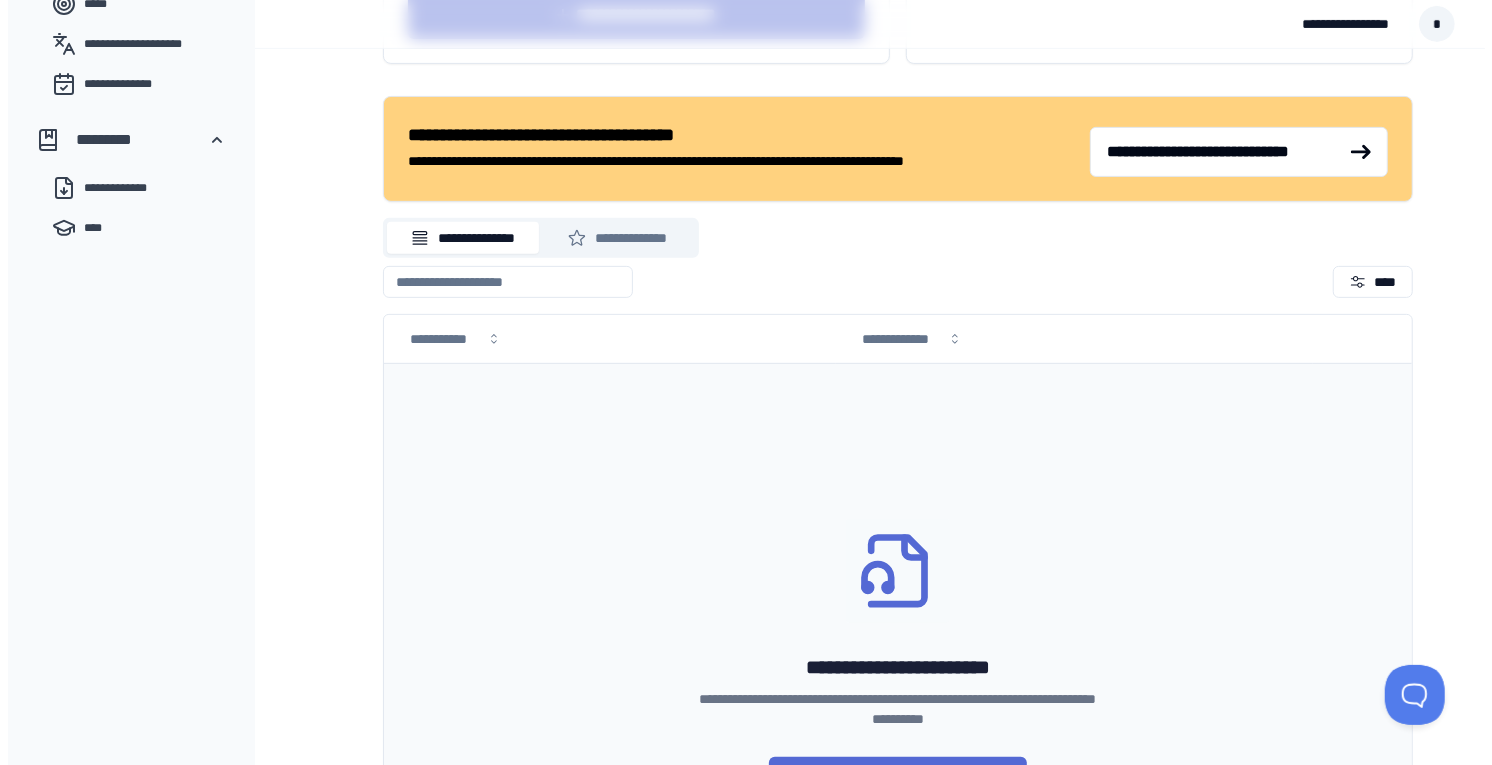 scroll, scrollTop: 549, scrollLeft: 0, axis: vertical 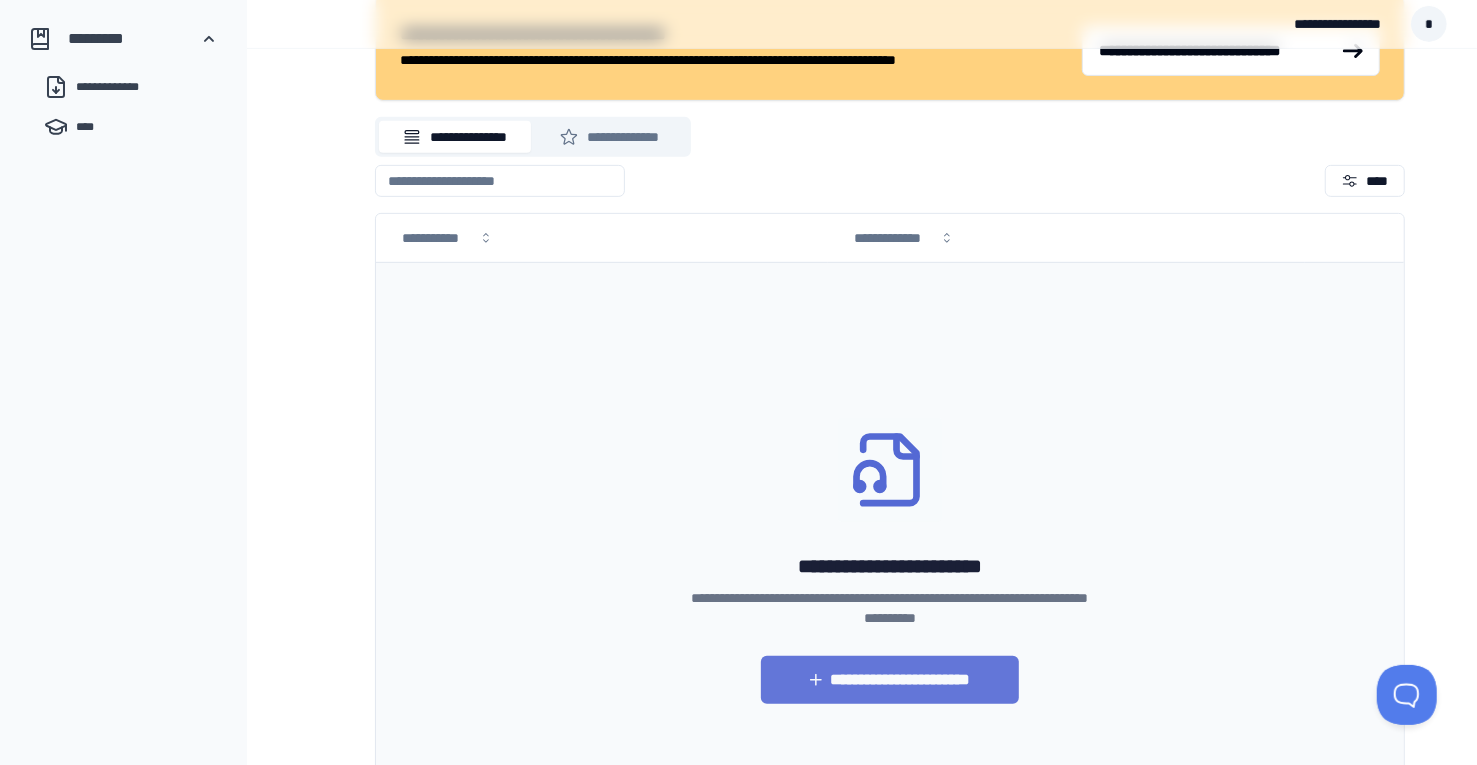 click on "**********" at bounding box center [889, 680] 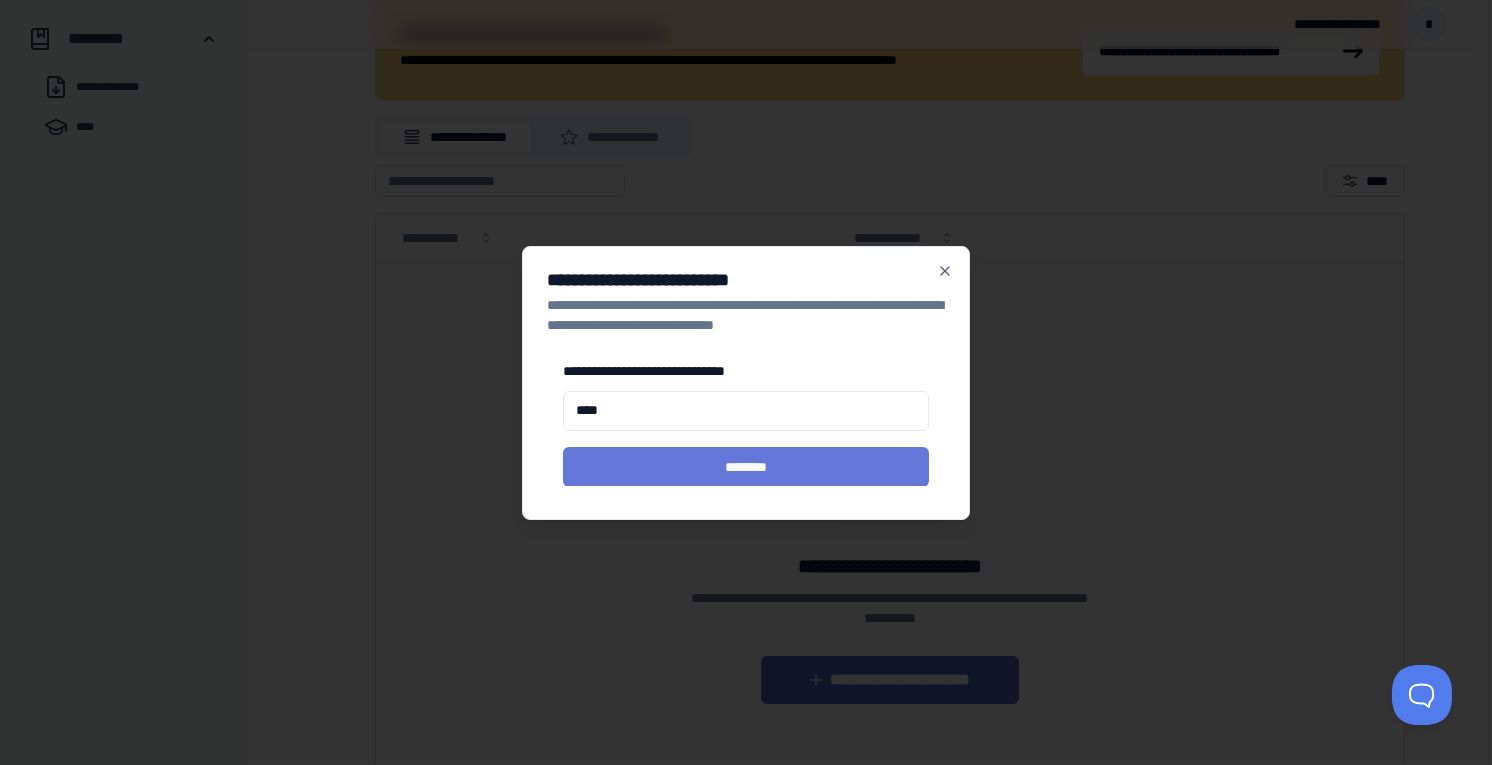 type on "****" 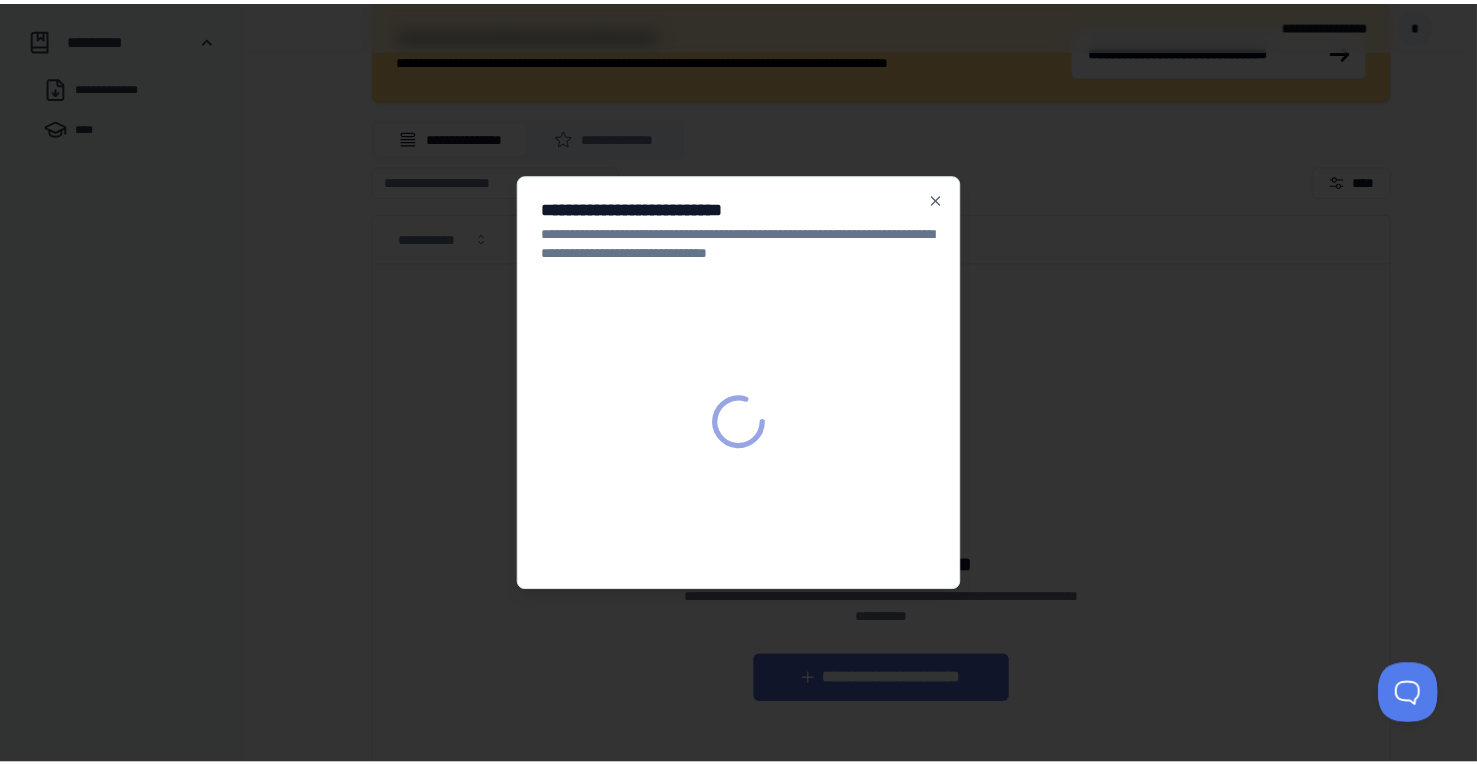 scroll, scrollTop: 0, scrollLeft: 0, axis: both 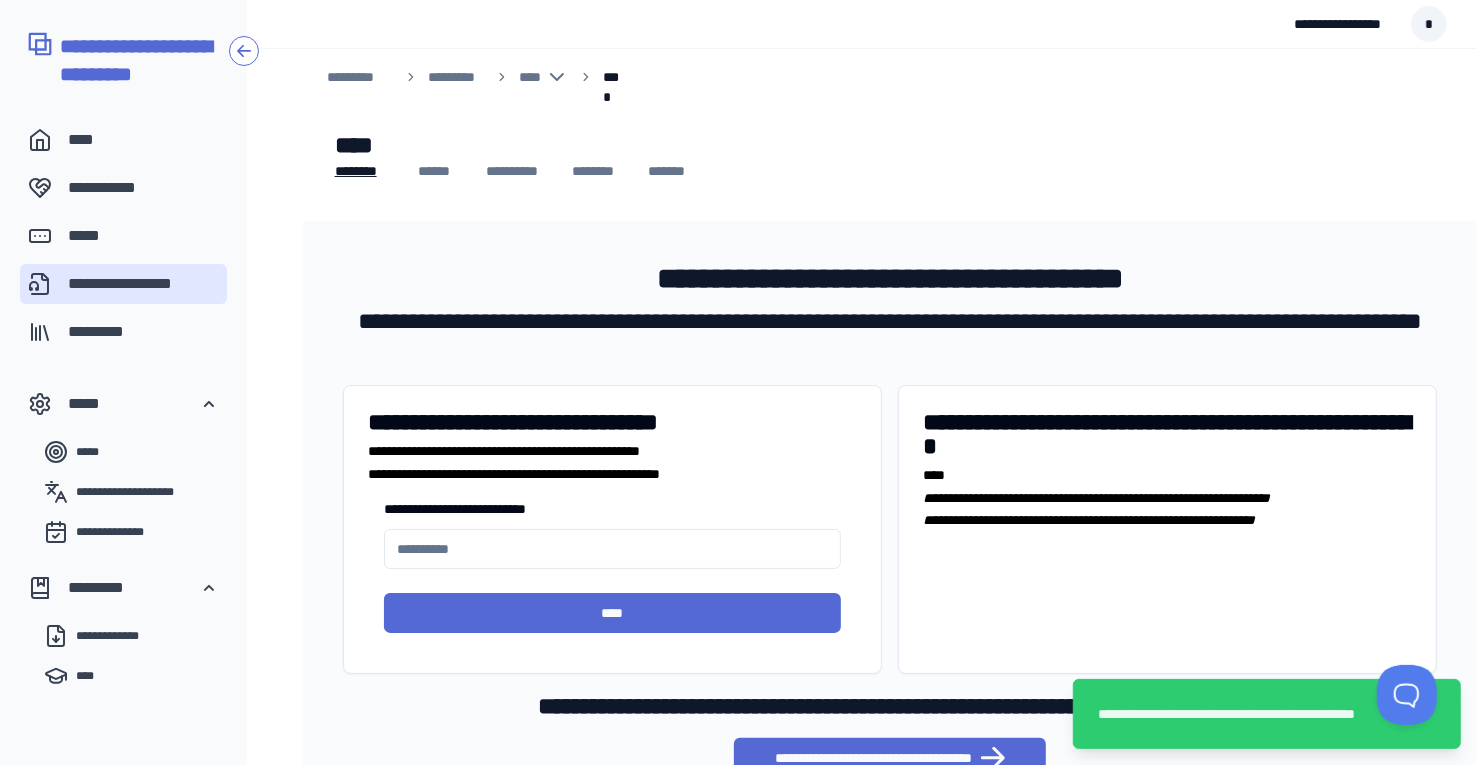 click on "**********" at bounding box center (613, 549) 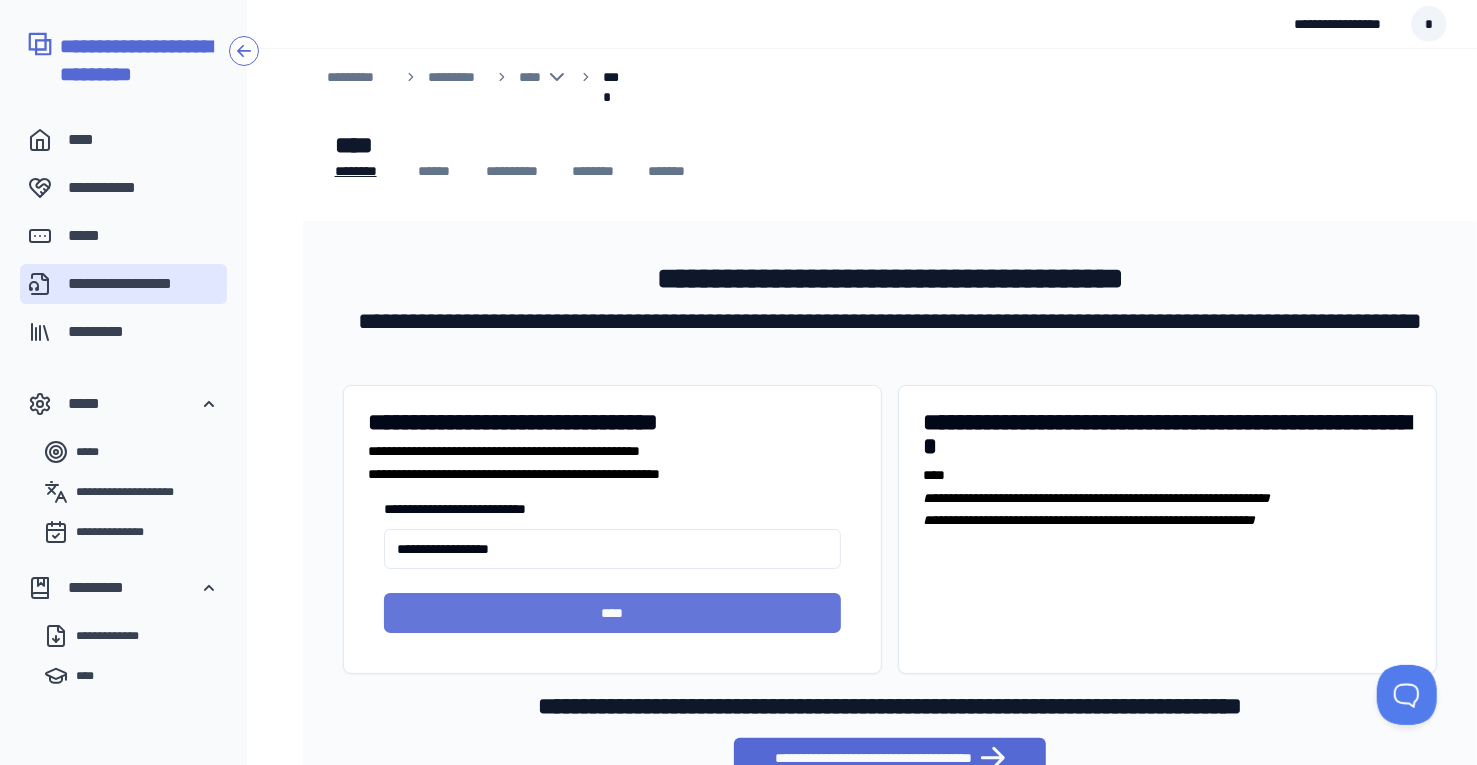 type on "**********" 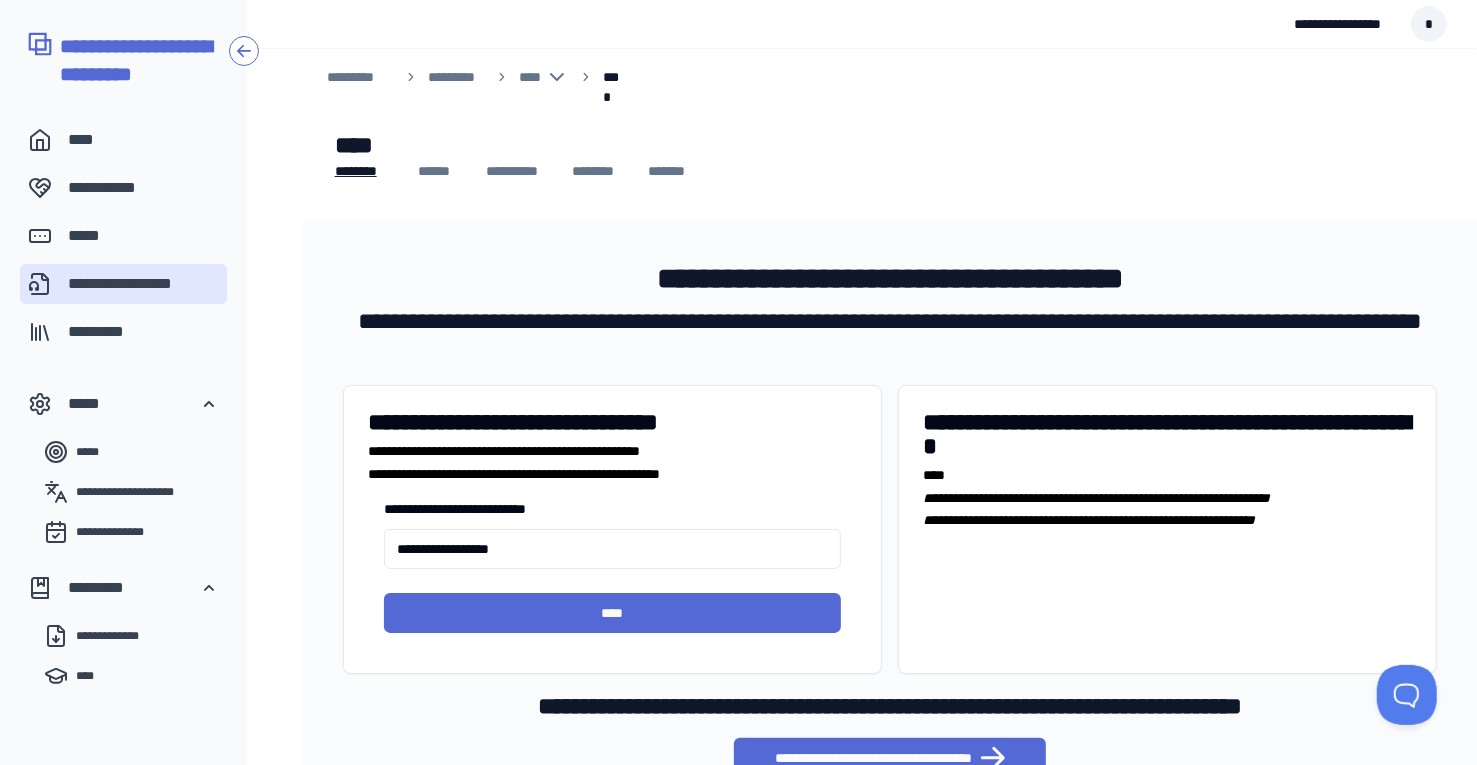 click on "****" at bounding box center [613, 613] 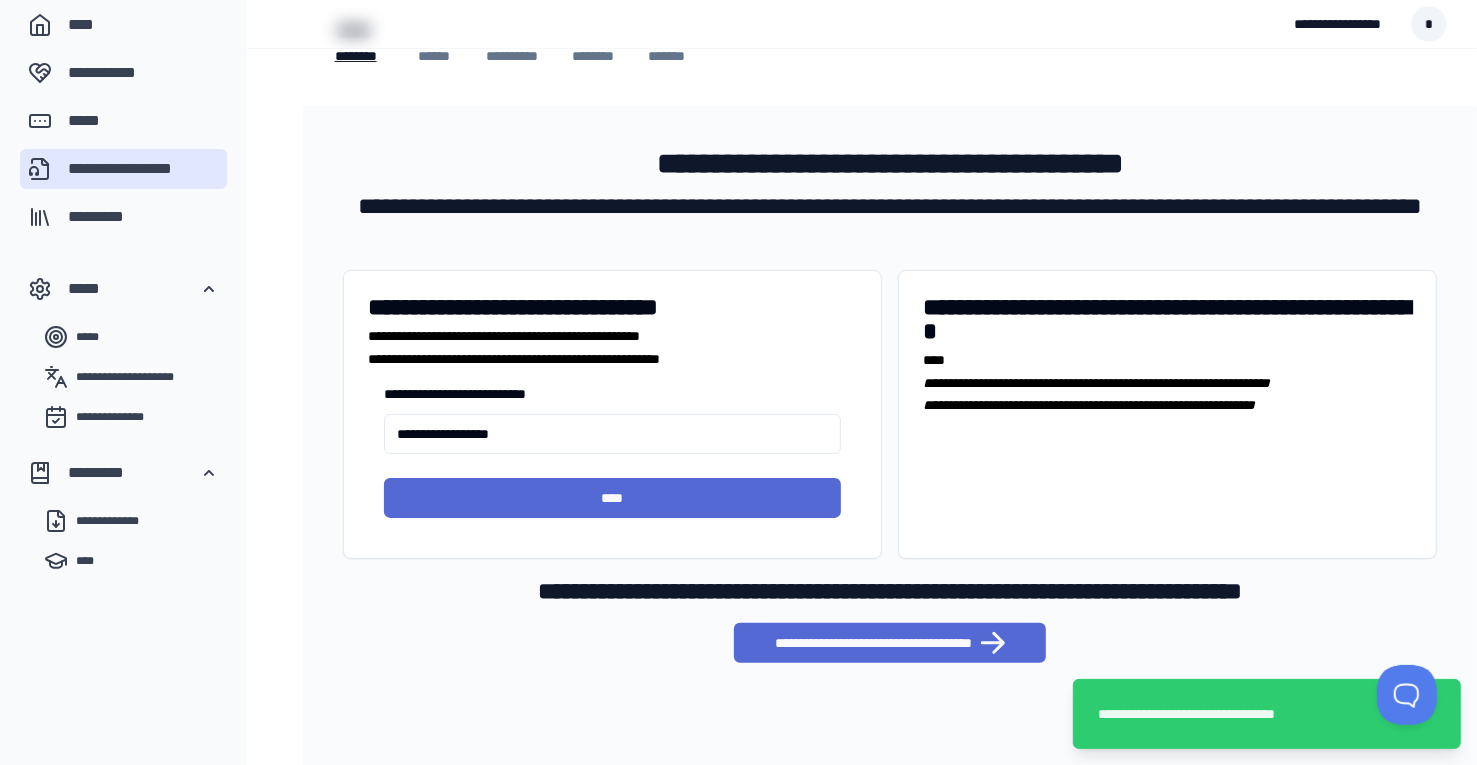 scroll, scrollTop: 199, scrollLeft: 0, axis: vertical 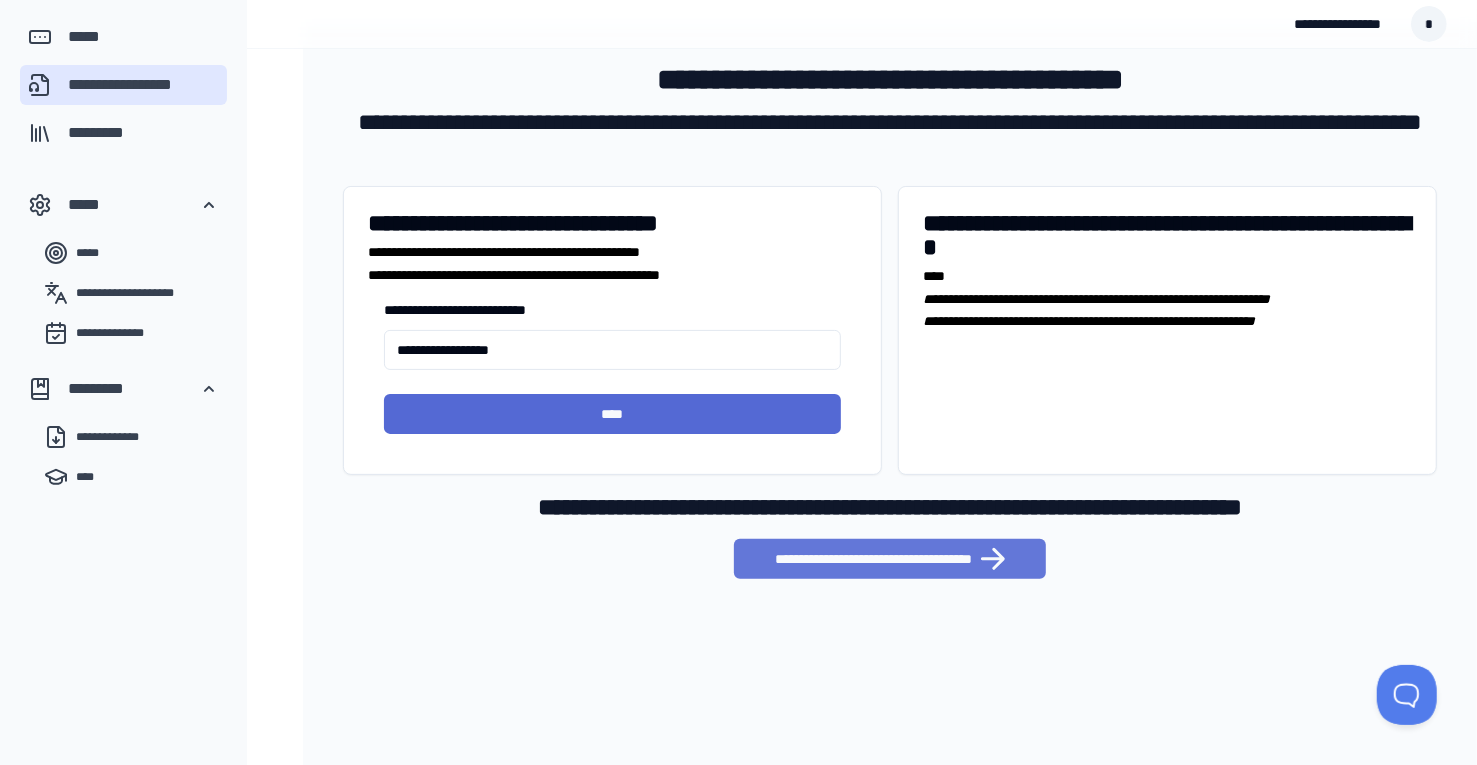 click on "**********" at bounding box center [890, 559] 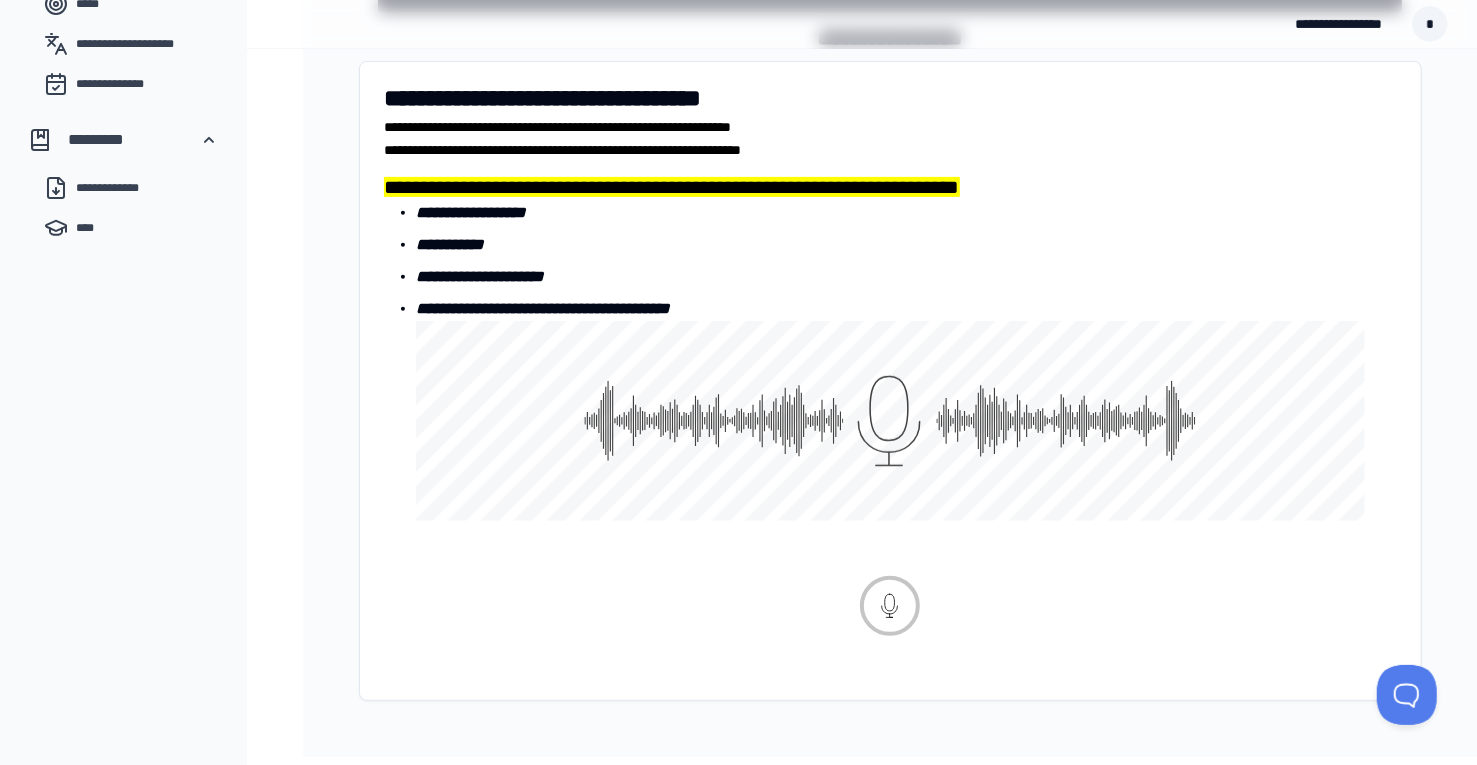 scroll, scrollTop: 455, scrollLeft: 0, axis: vertical 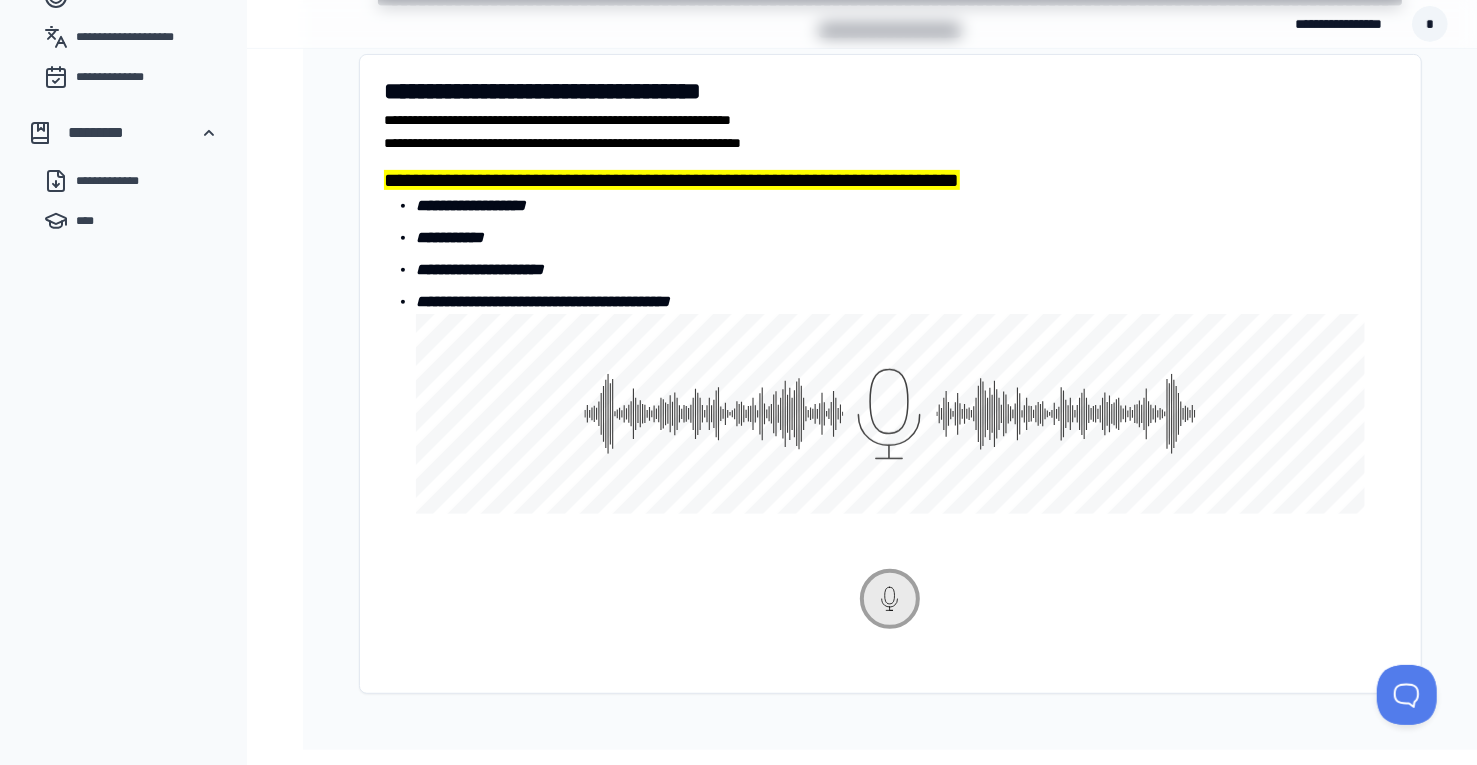 click at bounding box center [890, 599] 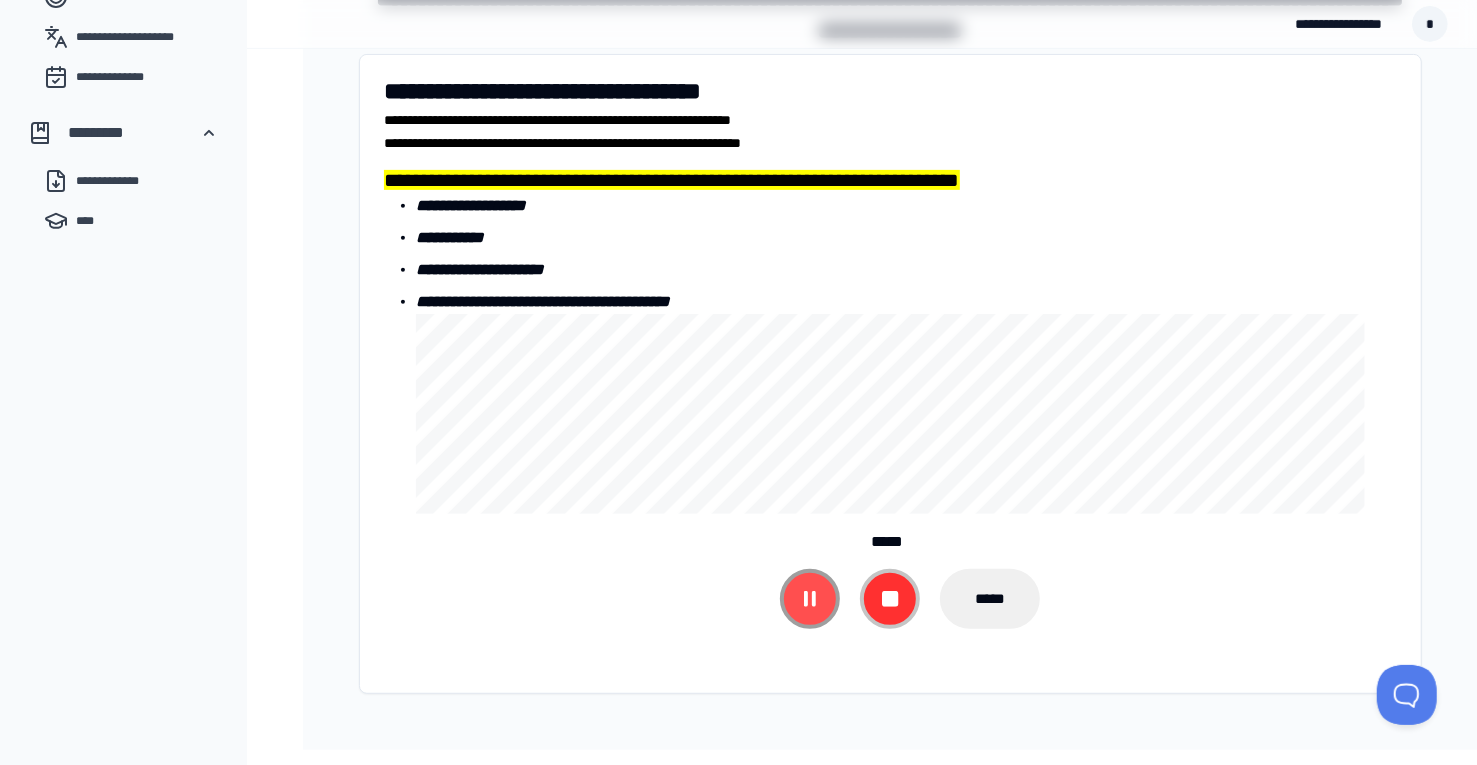 click at bounding box center (810, 599) 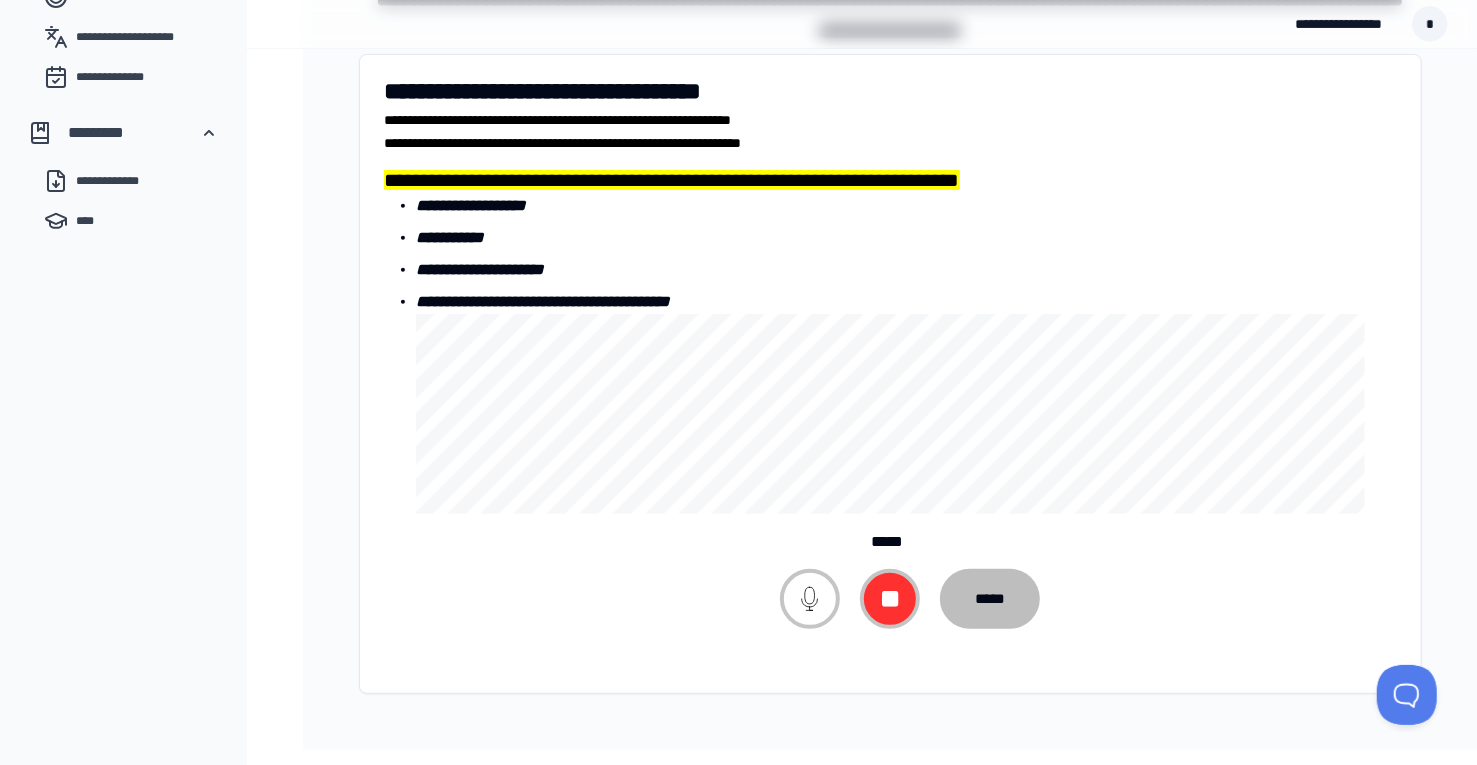 click on "*****" at bounding box center [990, 599] 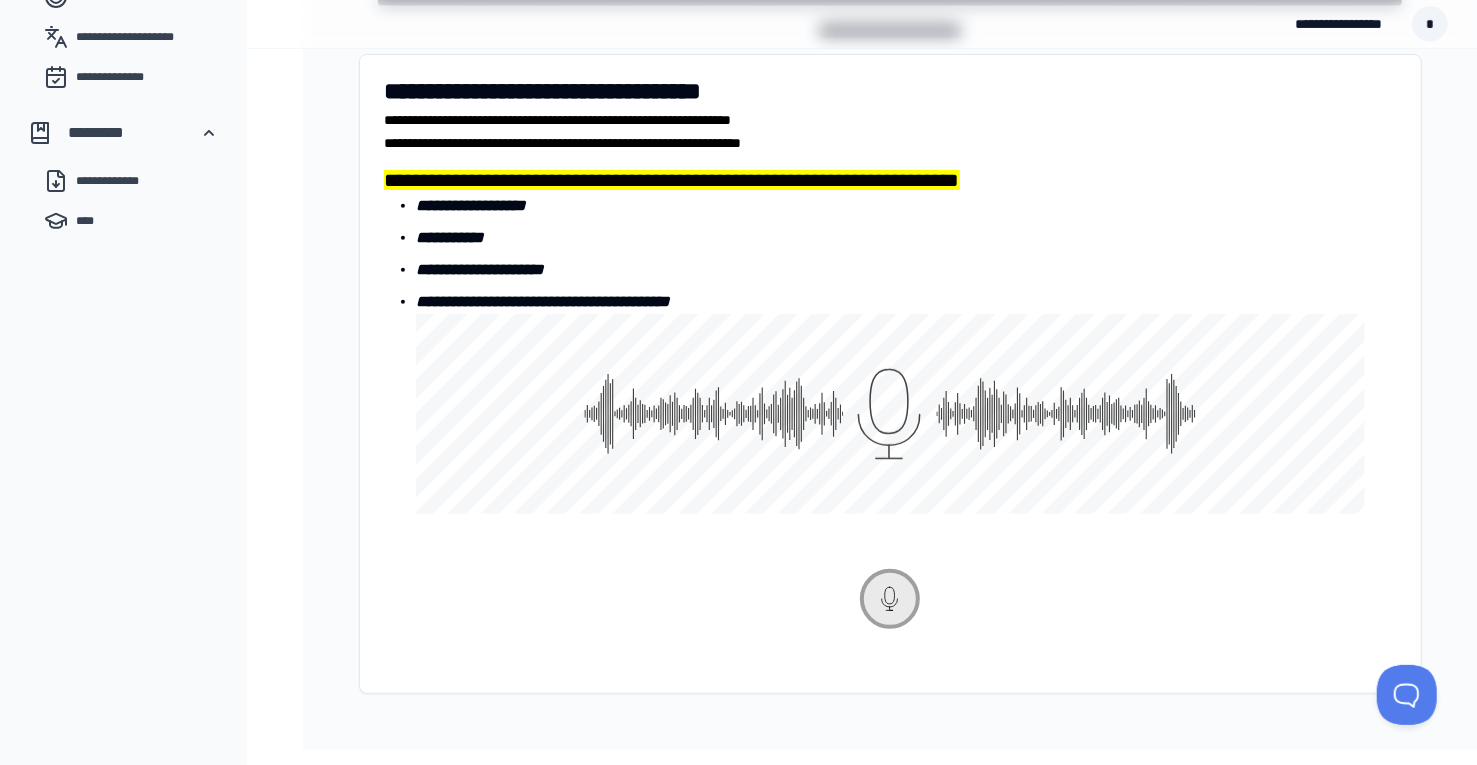click at bounding box center (890, 599) 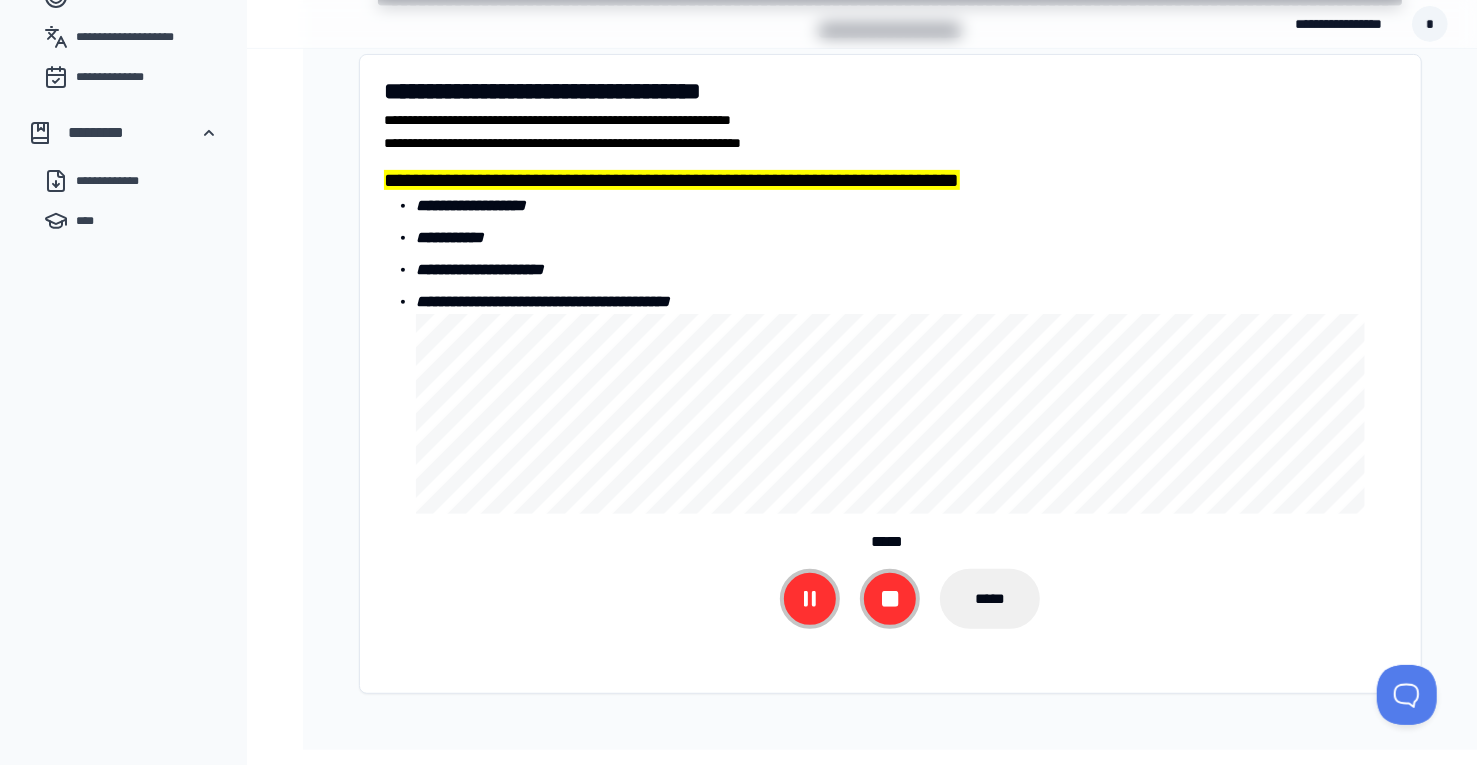 click at bounding box center (890, 599) 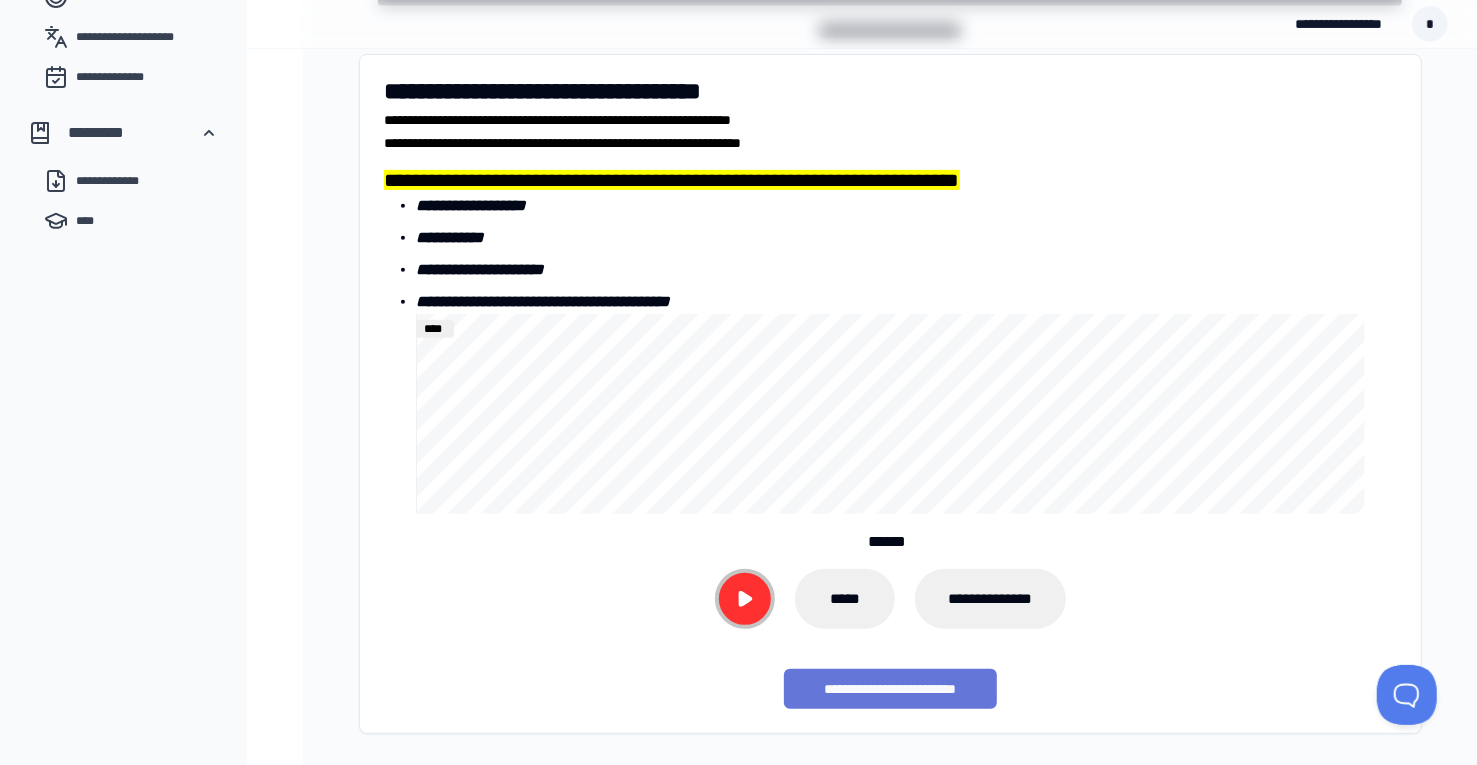 click on "**********" at bounding box center (890, 689) 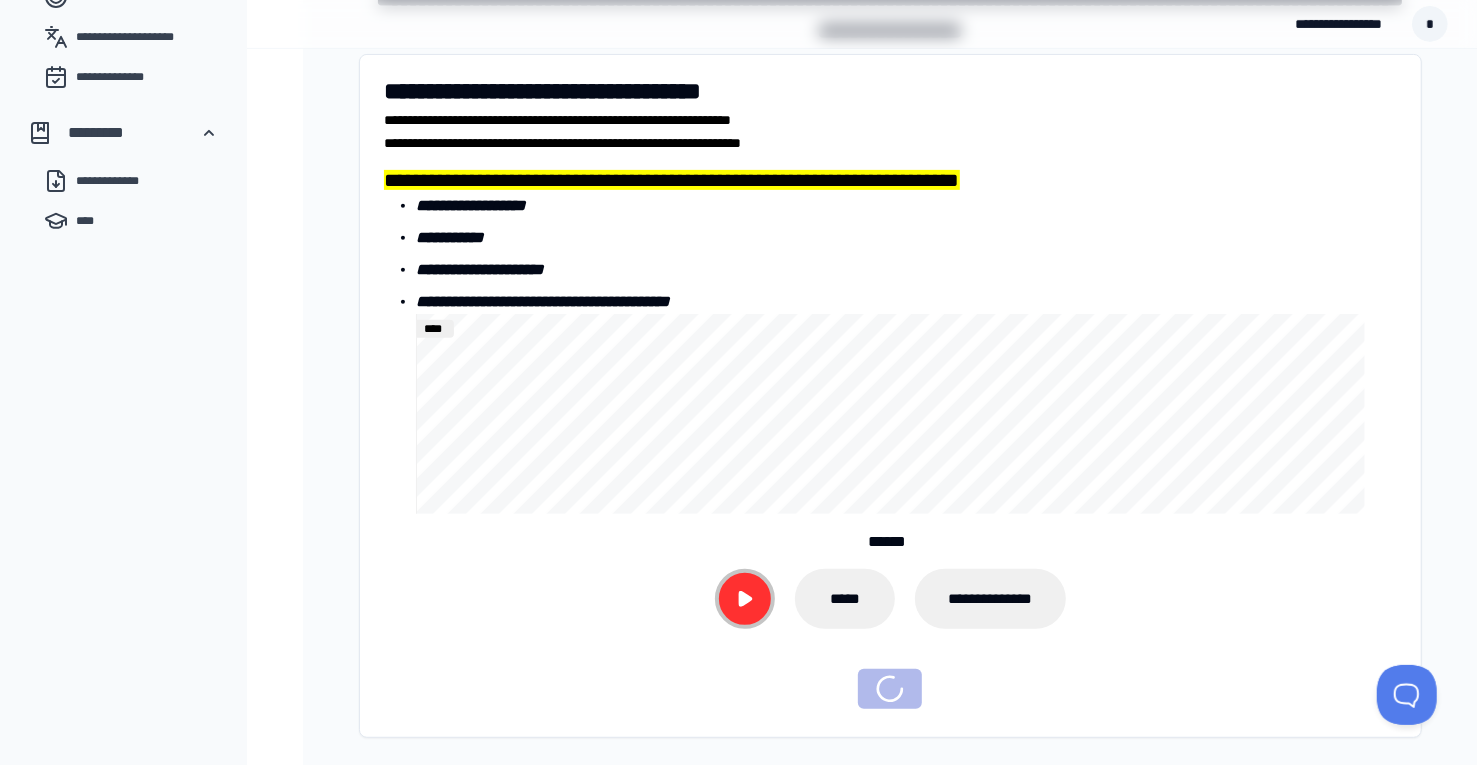 scroll, scrollTop: 48, scrollLeft: 0, axis: vertical 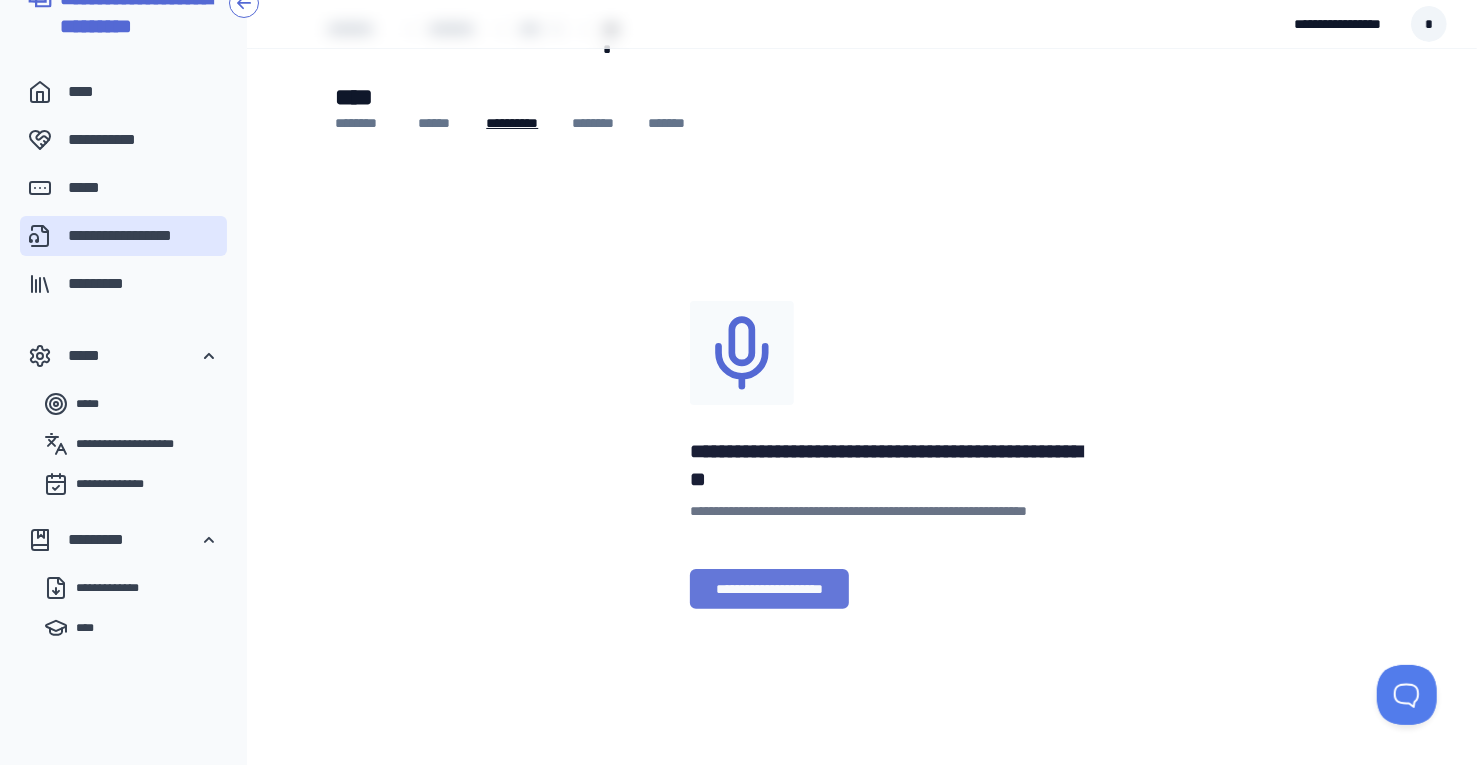click on "**********" at bounding box center [769, 589] 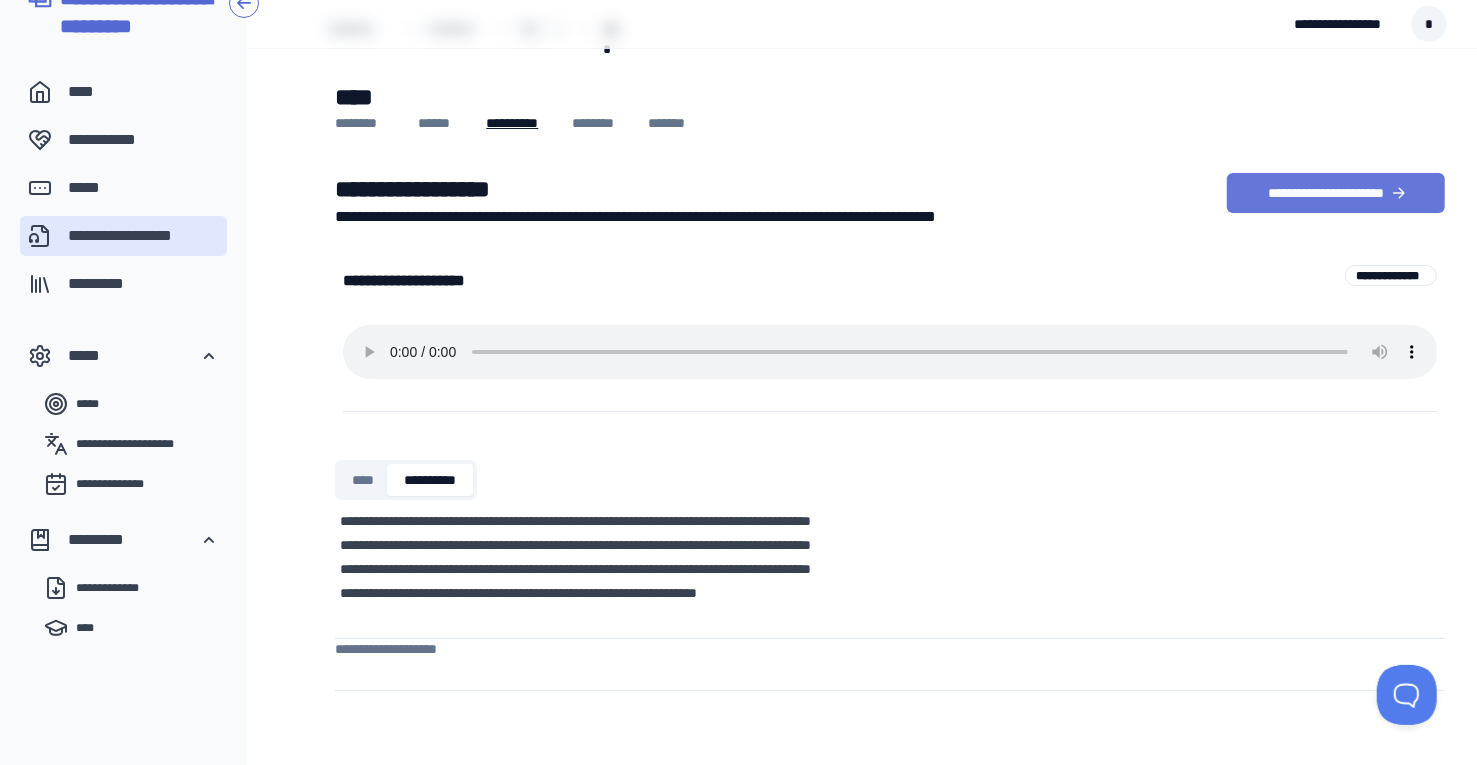 click on "**********" at bounding box center (1336, 193) 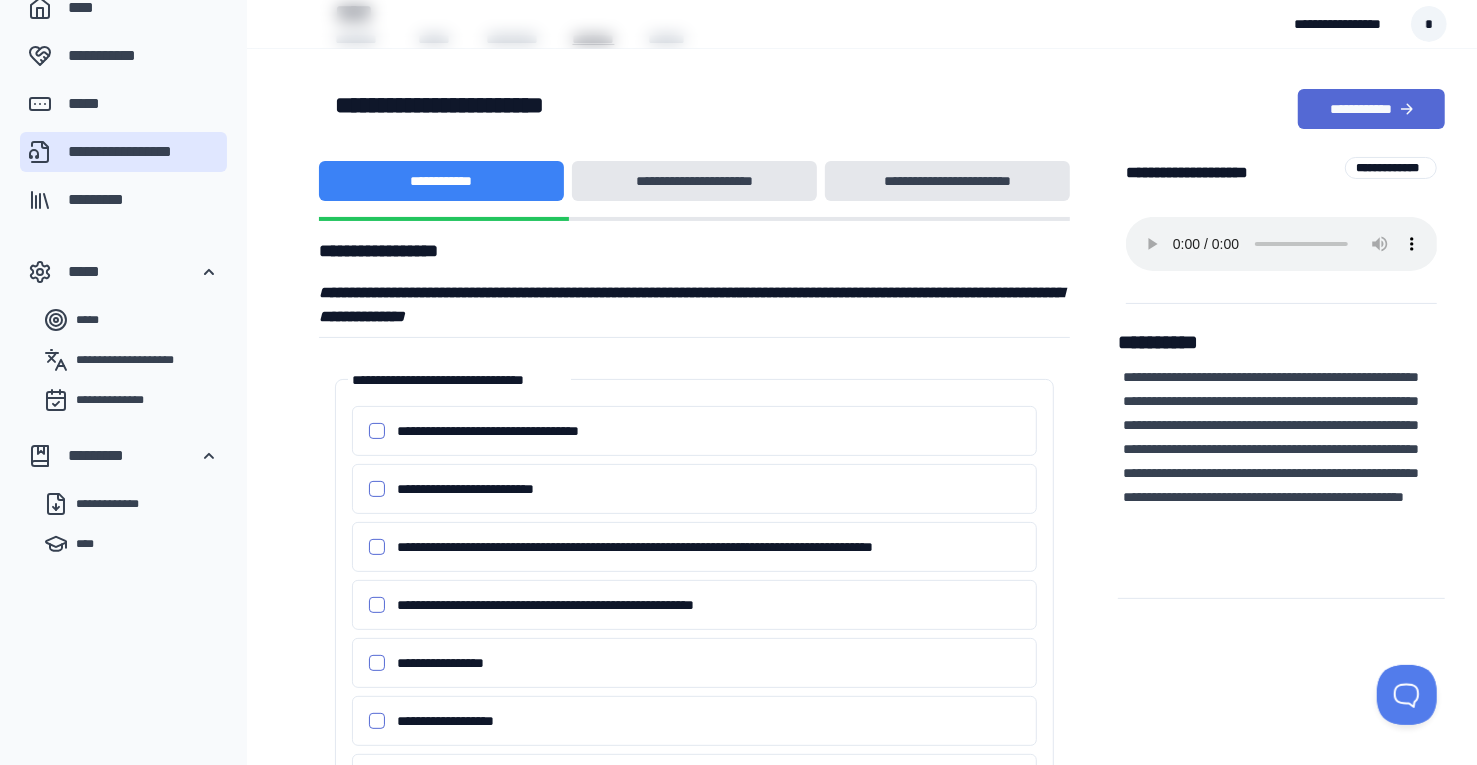 scroll, scrollTop: 248, scrollLeft: 0, axis: vertical 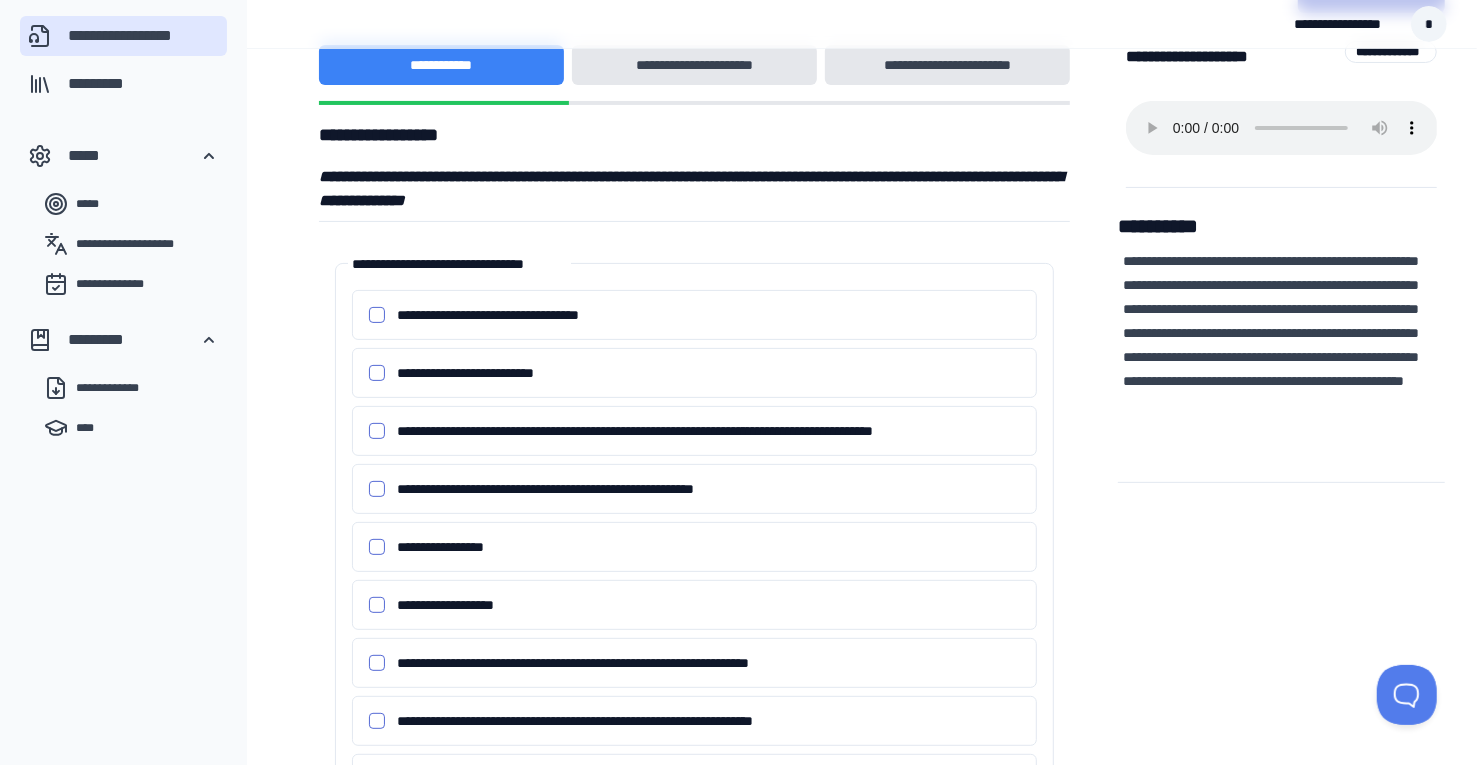 click on "**********" at bounding box center [377, 373] 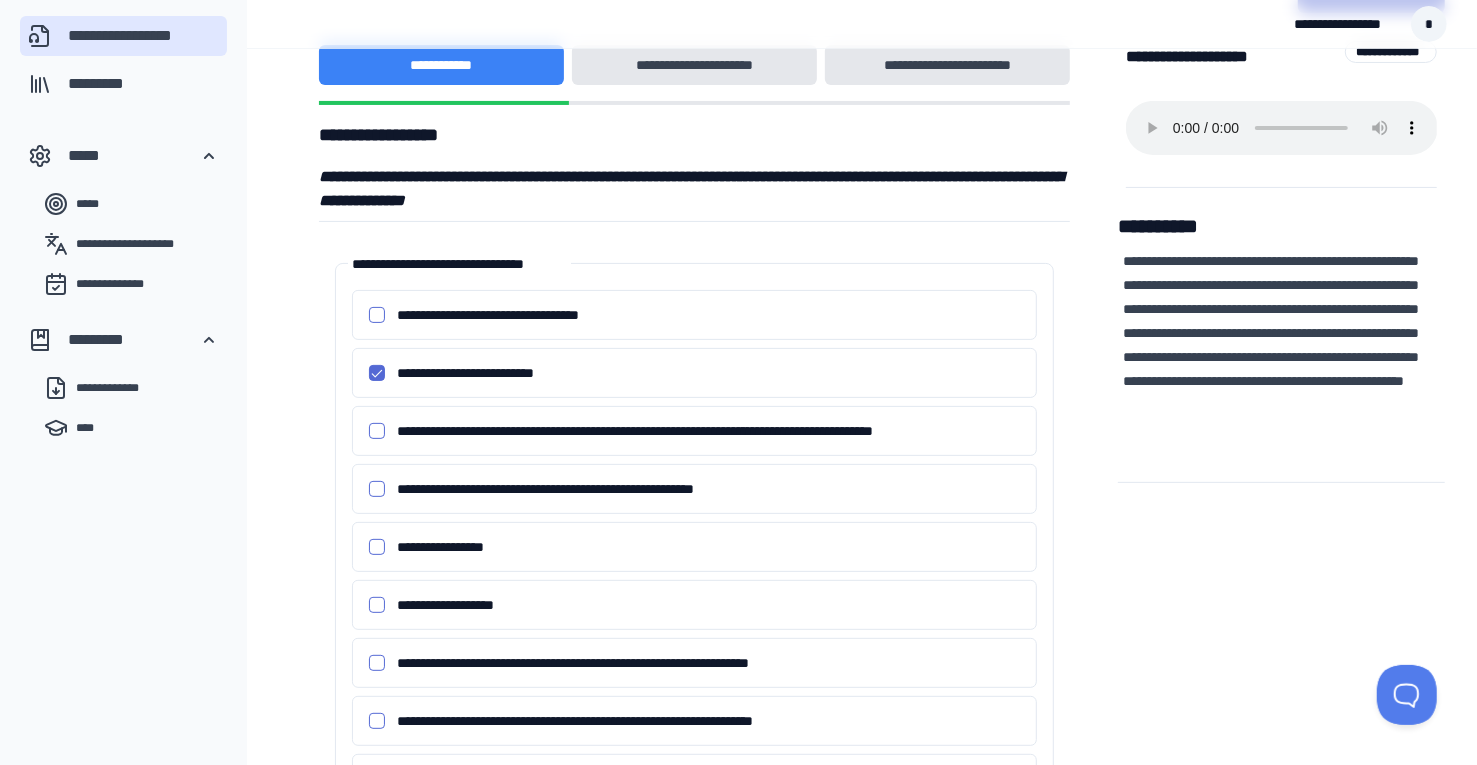 click on "**********" at bounding box center (377, 431) 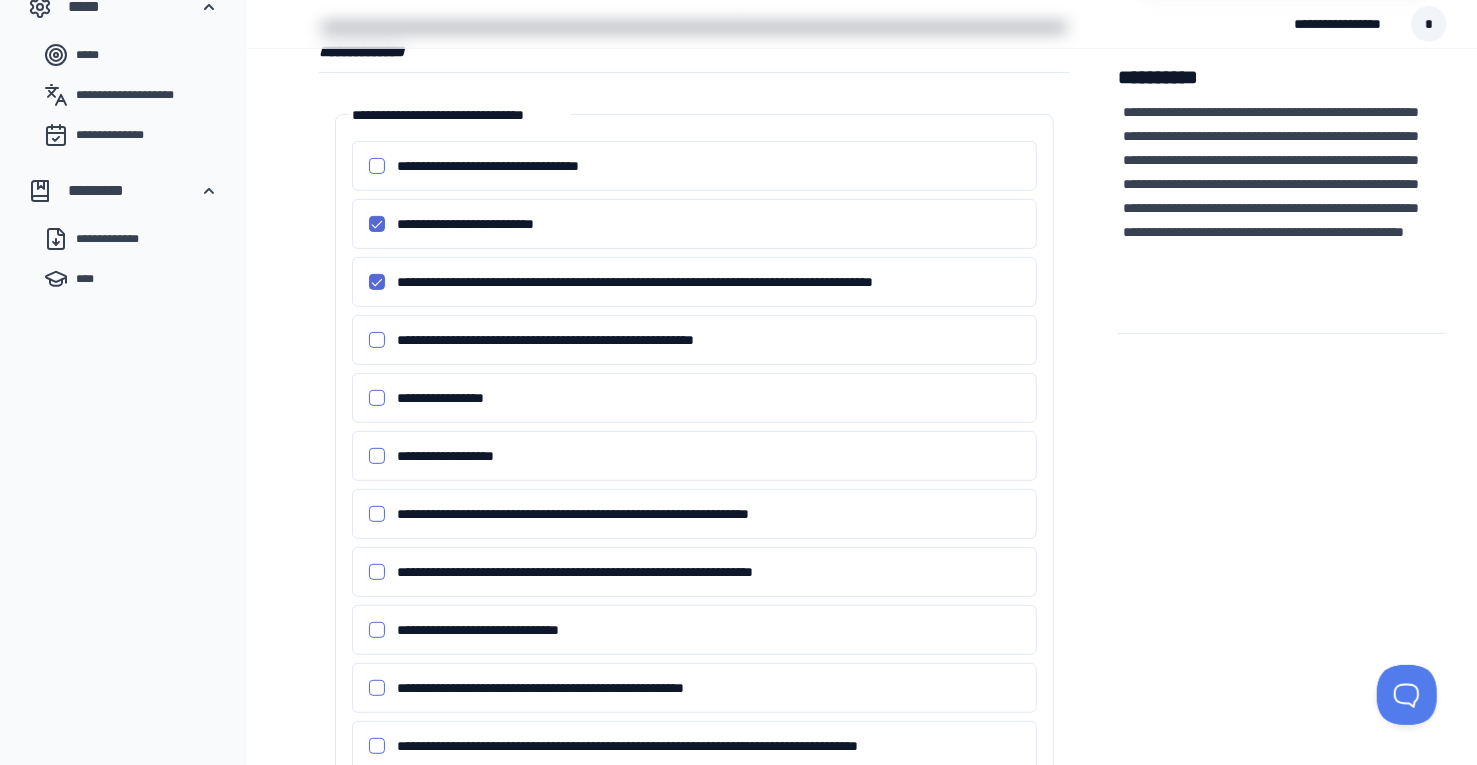 scroll, scrollTop: 448, scrollLeft: 0, axis: vertical 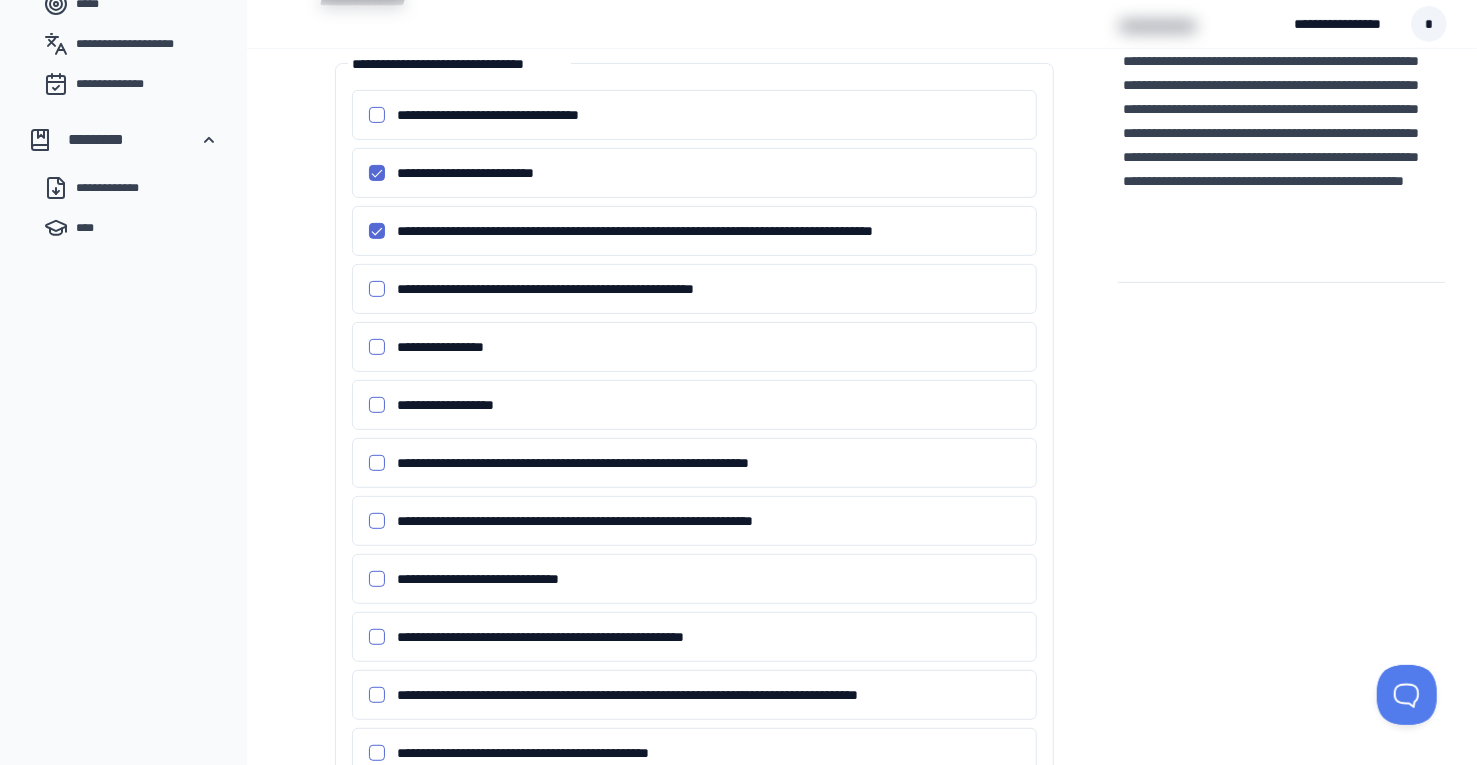click on "**********" at bounding box center [377, 347] 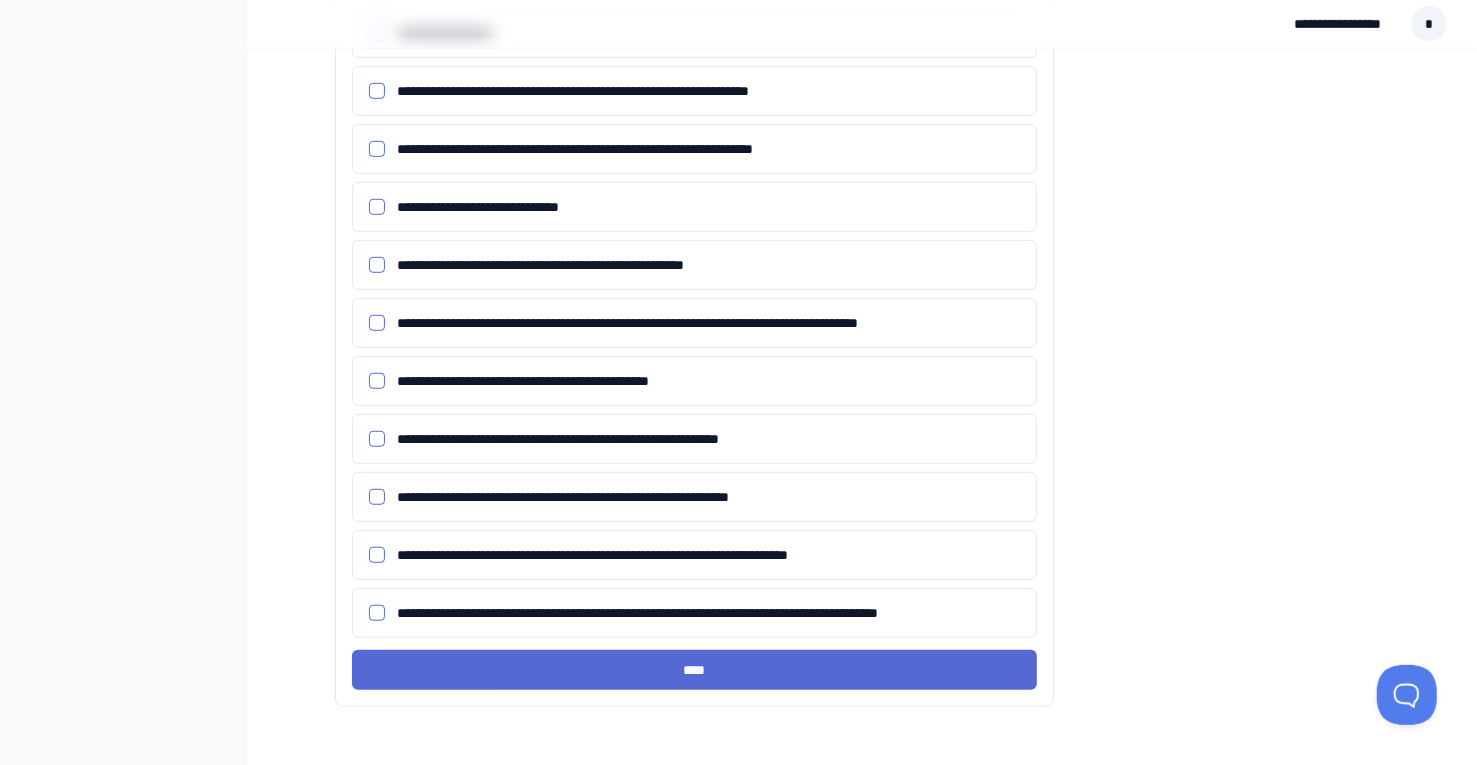 scroll, scrollTop: 833, scrollLeft: 0, axis: vertical 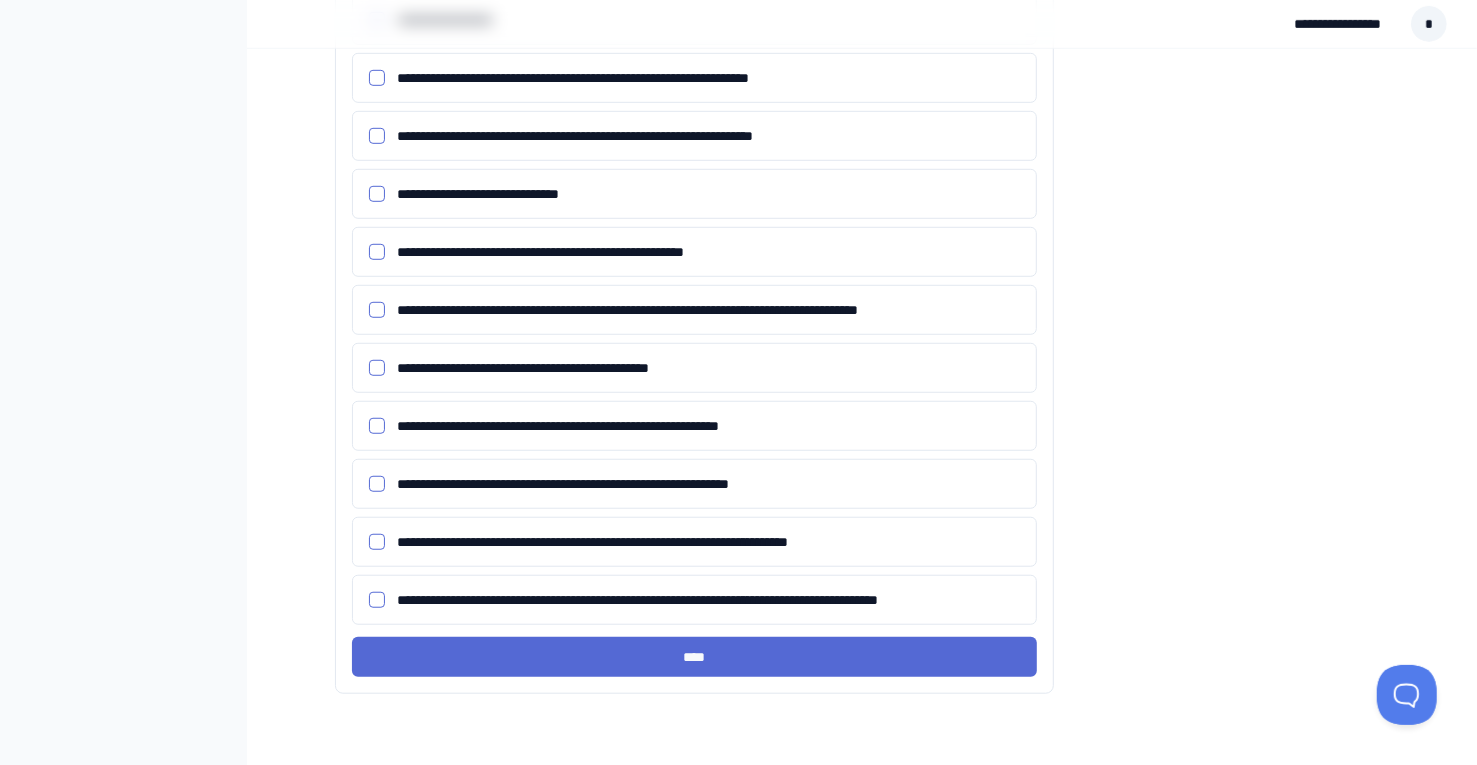 click on "**********" at bounding box center [377, 368] 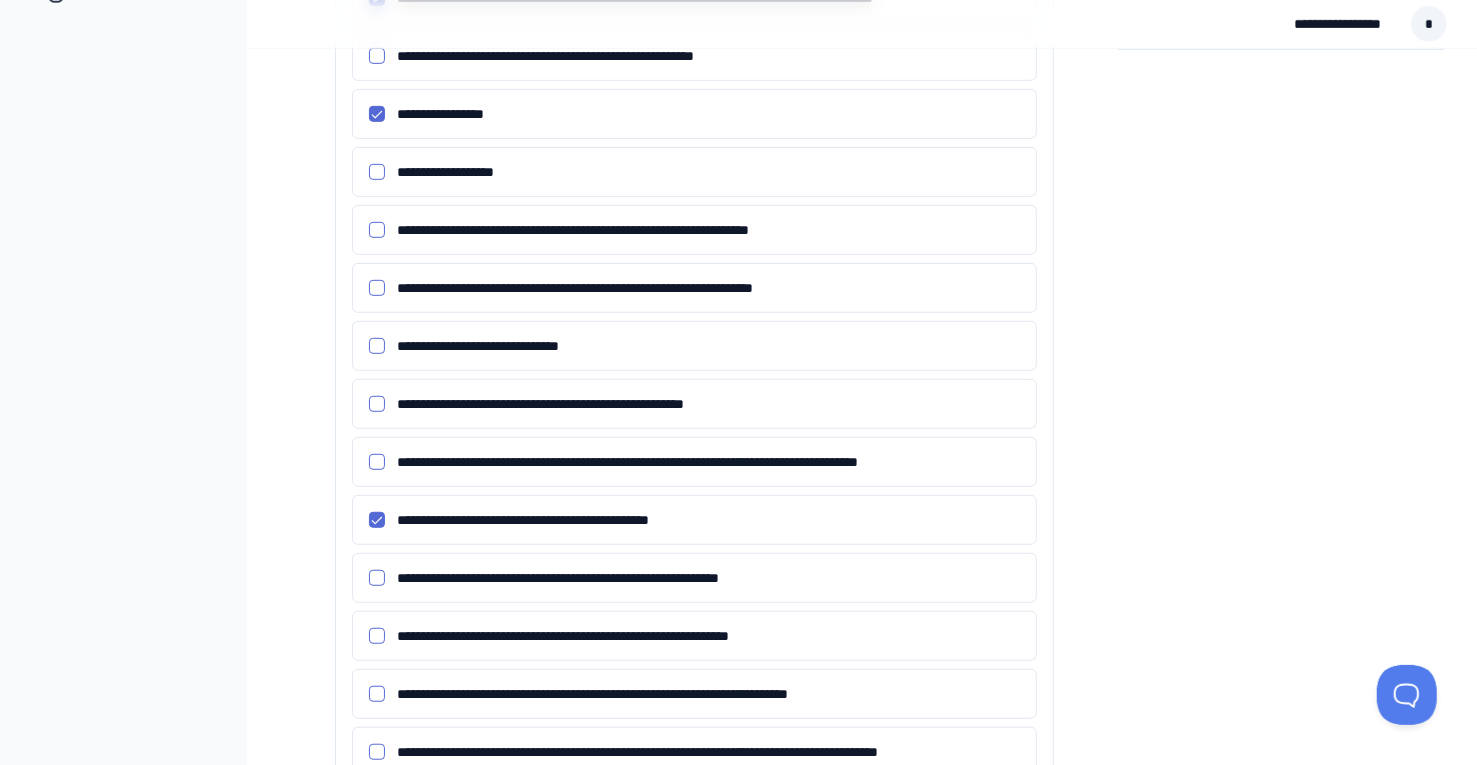 scroll, scrollTop: 633, scrollLeft: 0, axis: vertical 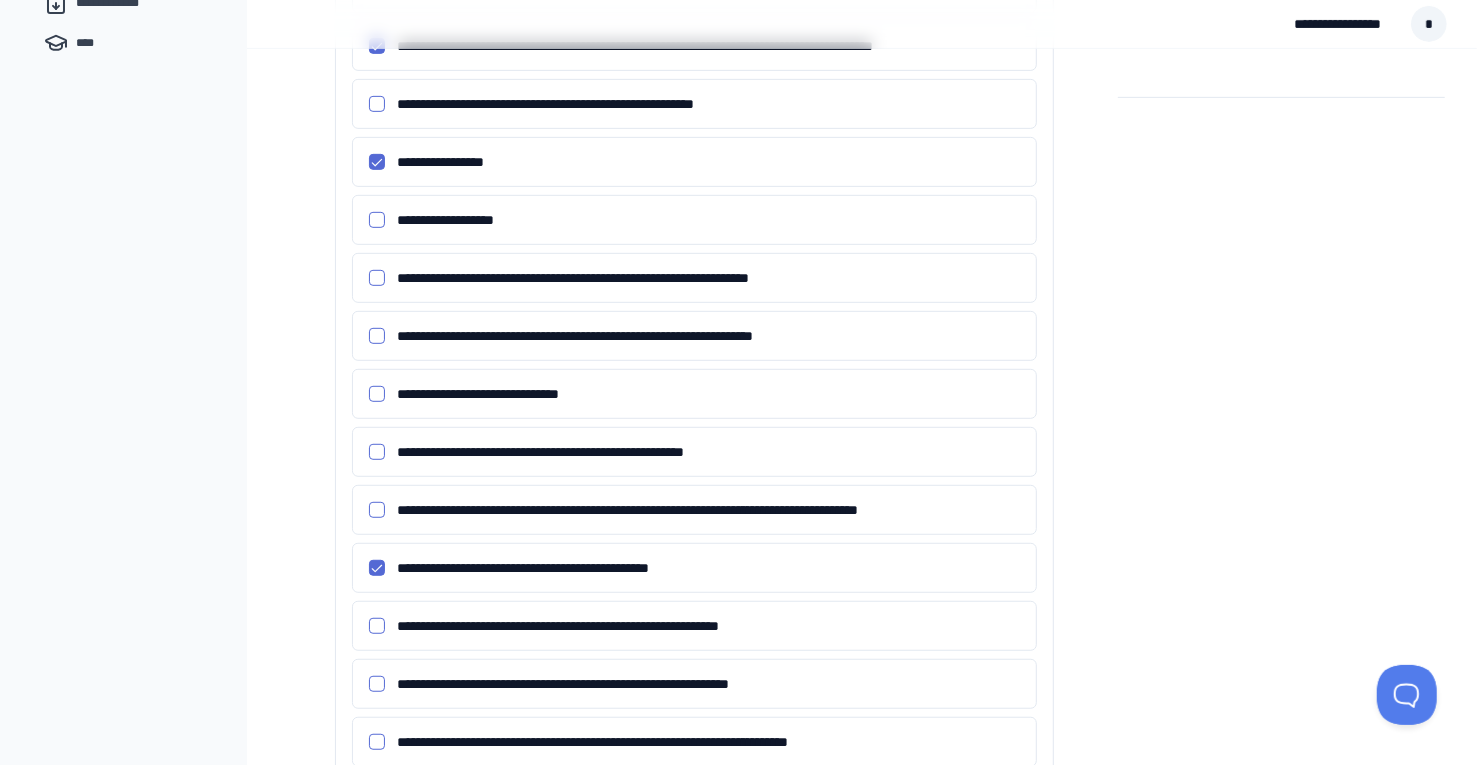 click on "**********" at bounding box center [377, 220] 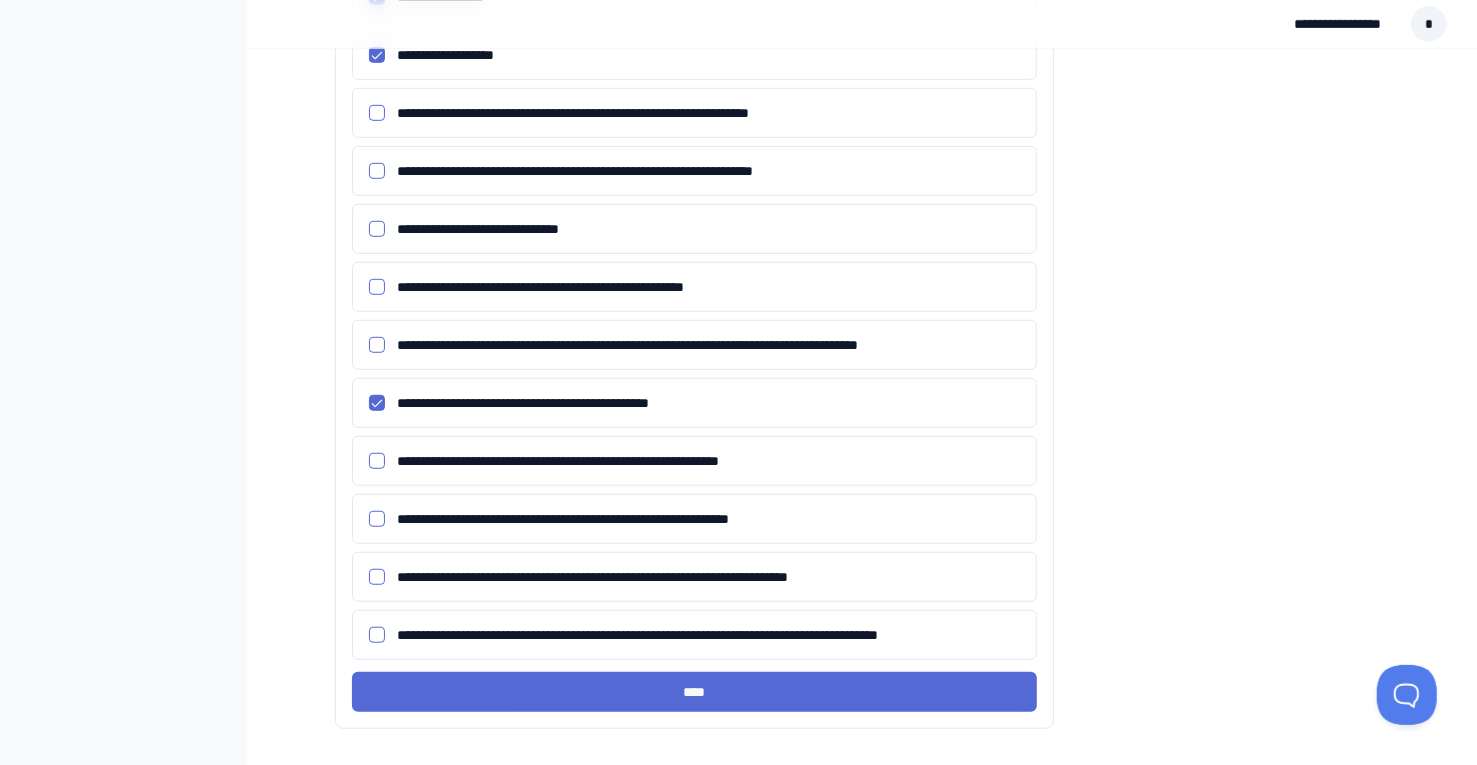 scroll, scrollTop: 833, scrollLeft: 0, axis: vertical 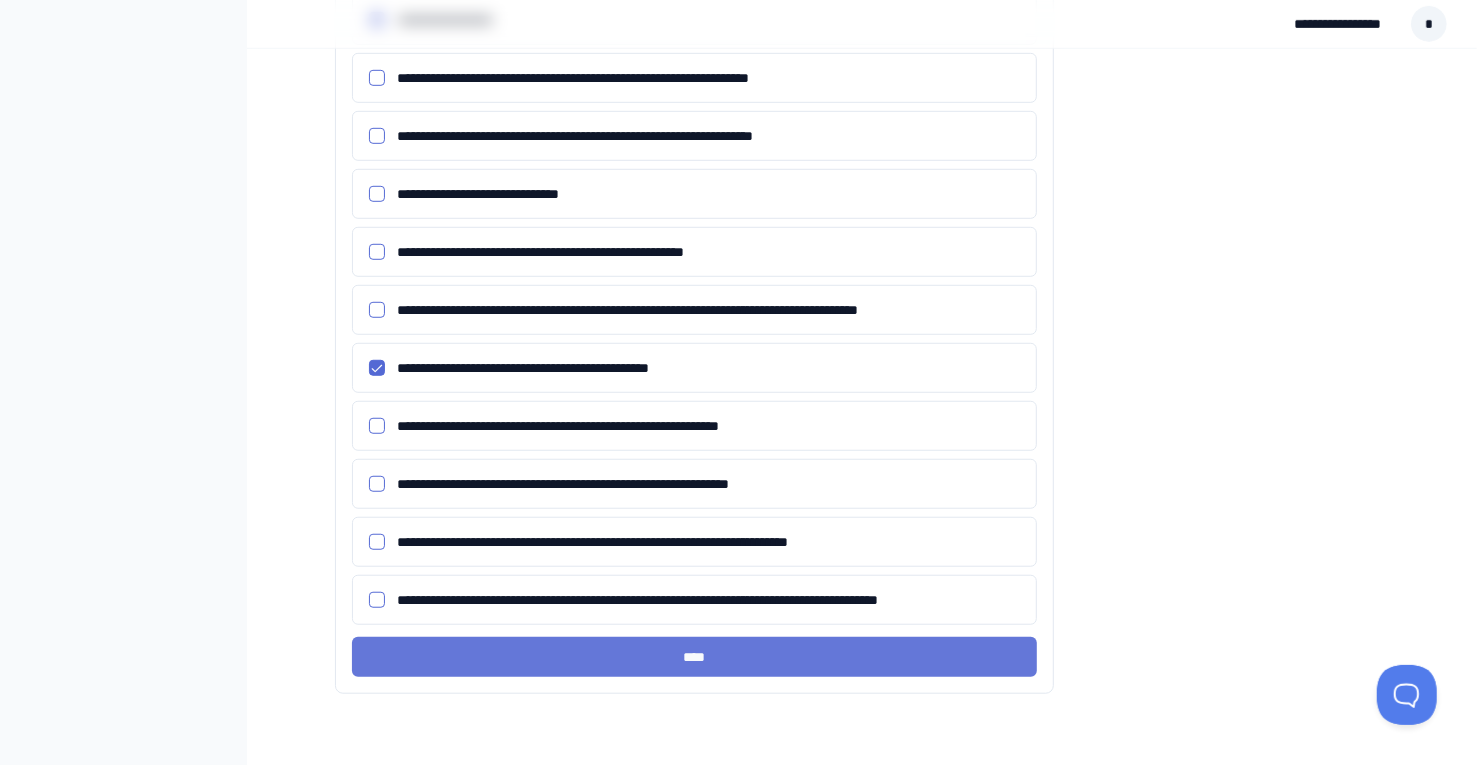 click on "****" at bounding box center [695, 657] 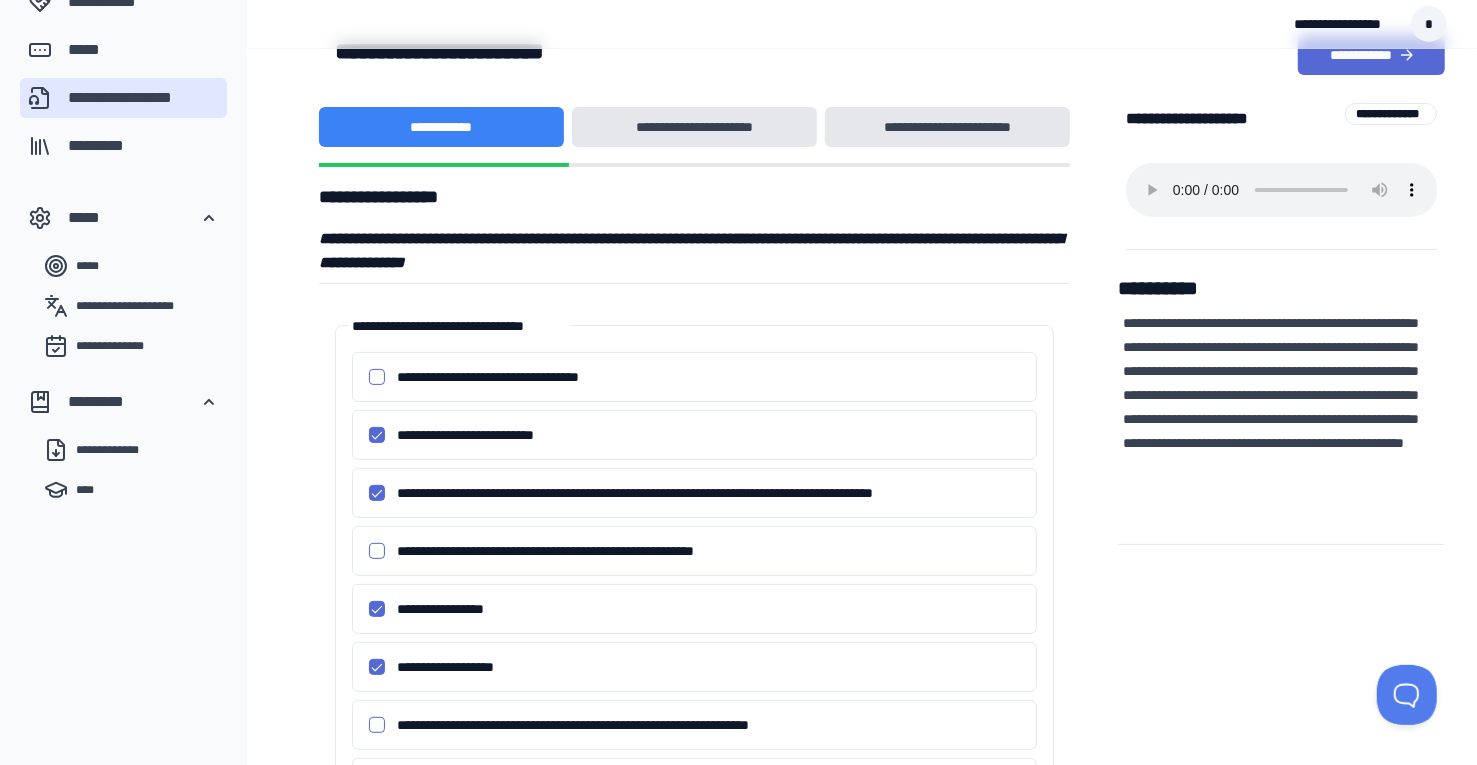 scroll, scrollTop: 33, scrollLeft: 0, axis: vertical 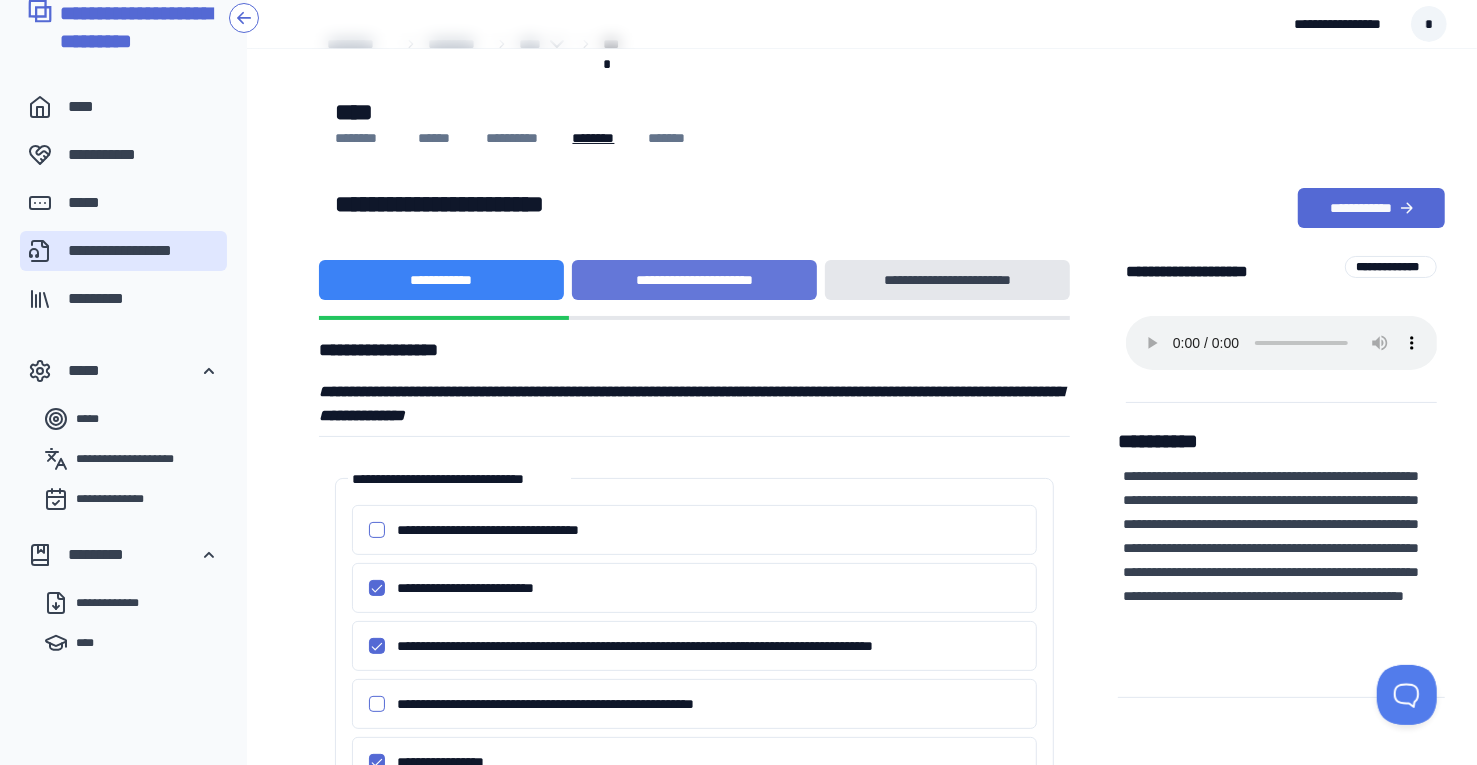 click on "**********" at bounding box center [694, 280] 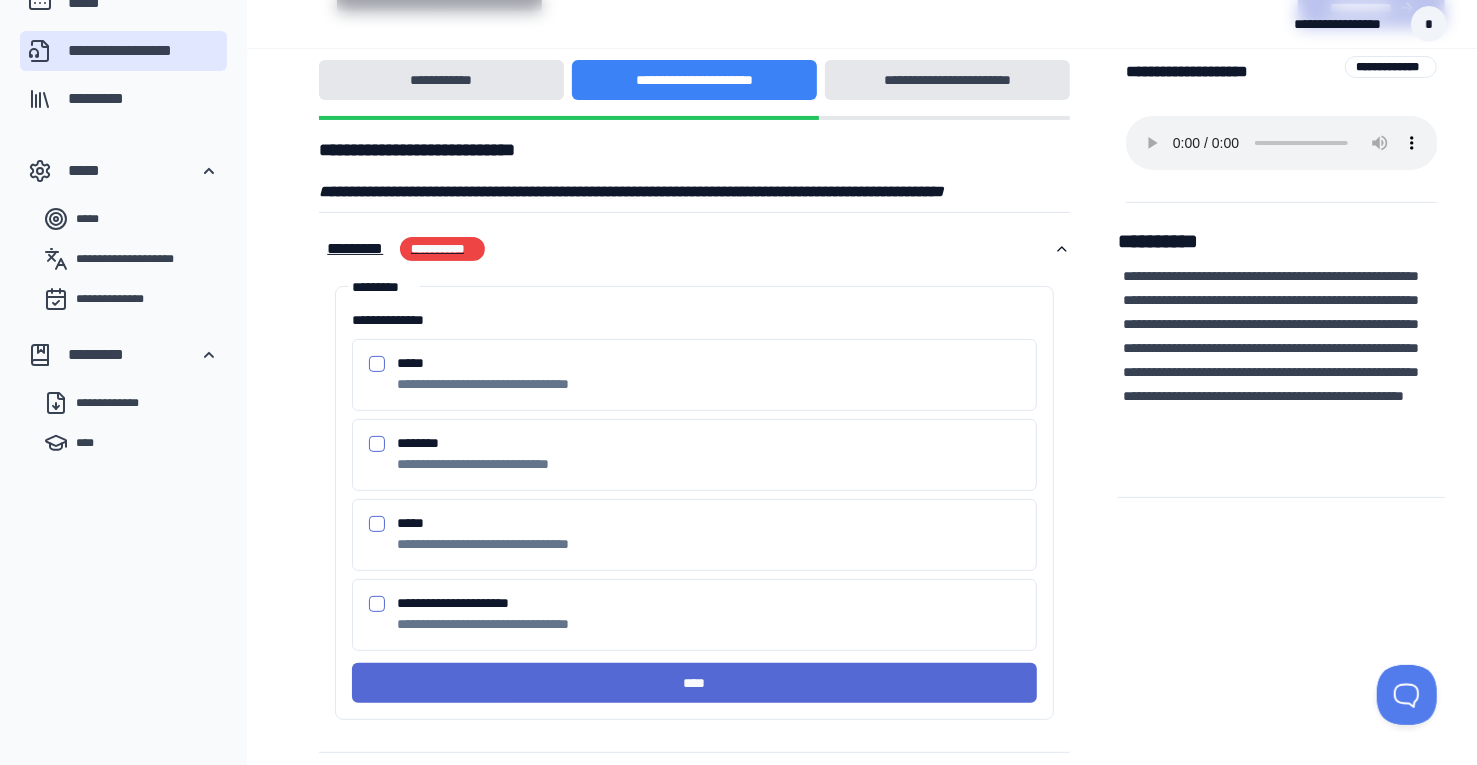 scroll, scrollTop: 233, scrollLeft: 0, axis: vertical 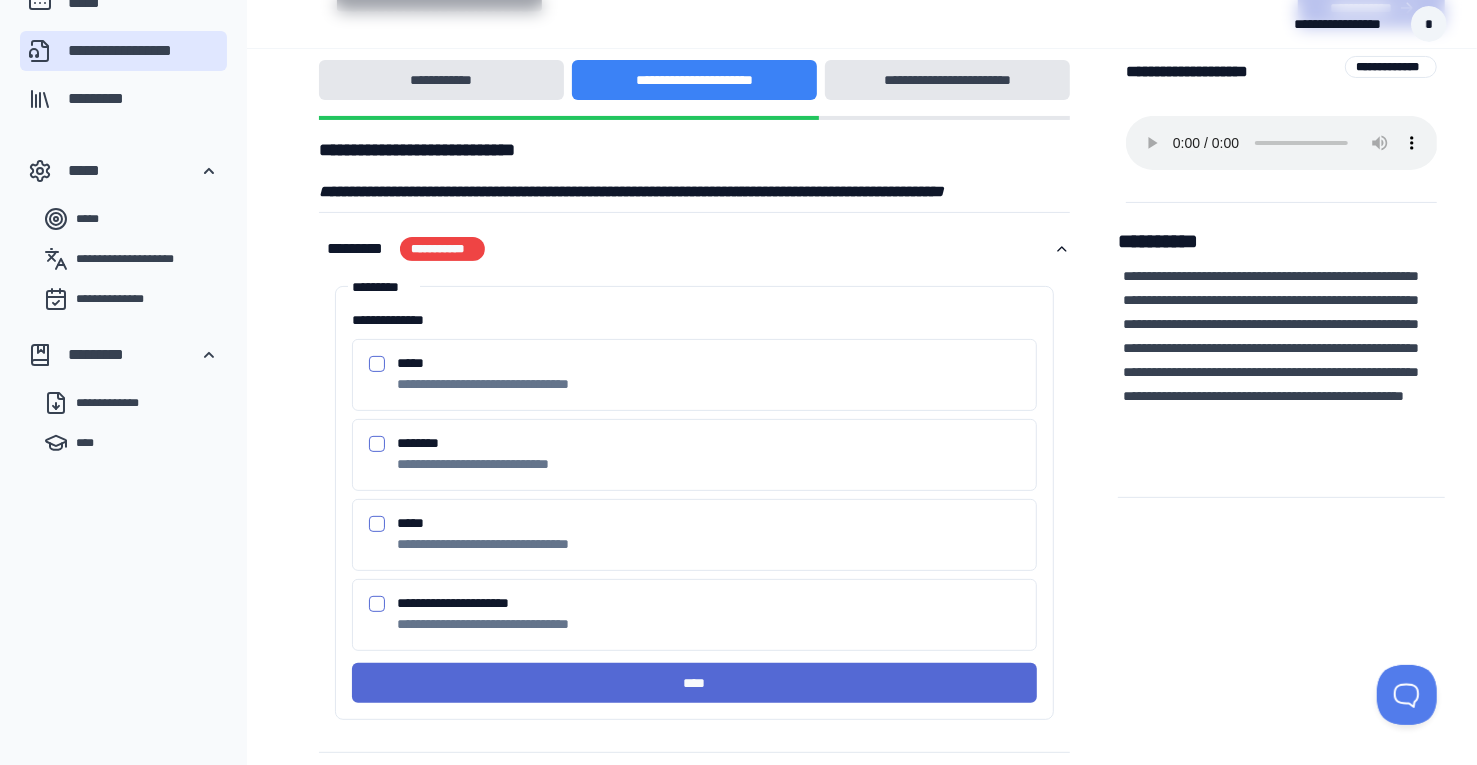 click on "*****" at bounding box center [377, 364] 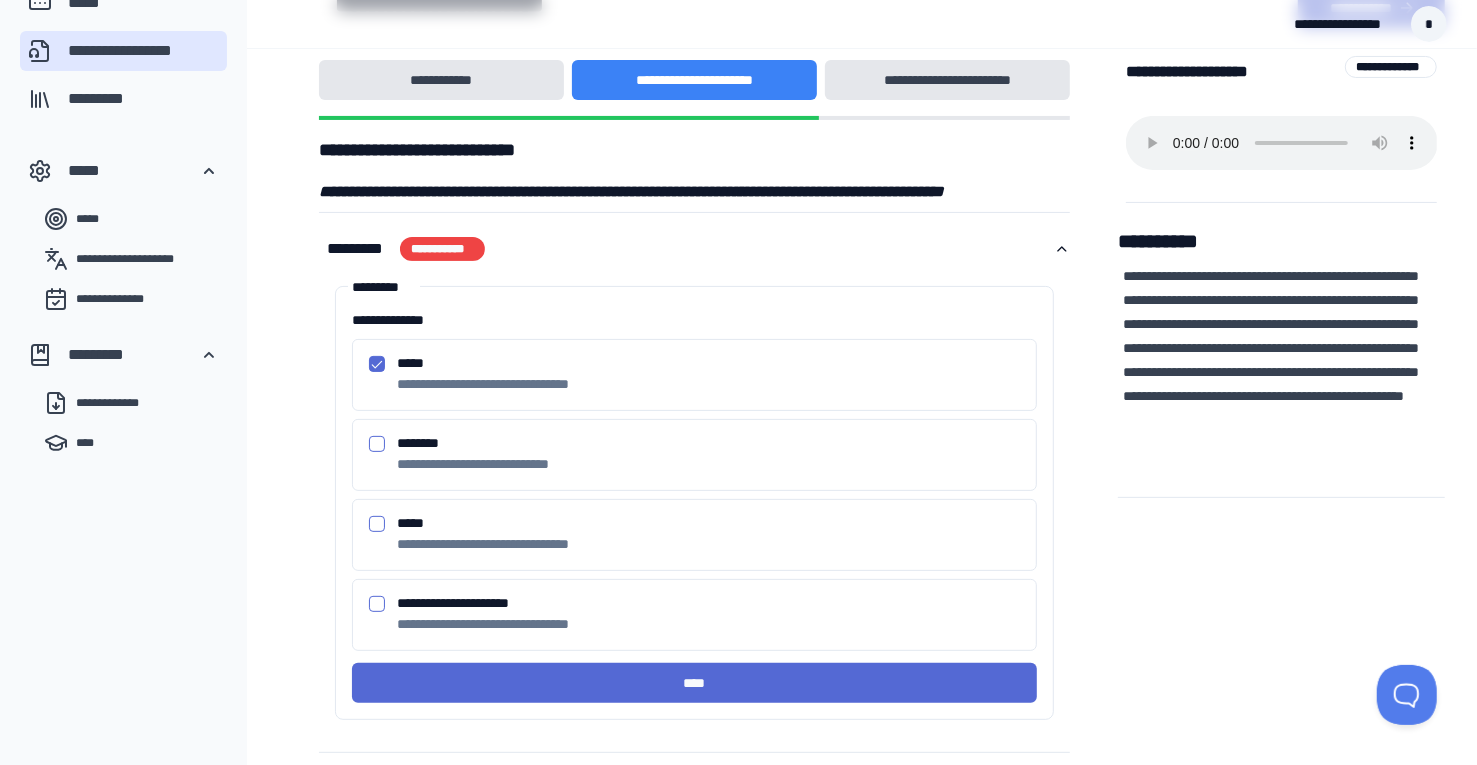 click on "********" at bounding box center (377, 444) 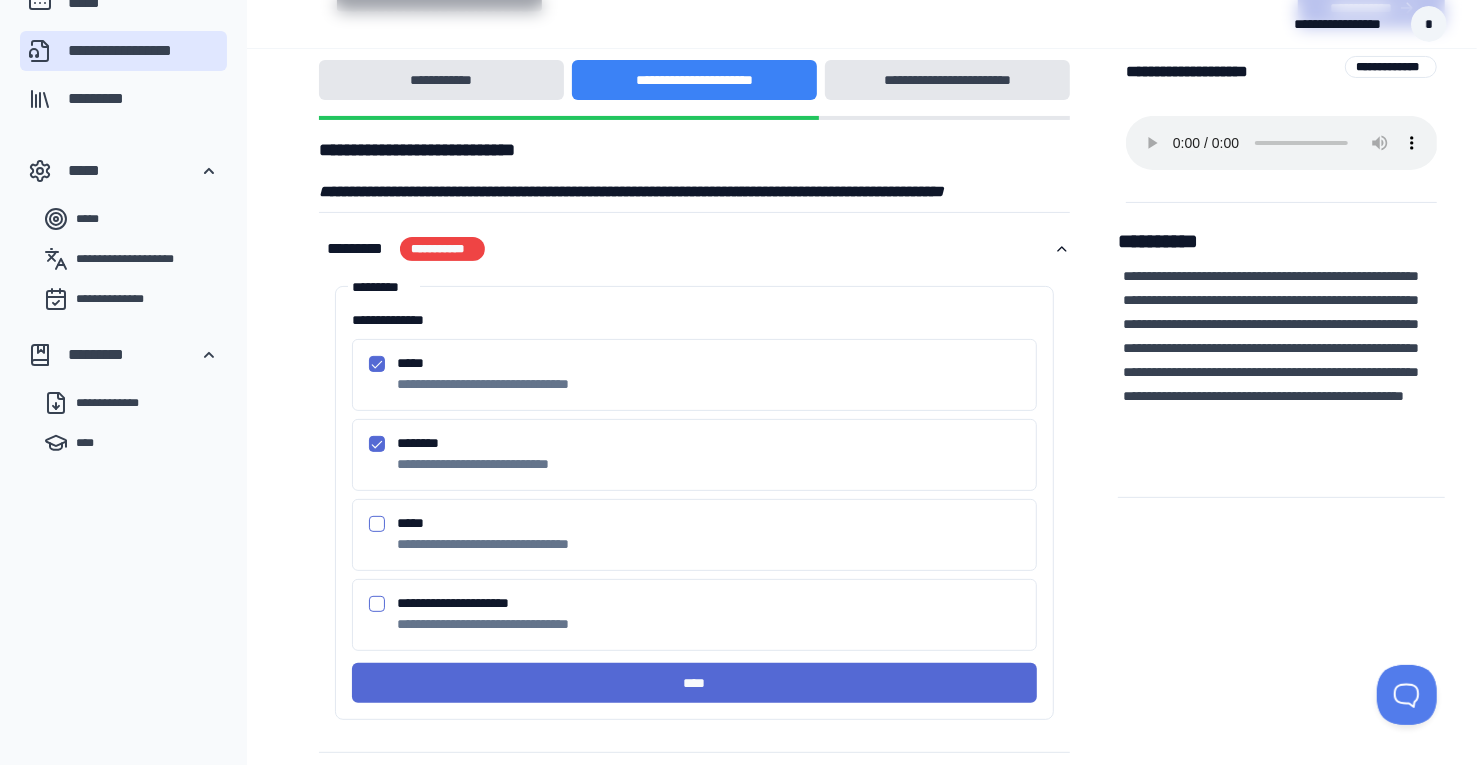 drag, startPoint x: 375, startPoint y: 547, endPoint x: 529, endPoint y: 674, distance: 199.61212 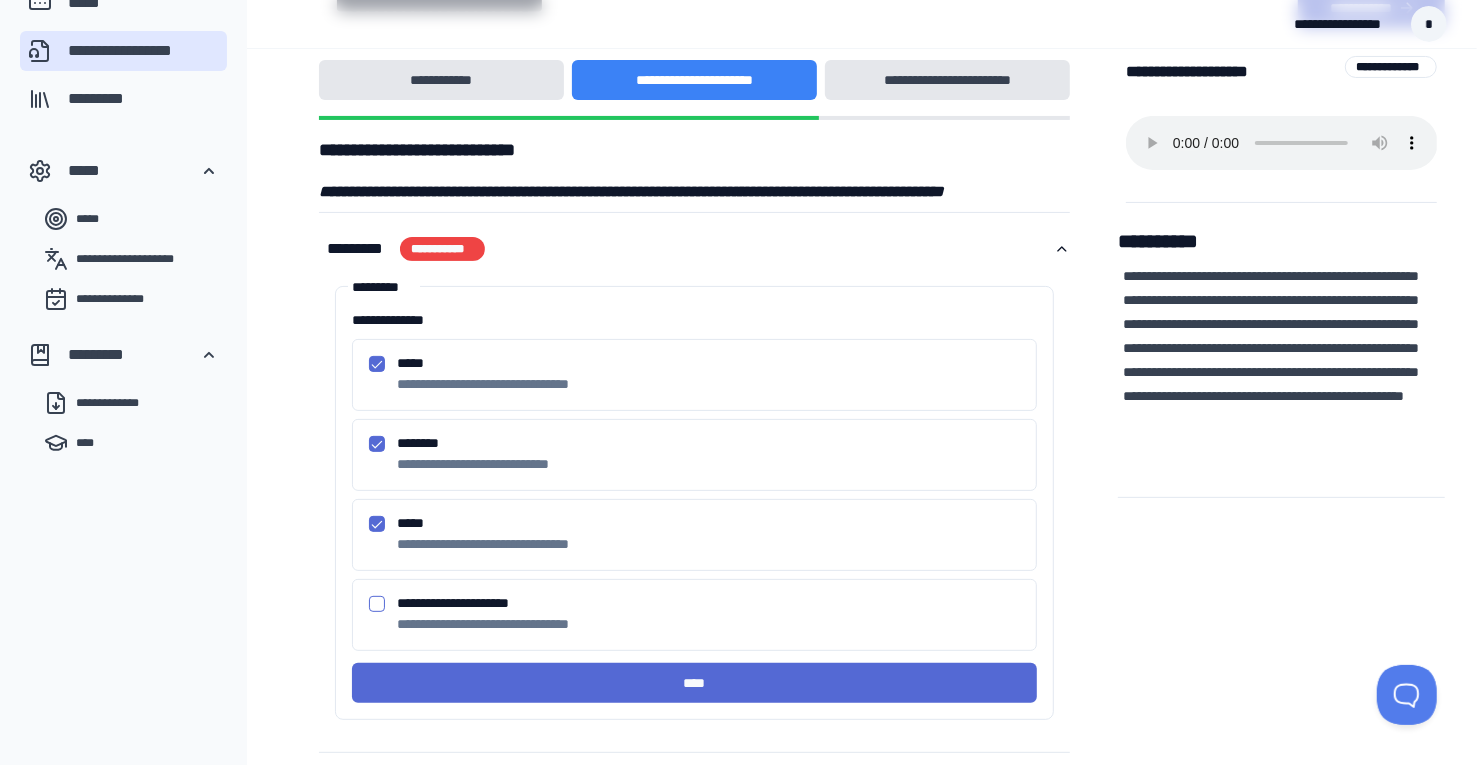 click on "****" at bounding box center [695, 683] 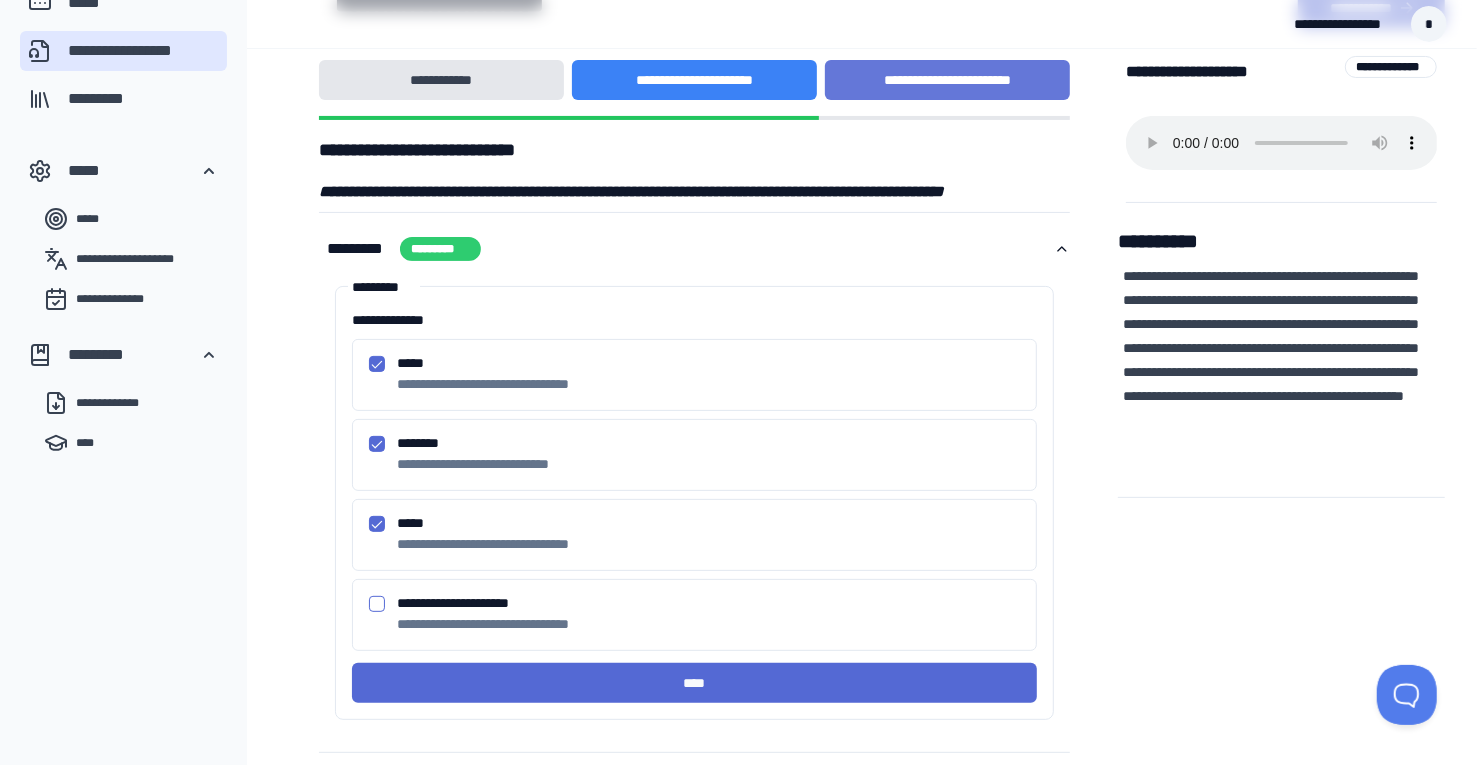 click on "**********" at bounding box center [947, 80] 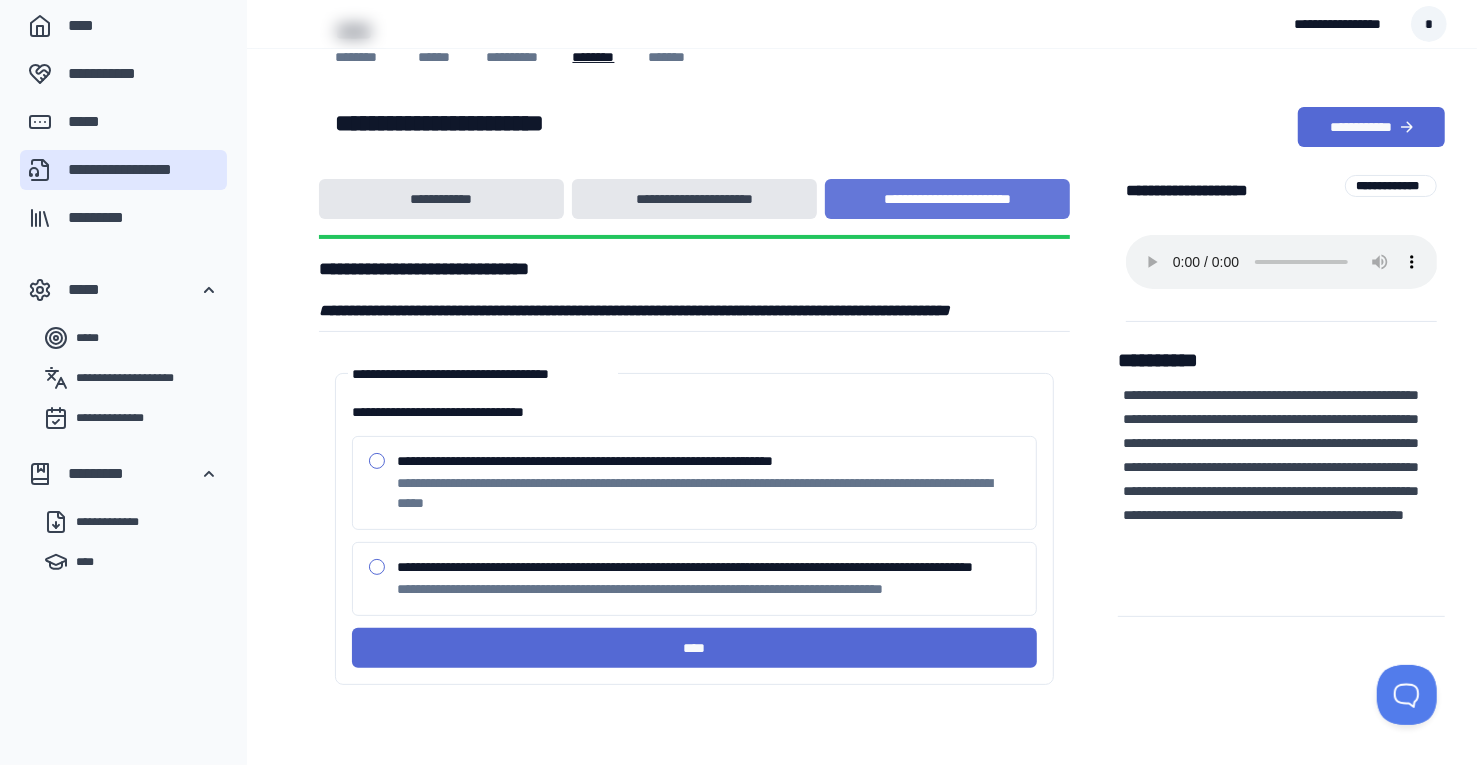 scroll, scrollTop: 152, scrollLeft: 0, axis: vertical 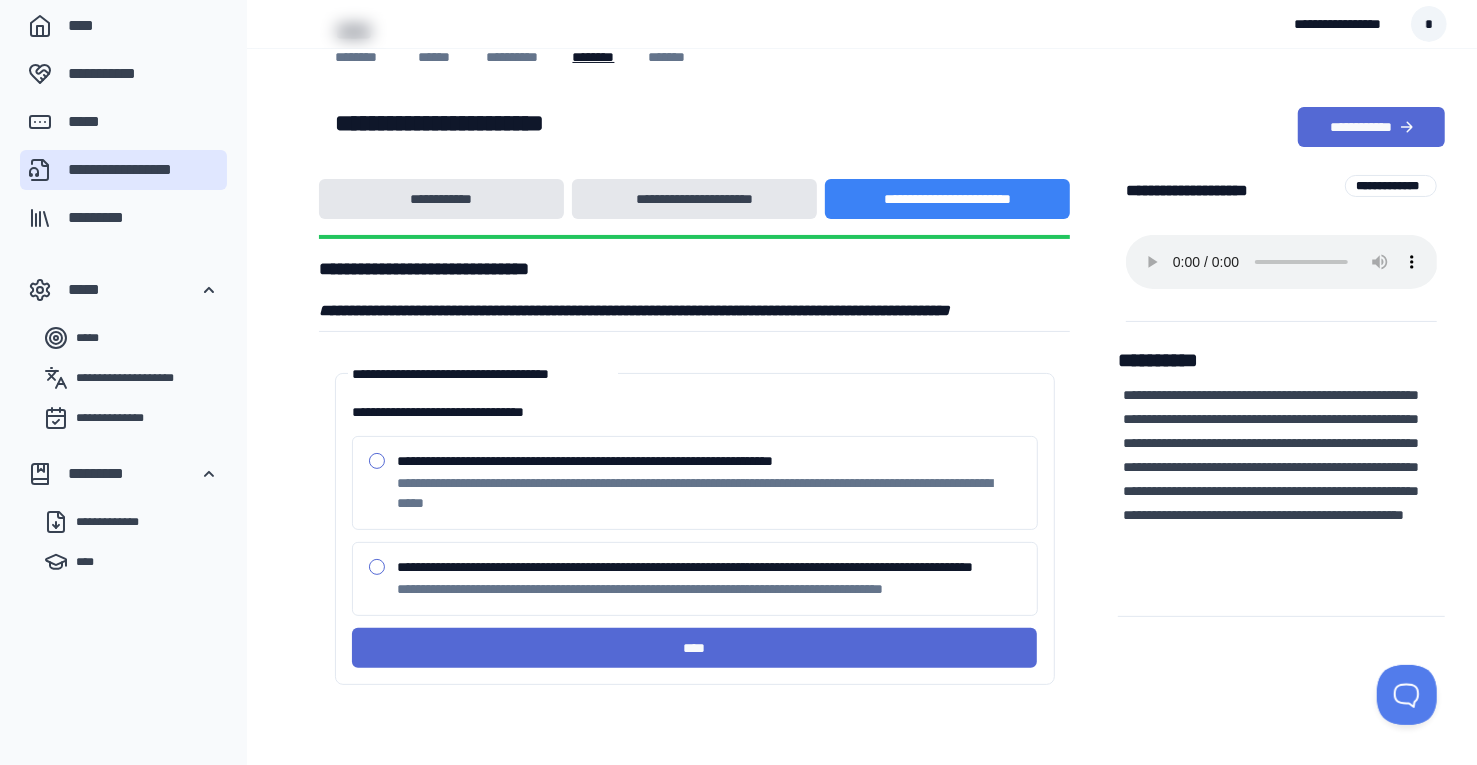 click on "**********" at bounding box center (377, 567) 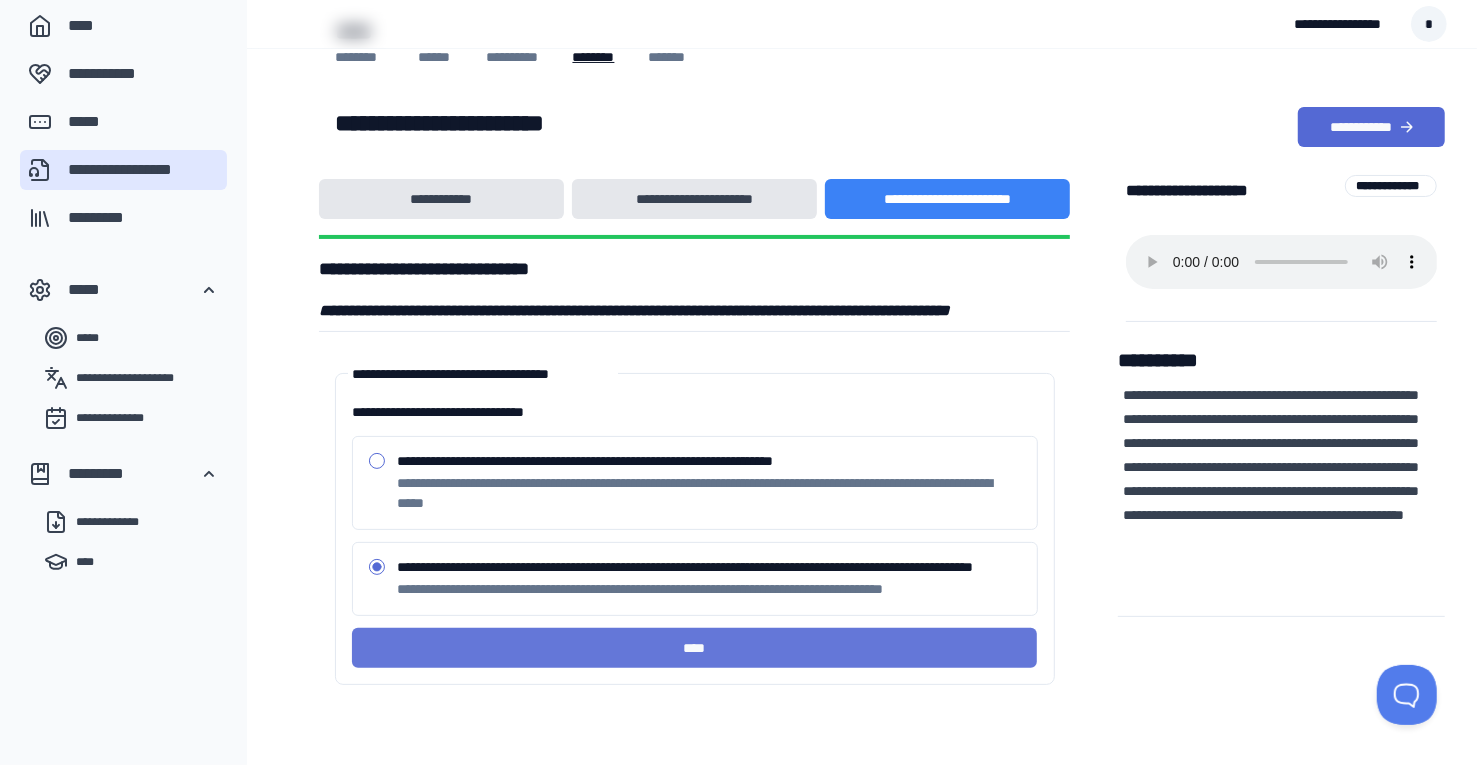 click on "****" at bounding box center [695, 648] 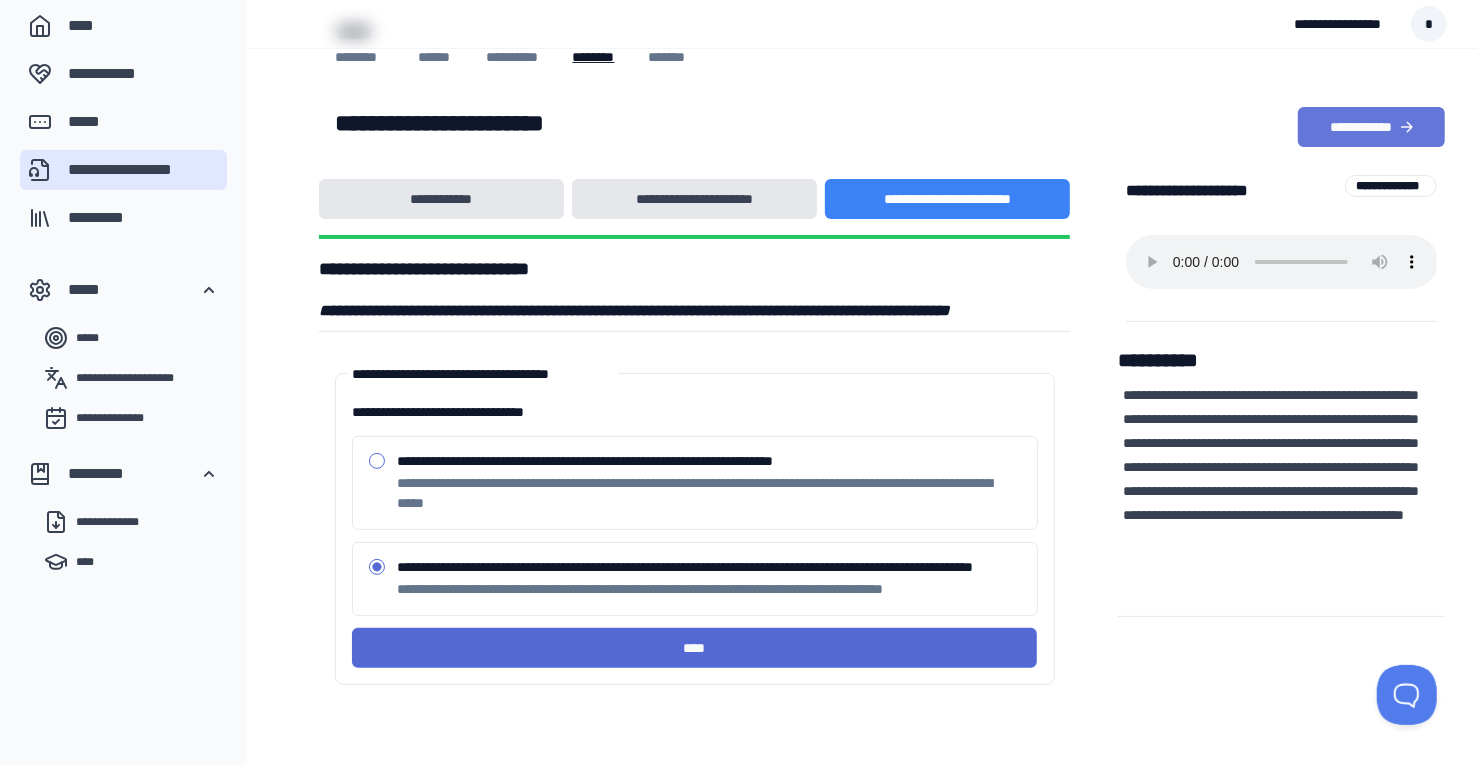click on "**********" at bounding box center (1371, 127) 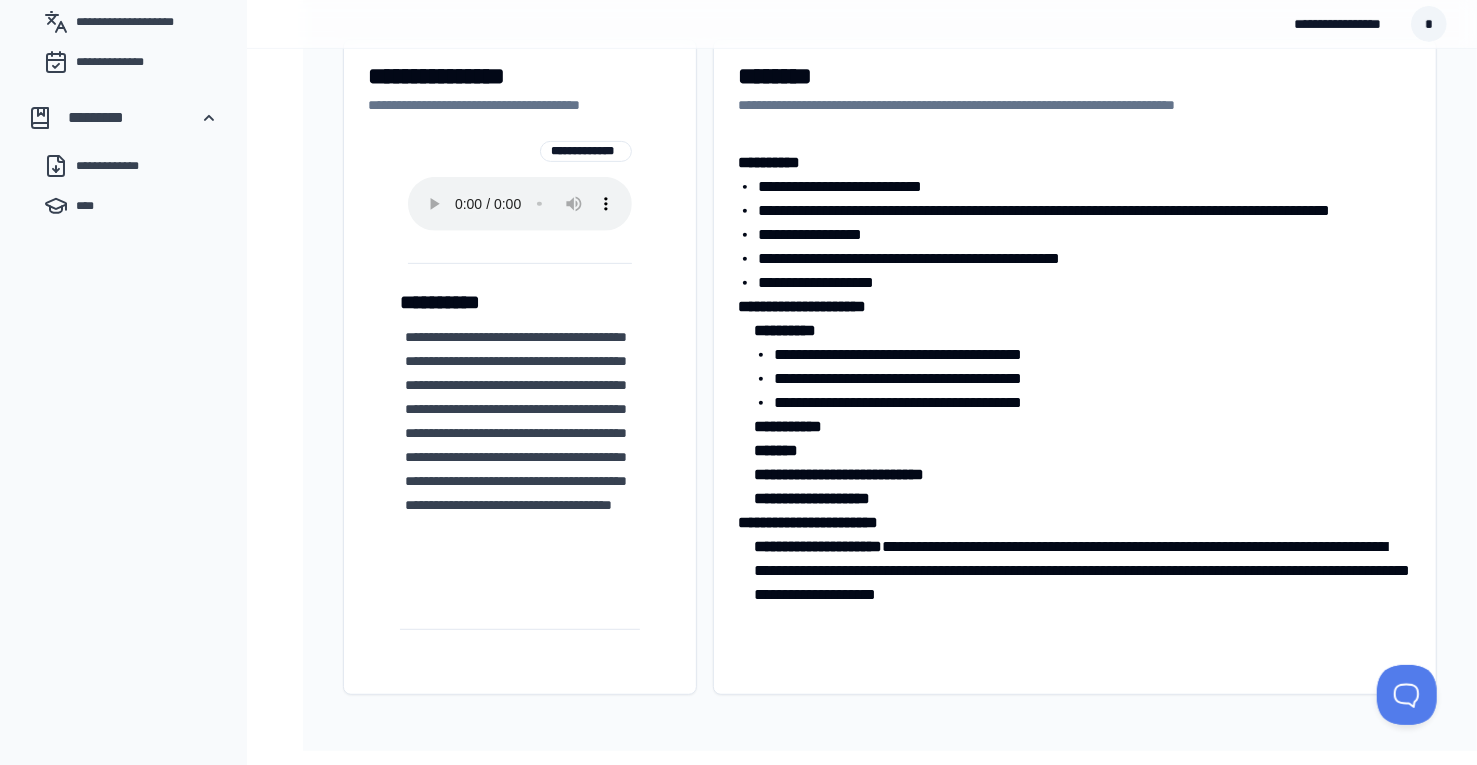 scroll, scrollTop: 70, scrollLeft: 0, axis: vertical 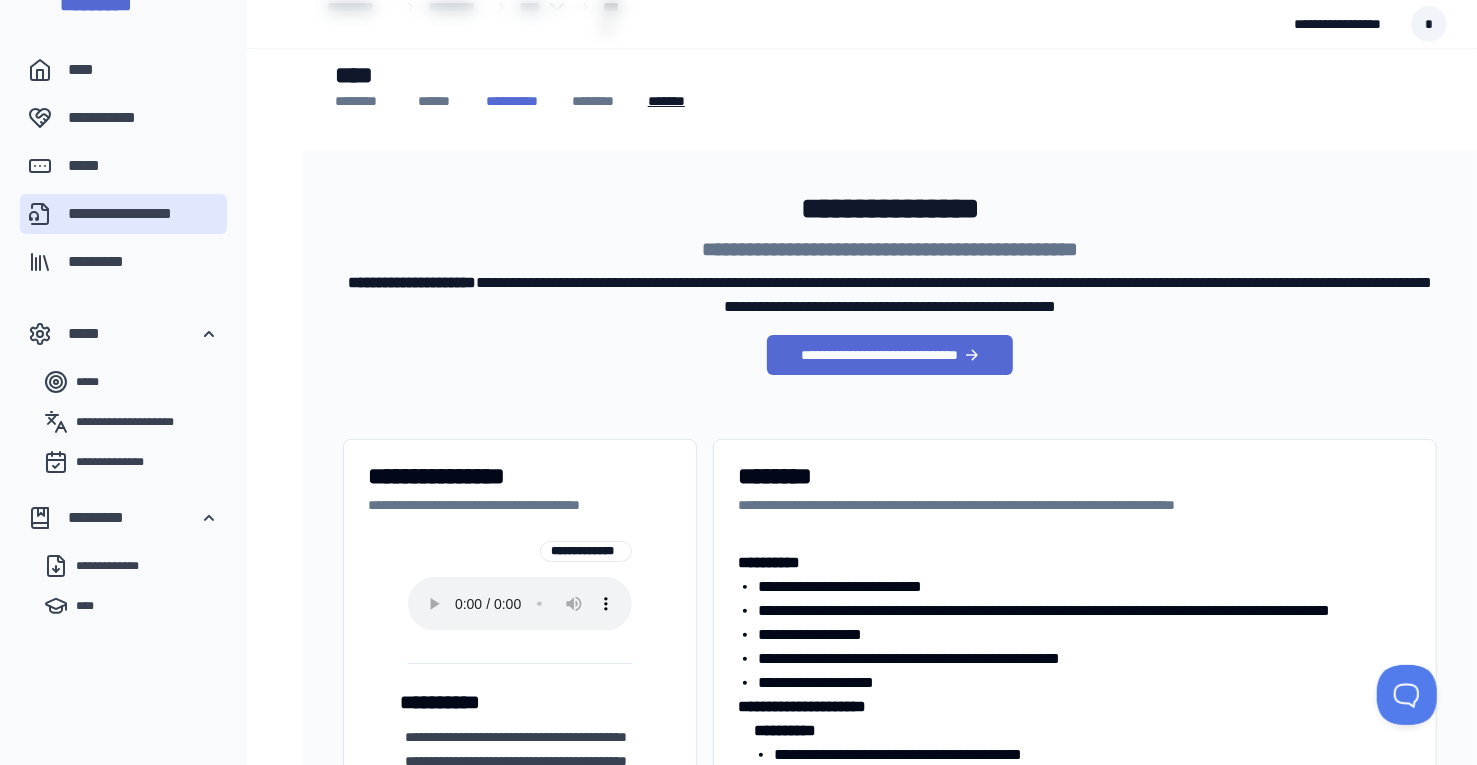 click on "**********" at bounding box center [517, 101] 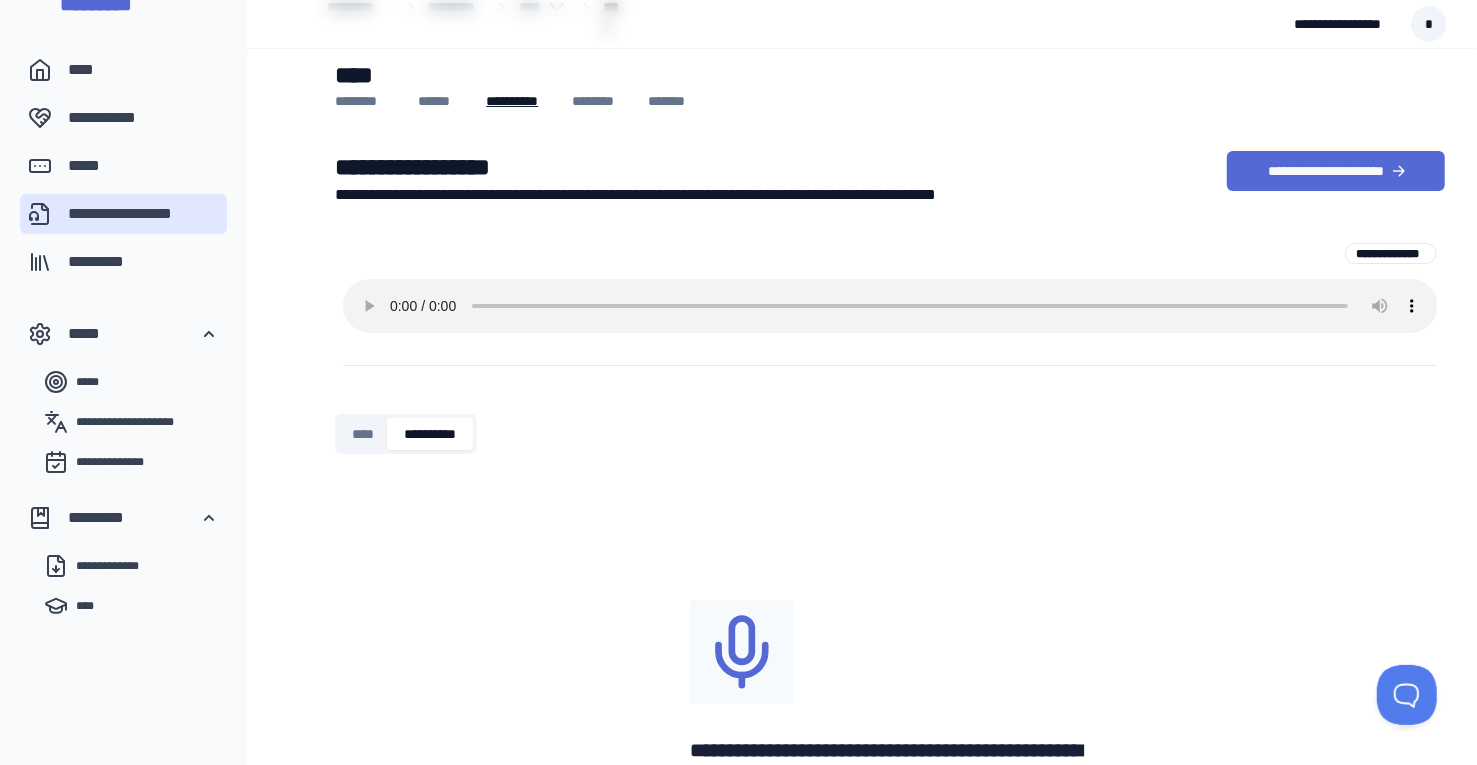 scroll, scrollTop: 48, scrollLeft: 0, axis: vertical 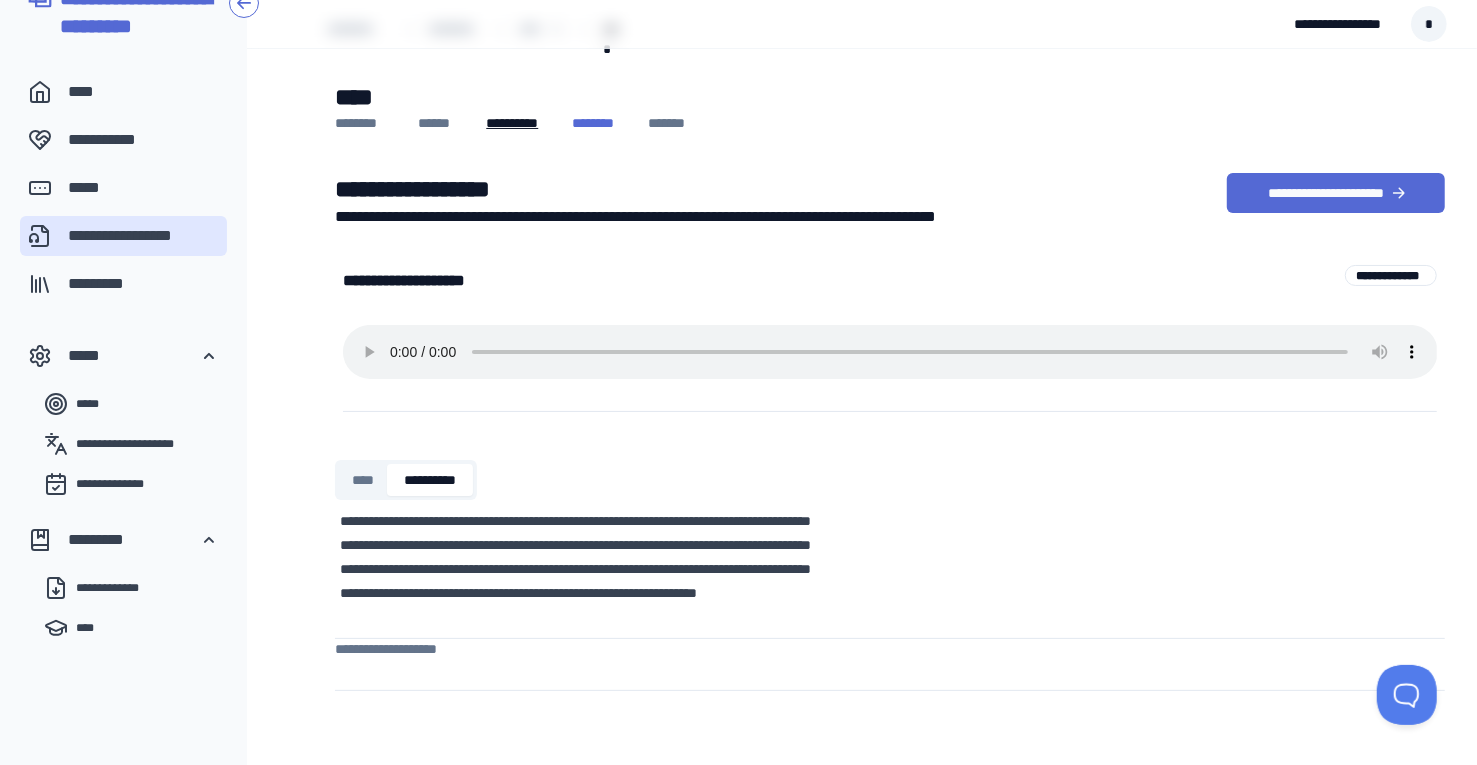 click on "********" at bounding box center (598, 123) 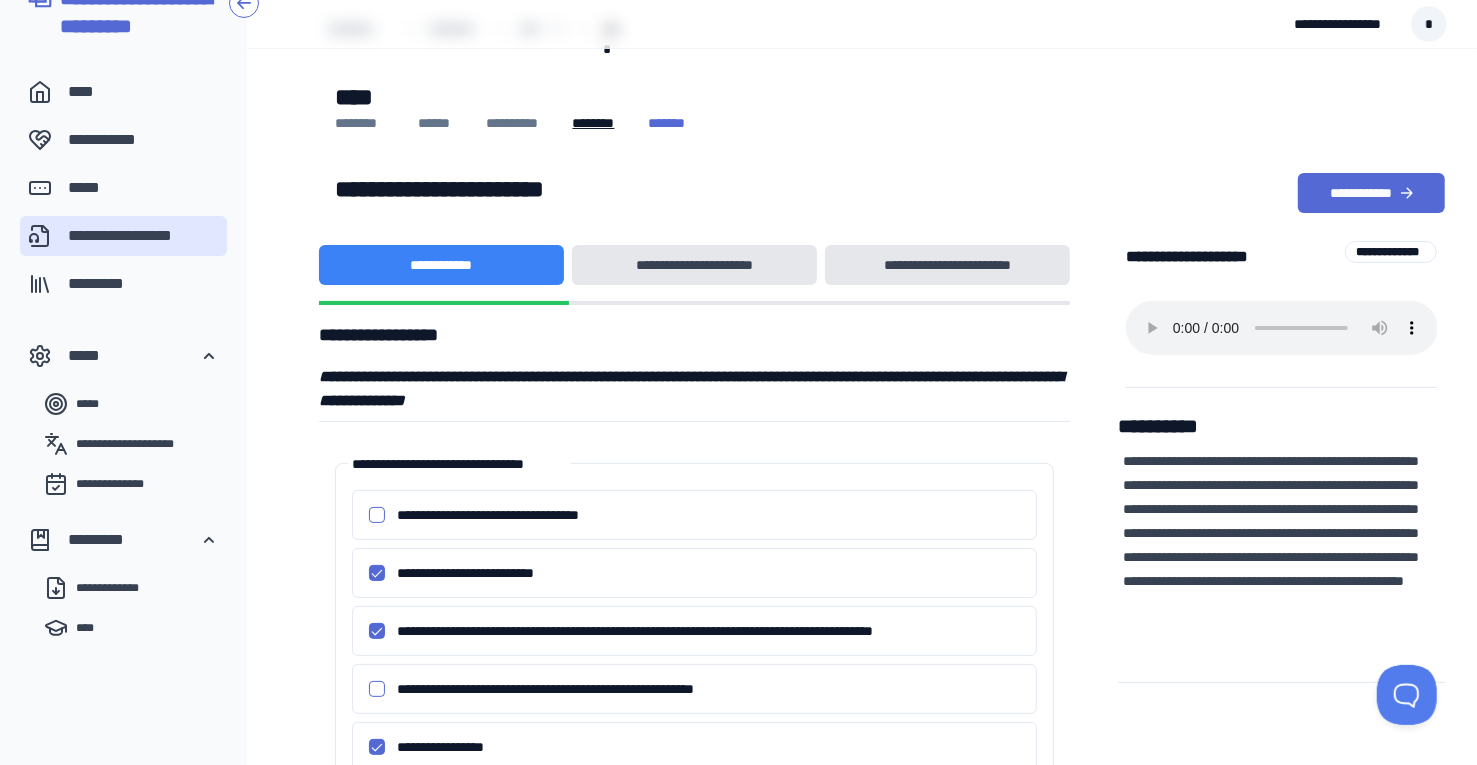click on "*******" at bounding box center [678, 123] 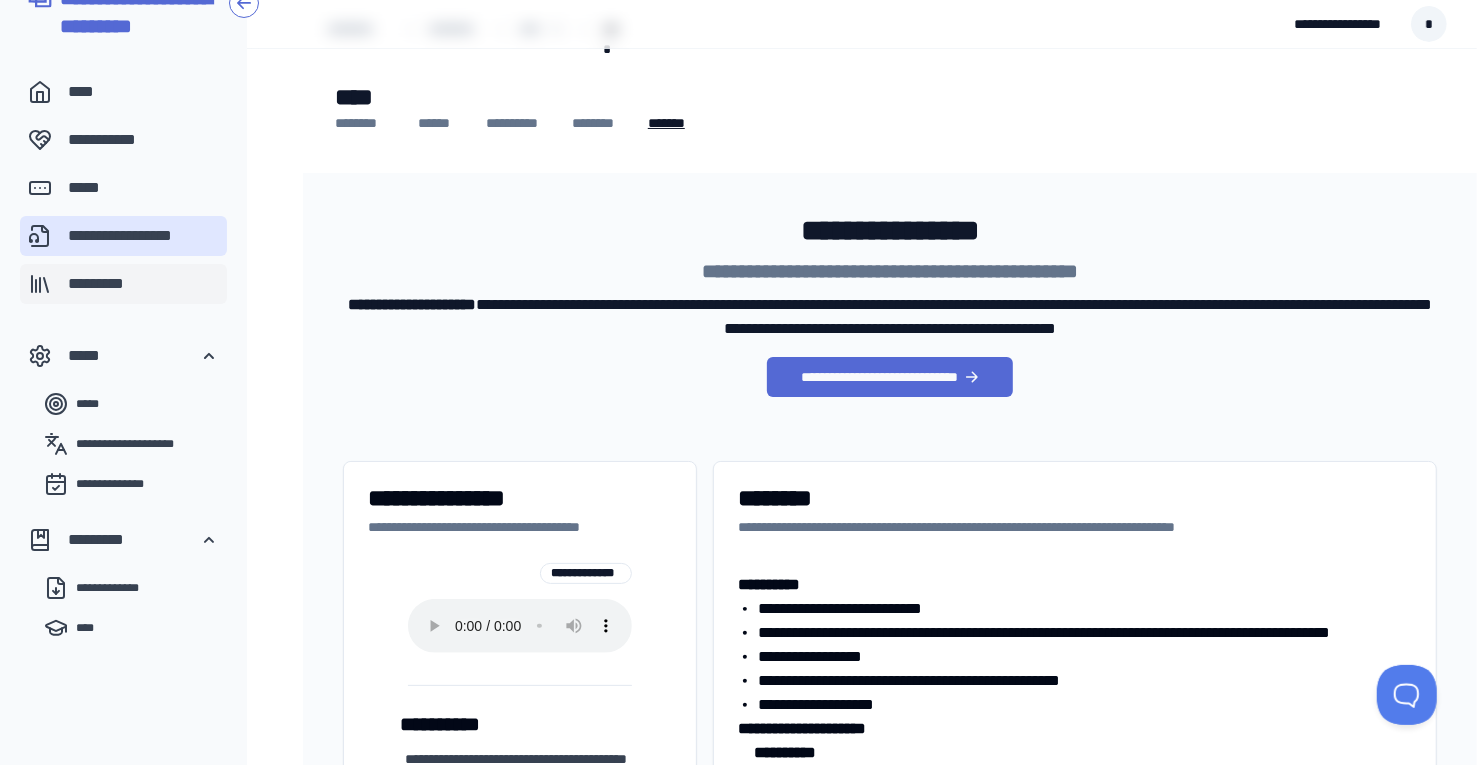 click on "*********" at bounding box center (143, 284) 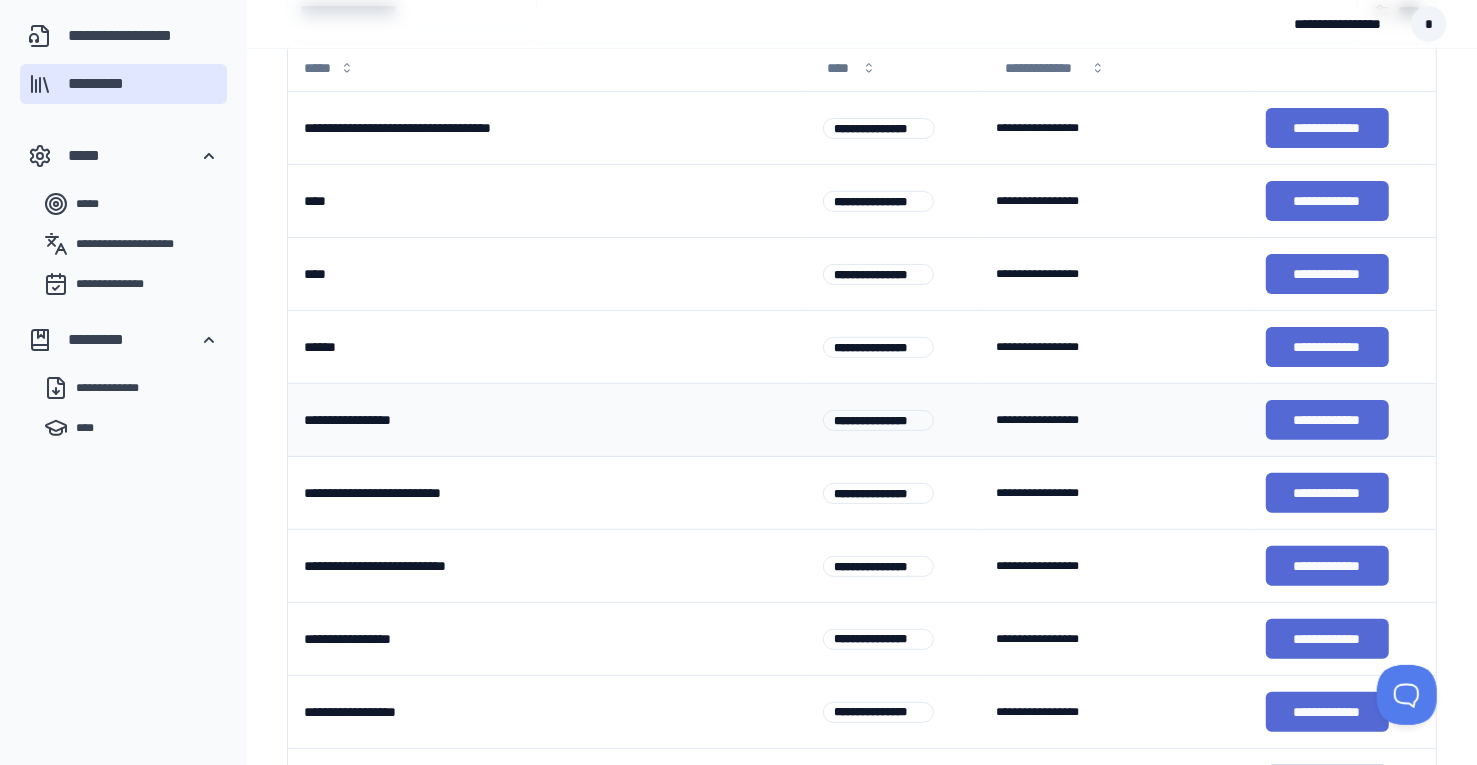 scroll, scrollTop: 390, scrollLeft: 0, axis: vertical 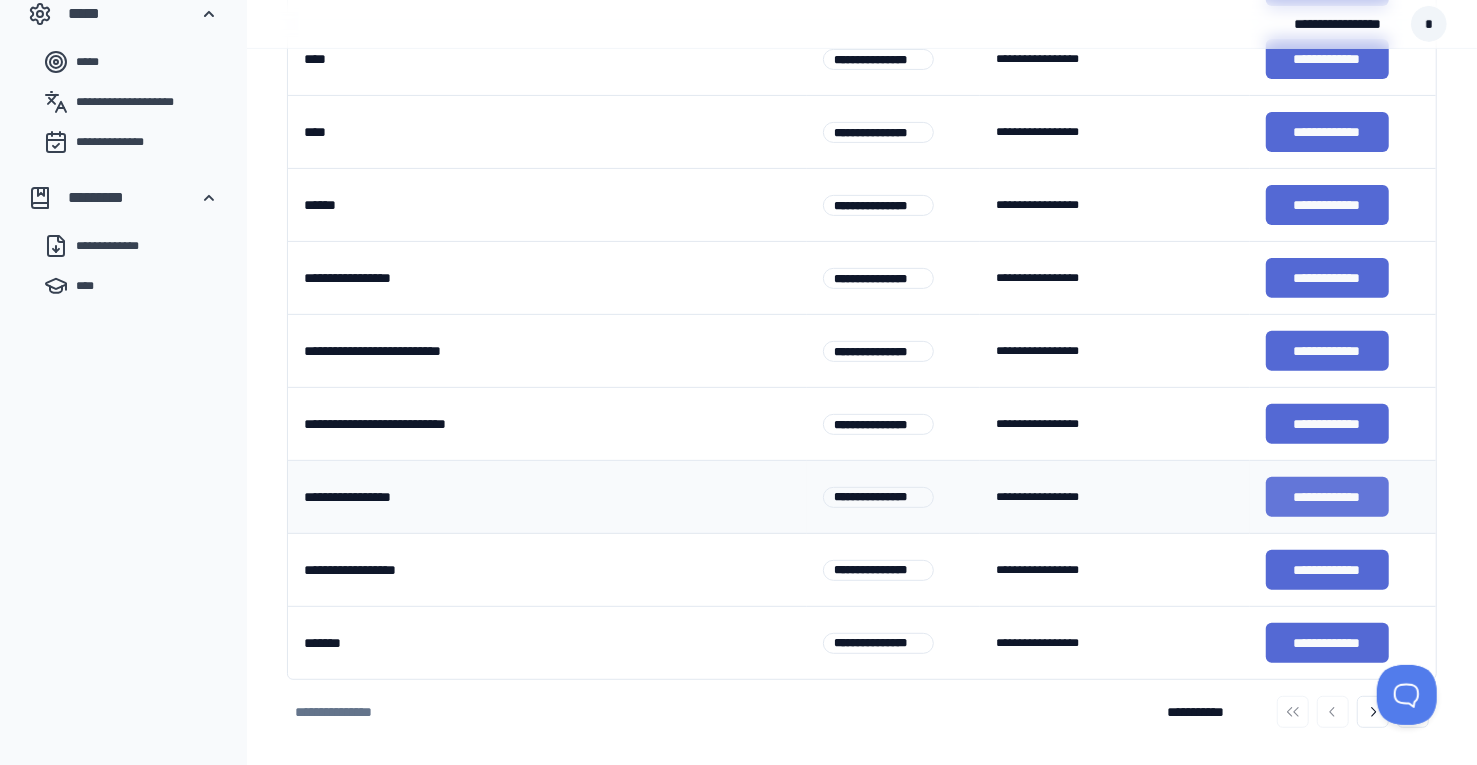click on "**********" at bounding box center [1327, 497] 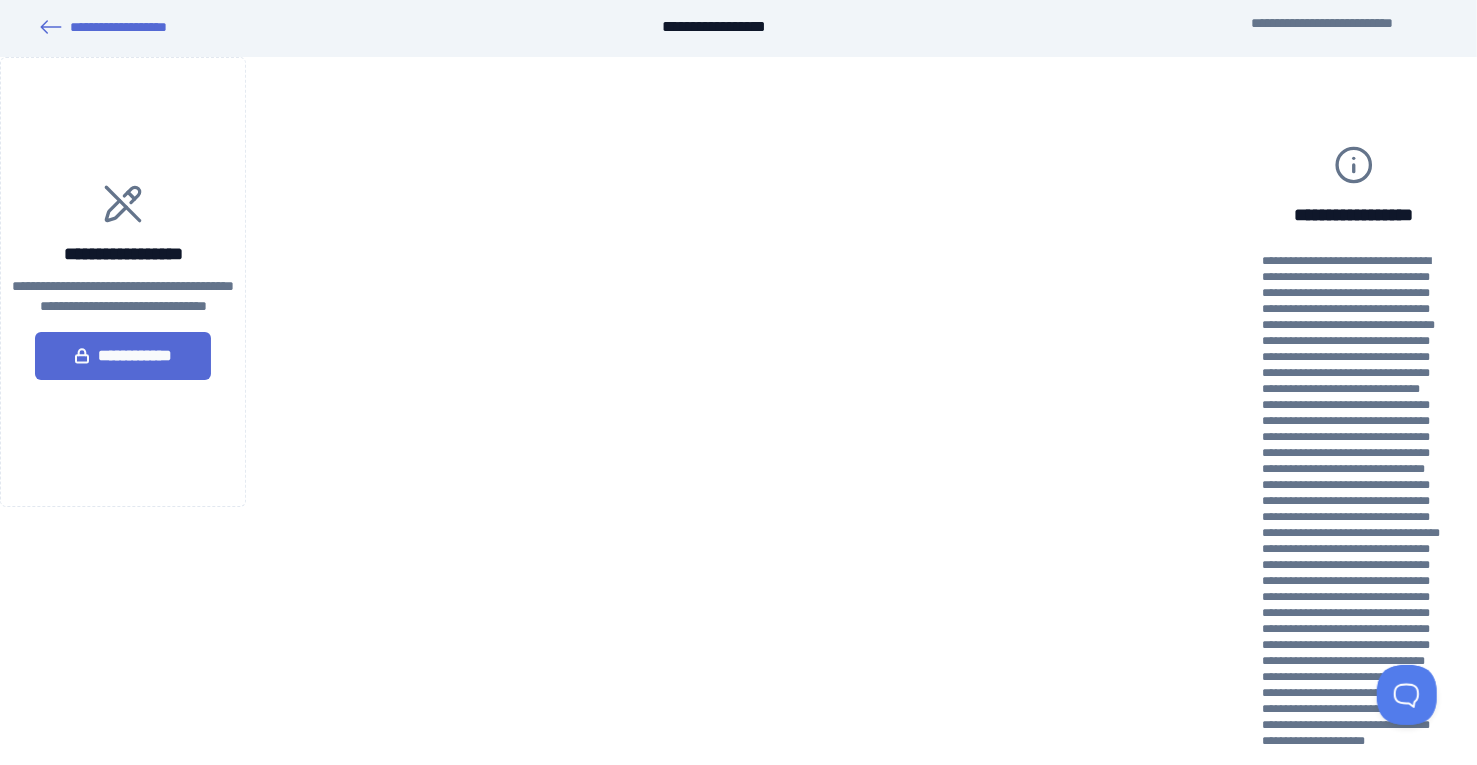 type on "**********" 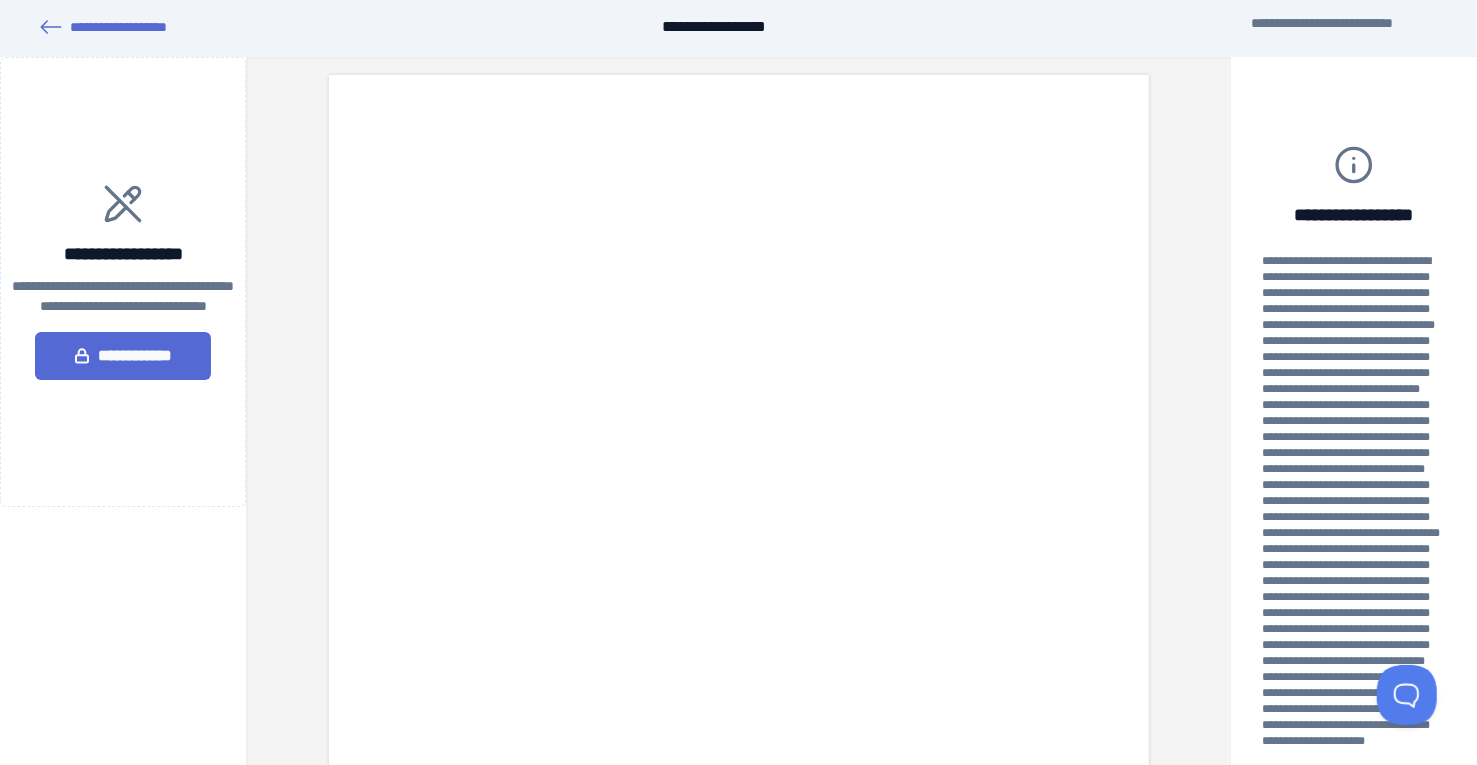 scroll, scrollTop: 0, scrollLeft: 0, axis: both 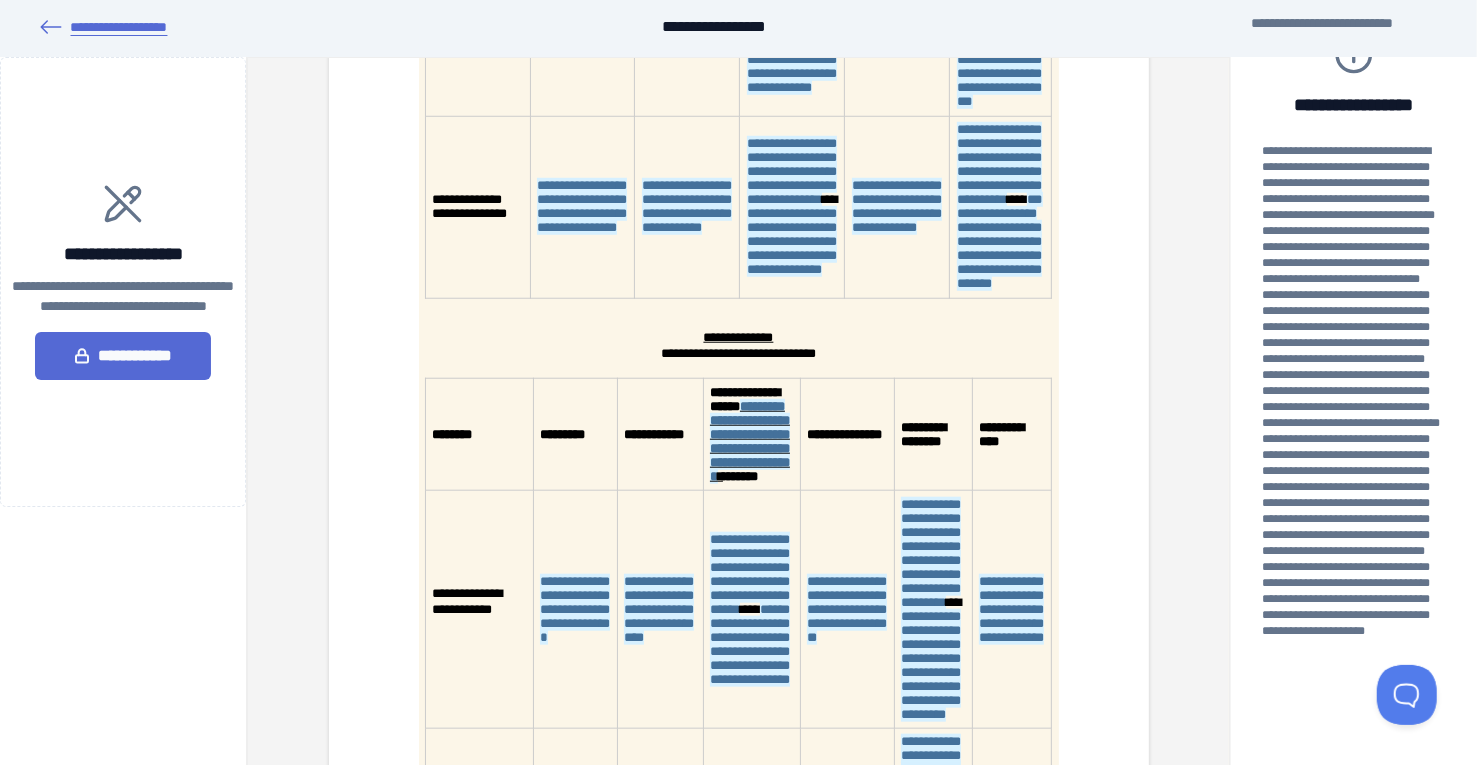 click on "**********" at bounding box center (103, 27) 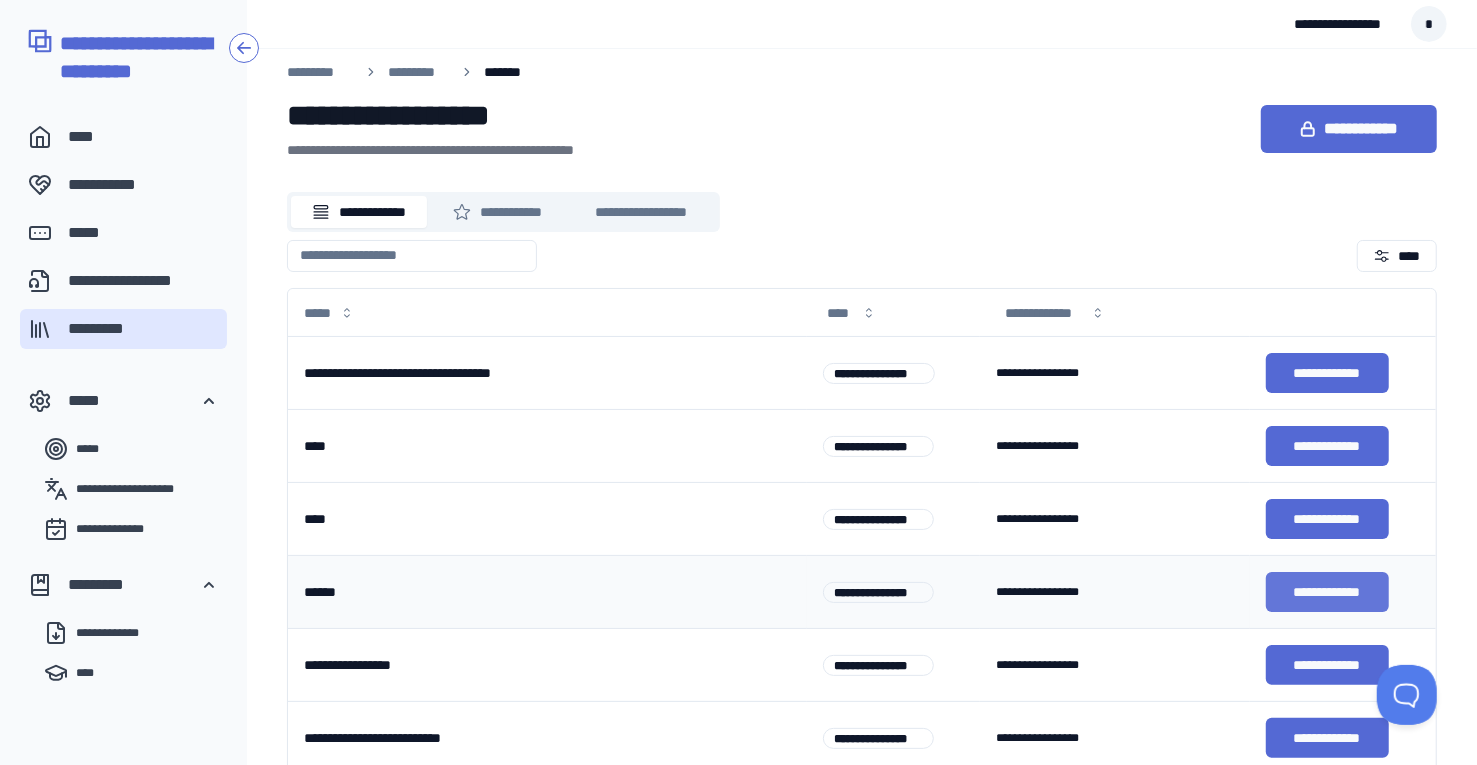 click on "**********" at bounding box center (1327, 592) 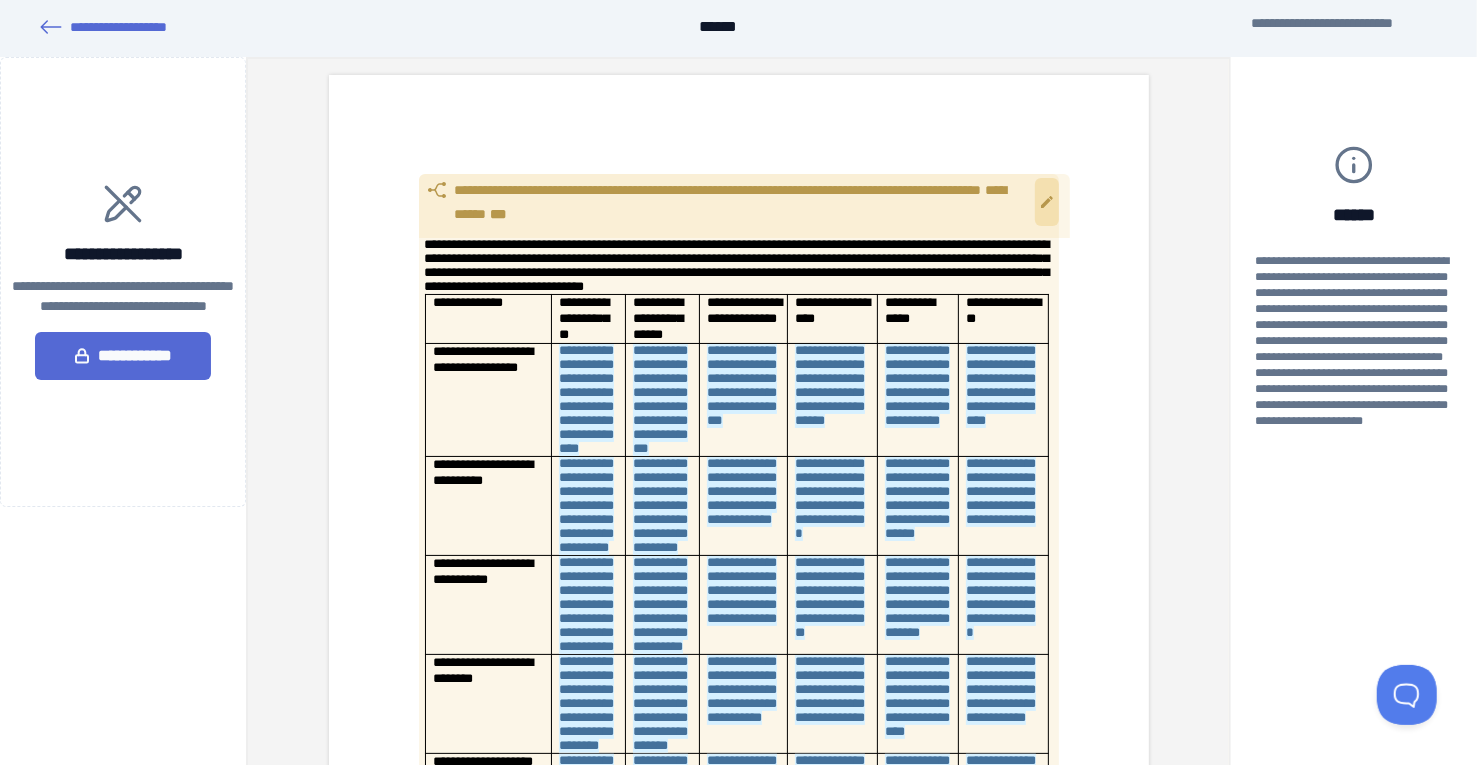 scroll, scrollTop: 0, scrollLeft: 0, axis: both 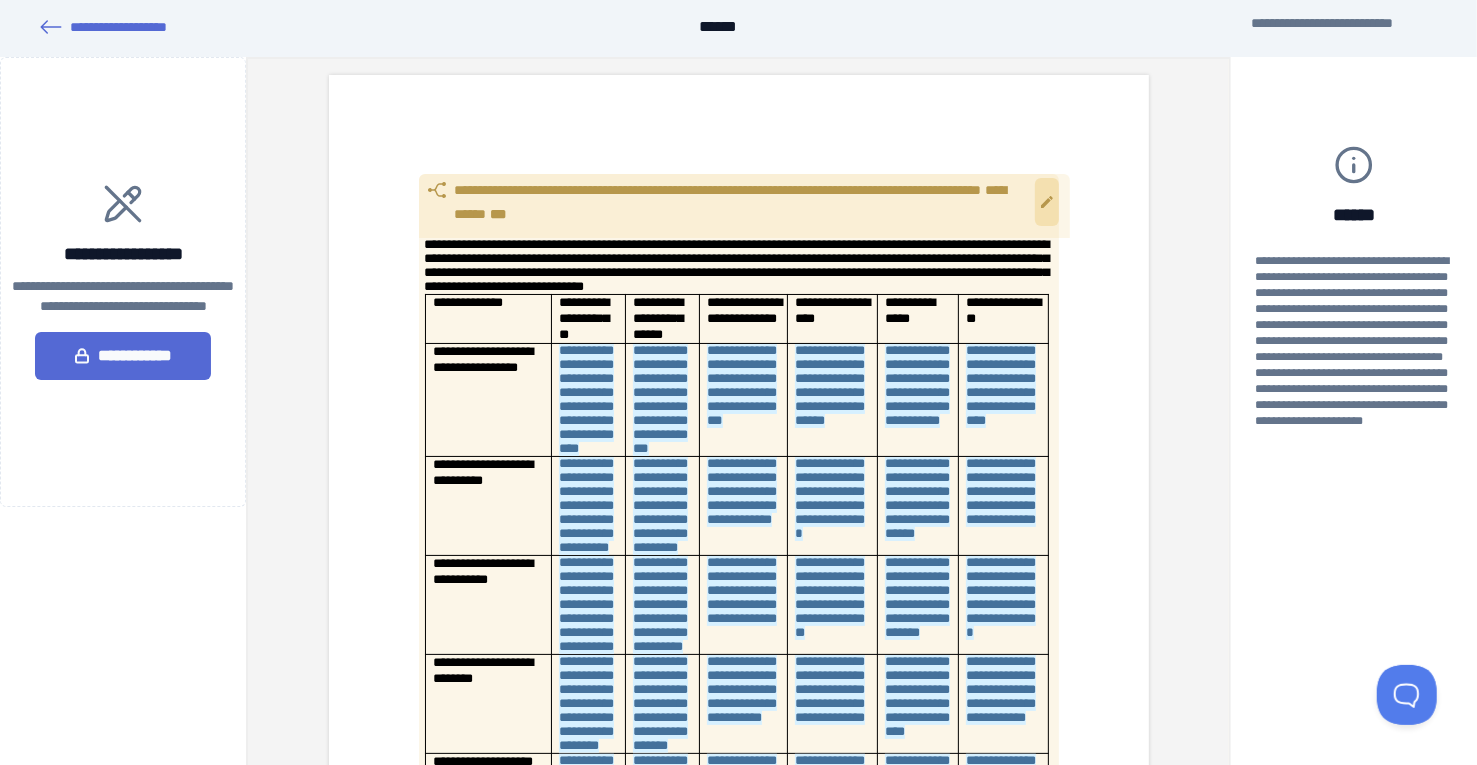 click on "**********" at bounding box center (586, 398) 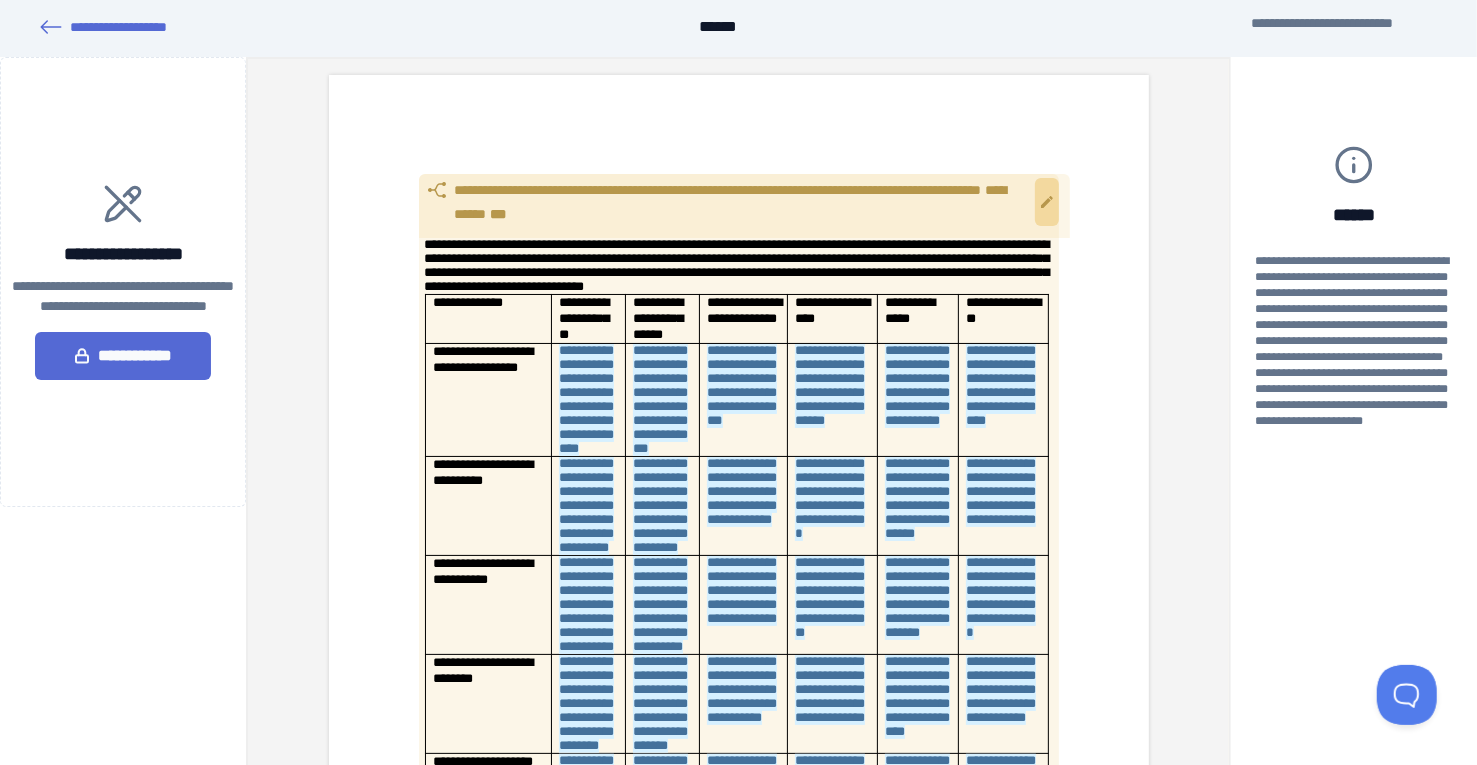 click at bounding box center (1047, 201) 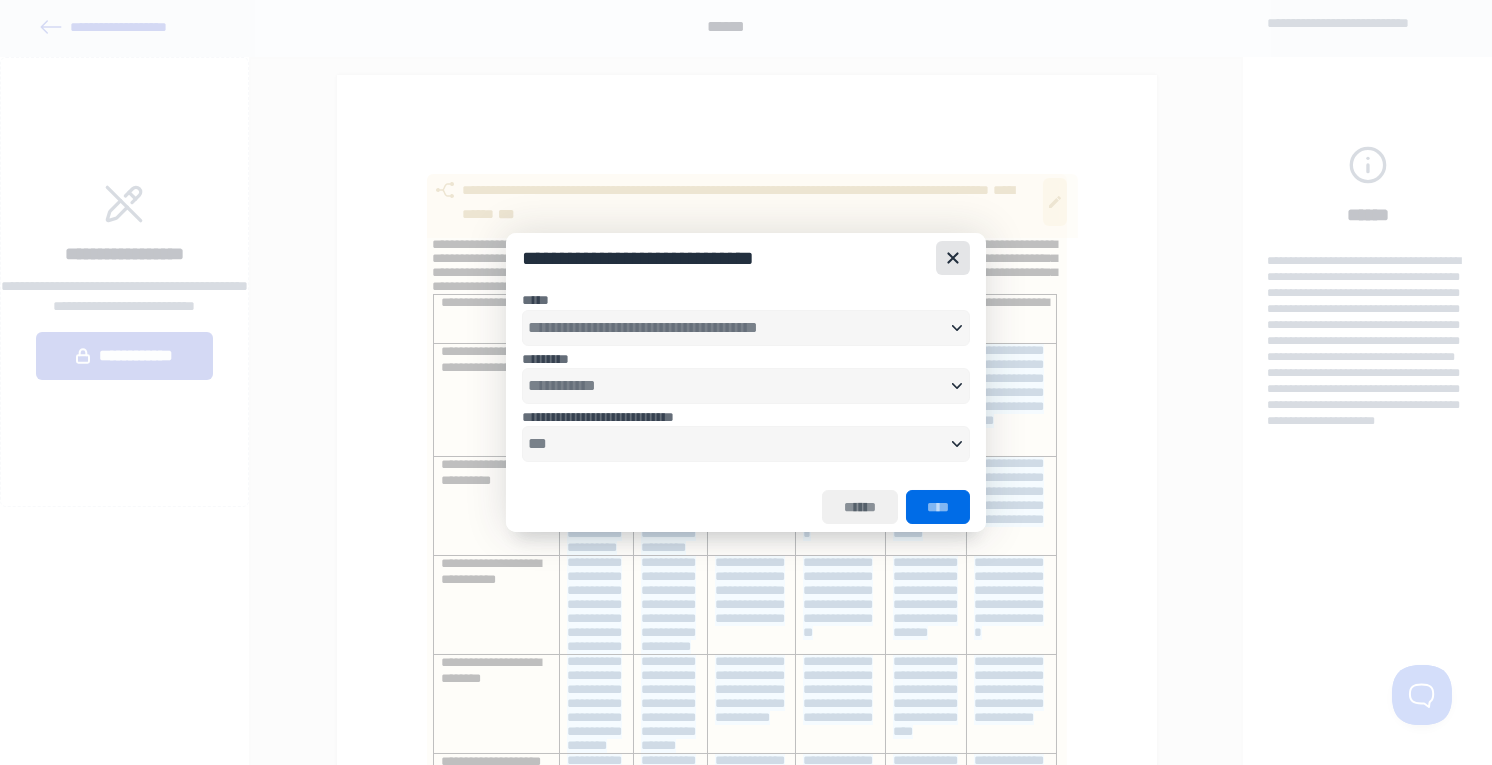 drag, startPoint x: 950, startPoint y: 243, endPoint x: 702, endPoint y: 185, distance: 254.69197 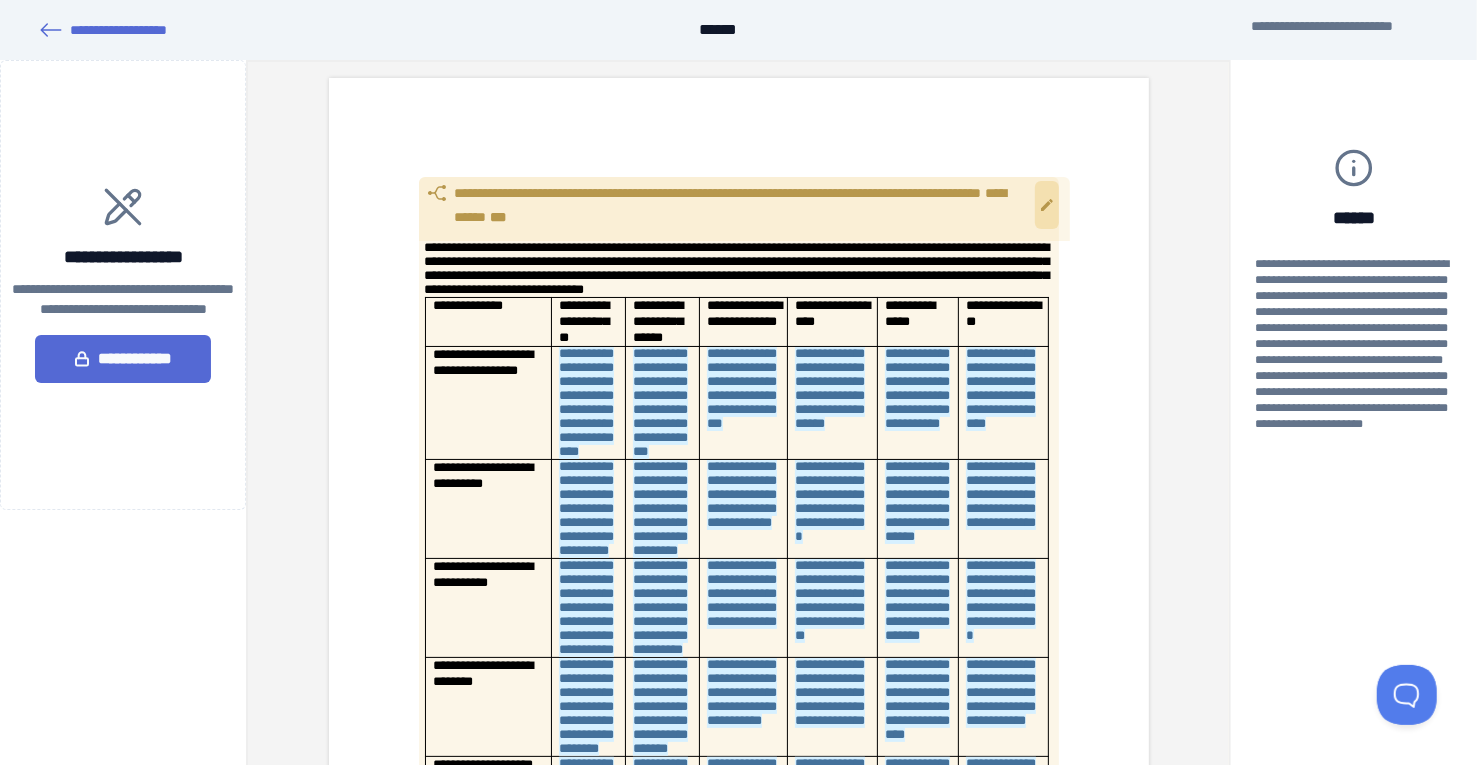 scroll, scrollTop: 0, scrollLeft: 0, axis: both 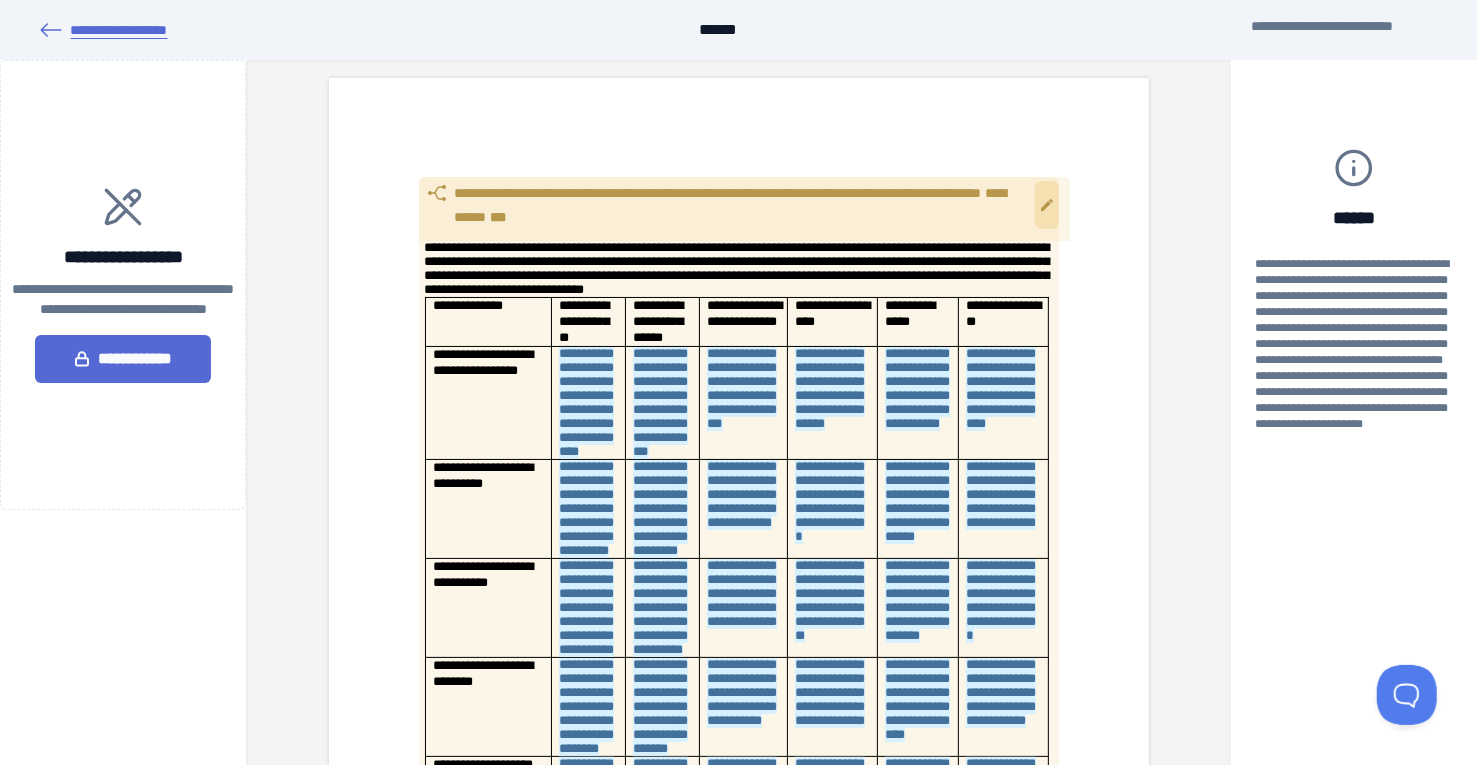 click on "**********" at bounding box center (103, 30) 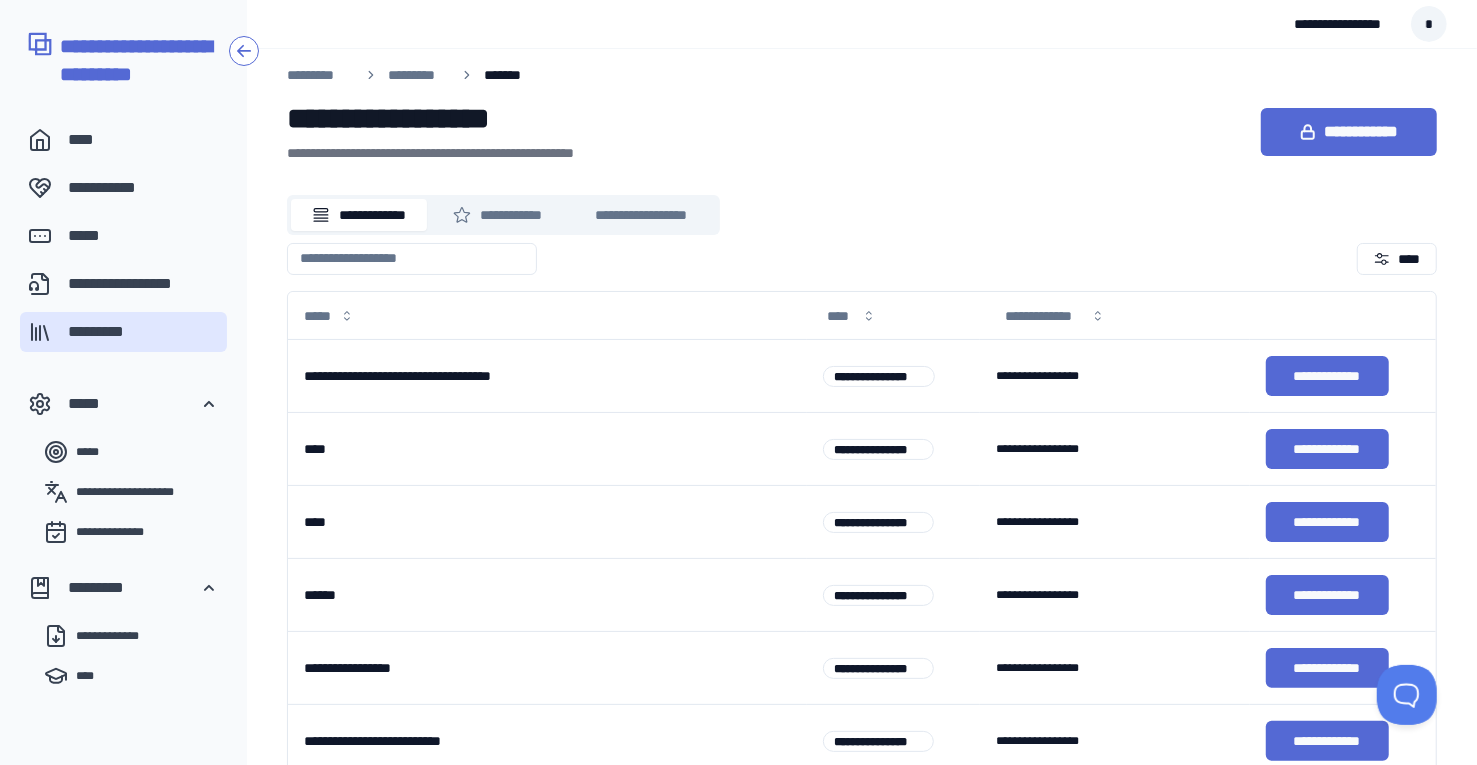 click on "**********" at bounding box center (641, 215) 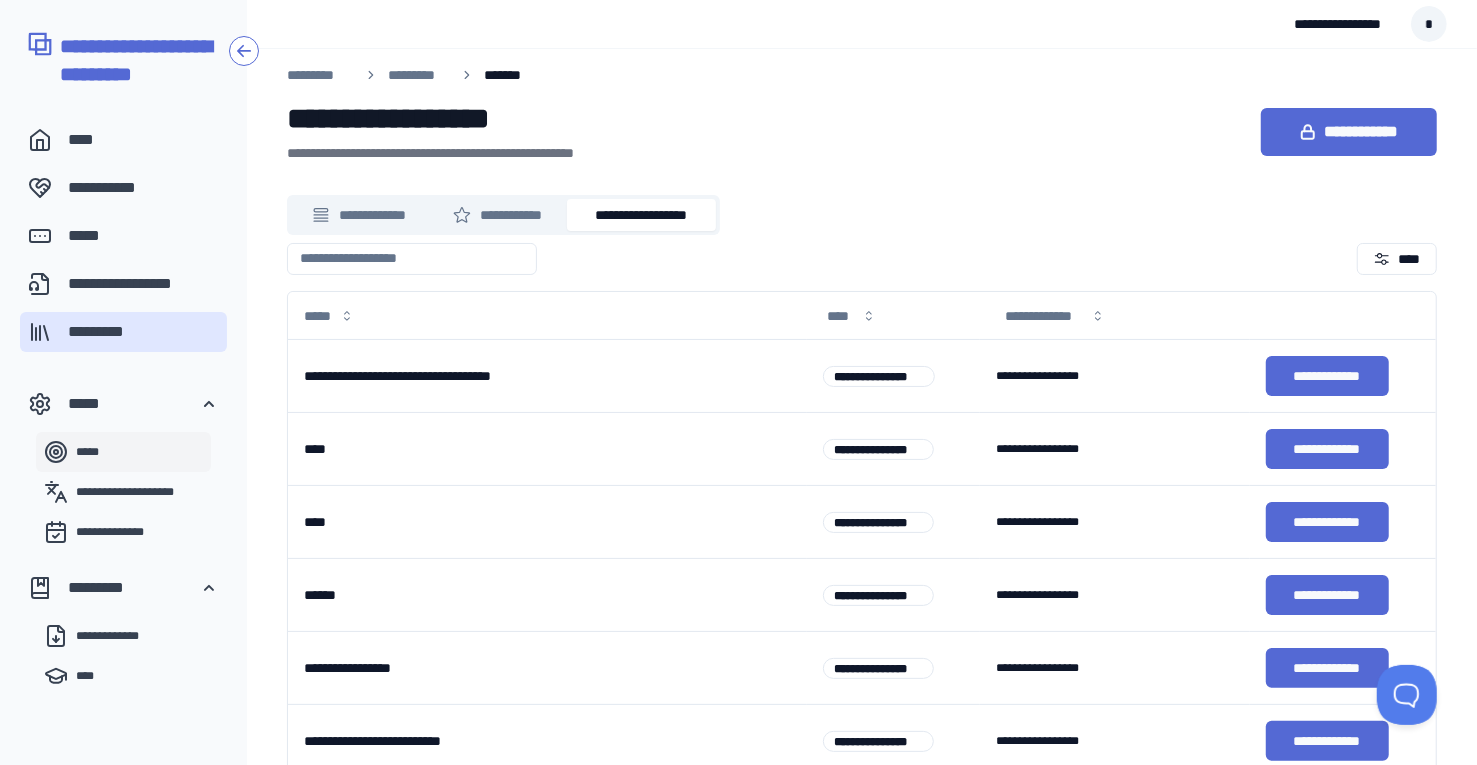click on "*****" at bounding box center (139, 452) 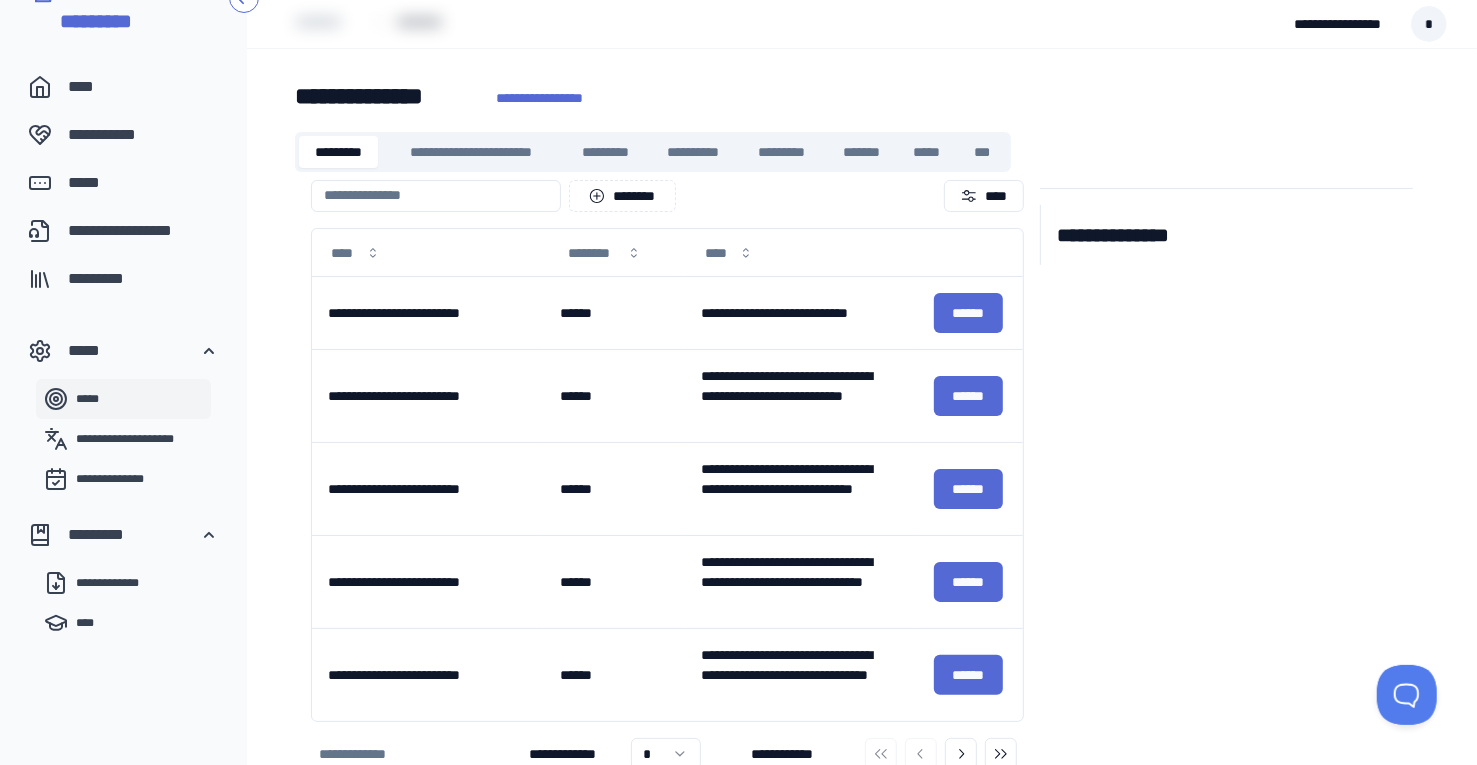 scroll, scrollTop: 112, scrollLeft: 0, axis: vertical 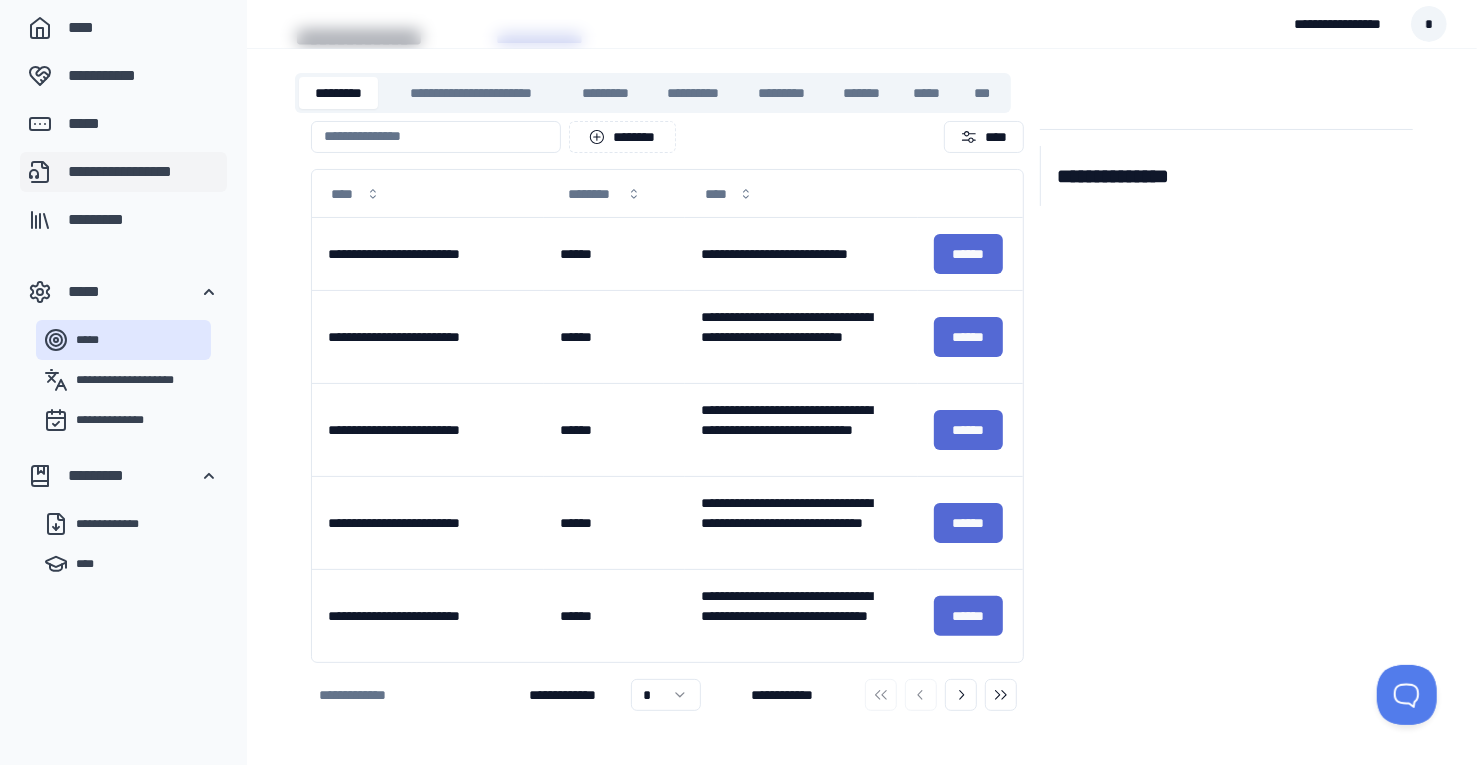 click on "**********" at bounding box center (143, 172) 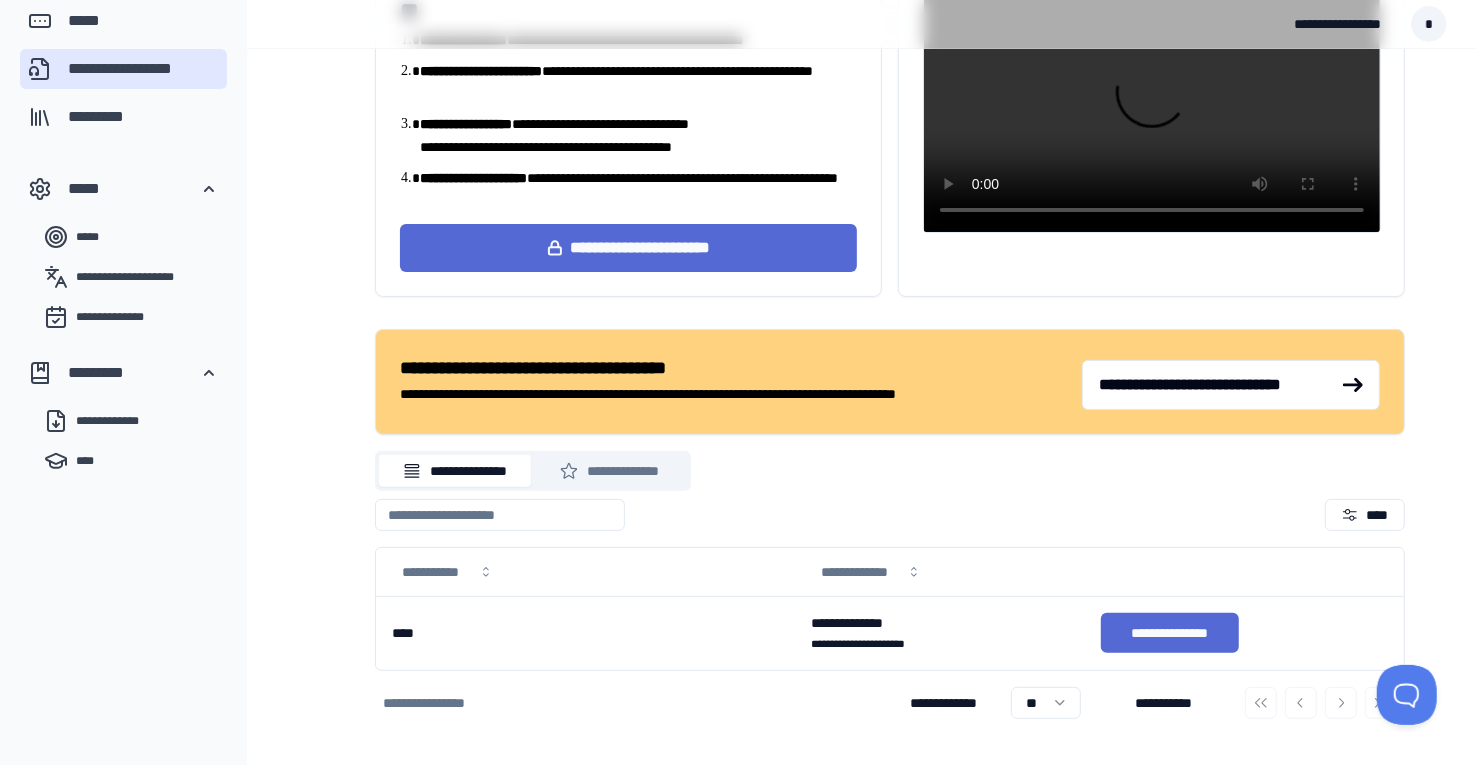 scroll, scrollTop: 222, scrollLeft: 0, axis: vertical 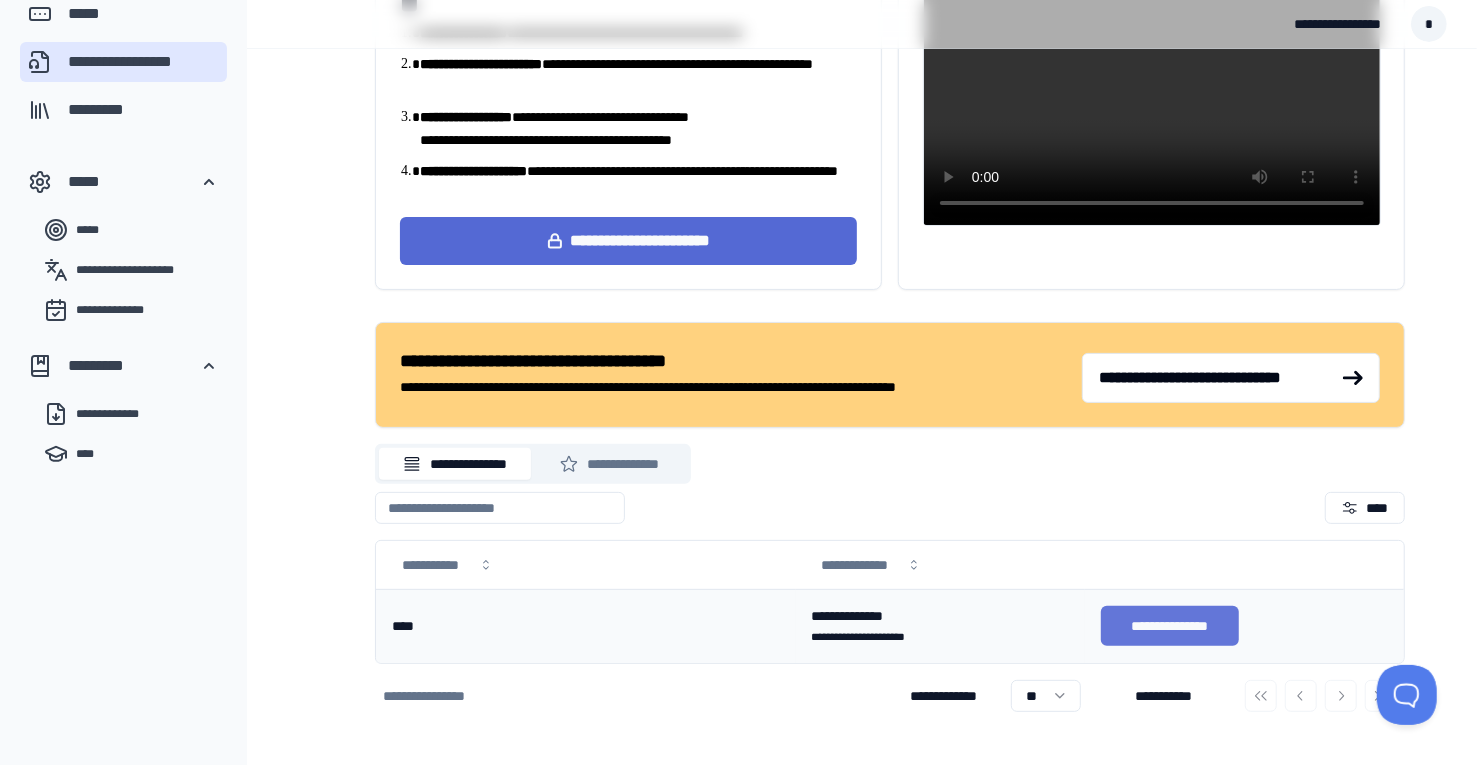click on "**********" at bounding box center (1170, 626) 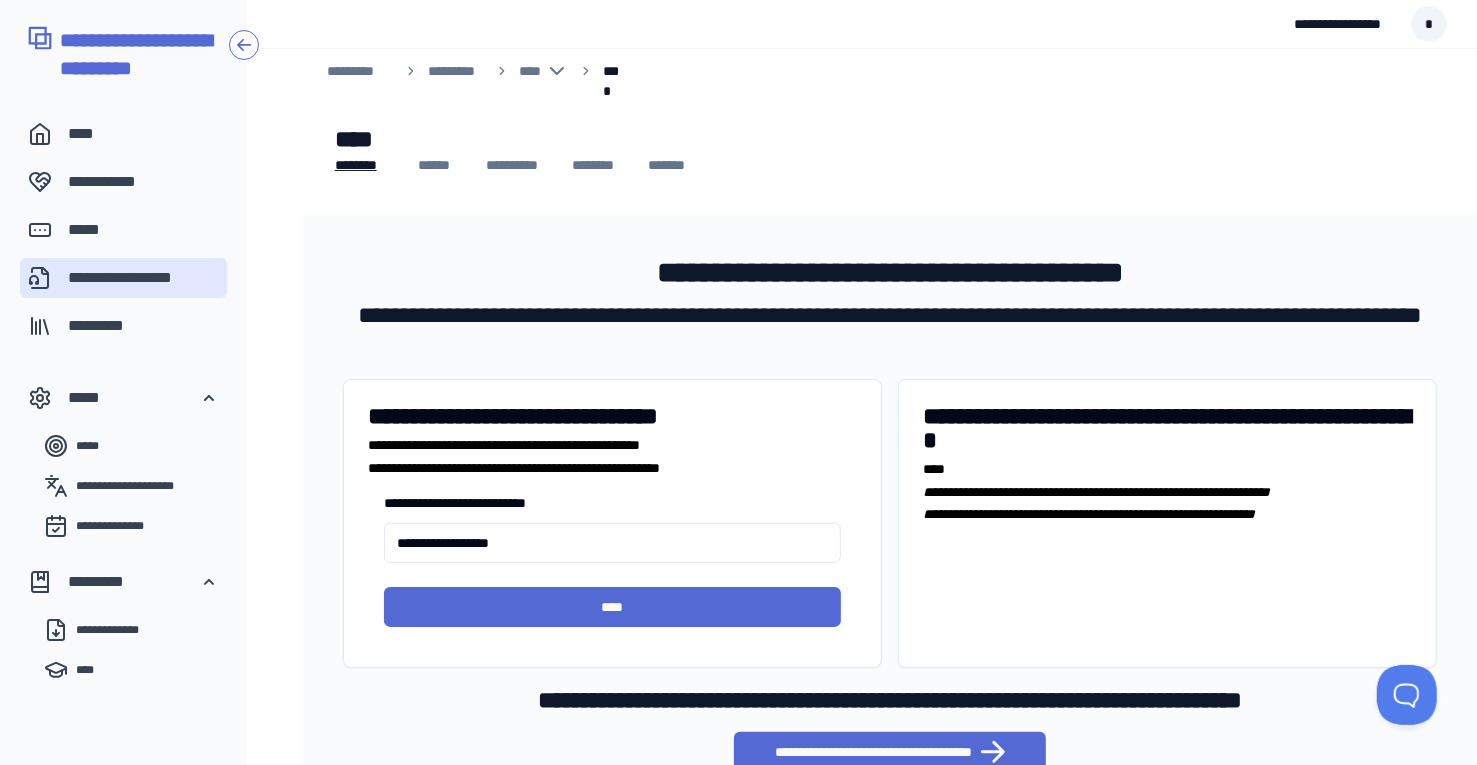 scroll, scrollTop: 0, scrollLeft: 0, axis: both 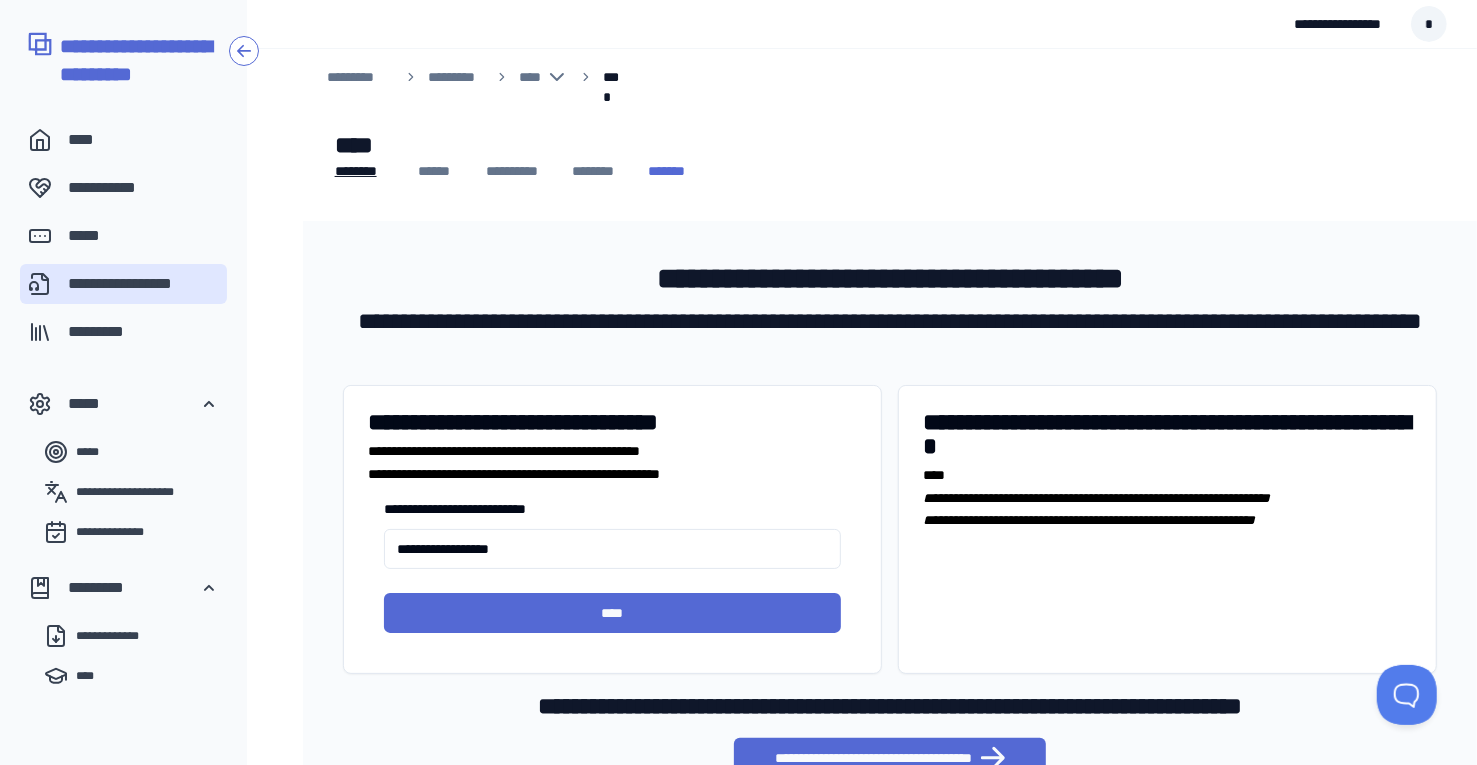 click on "*******" at bounding box center (678, 171) 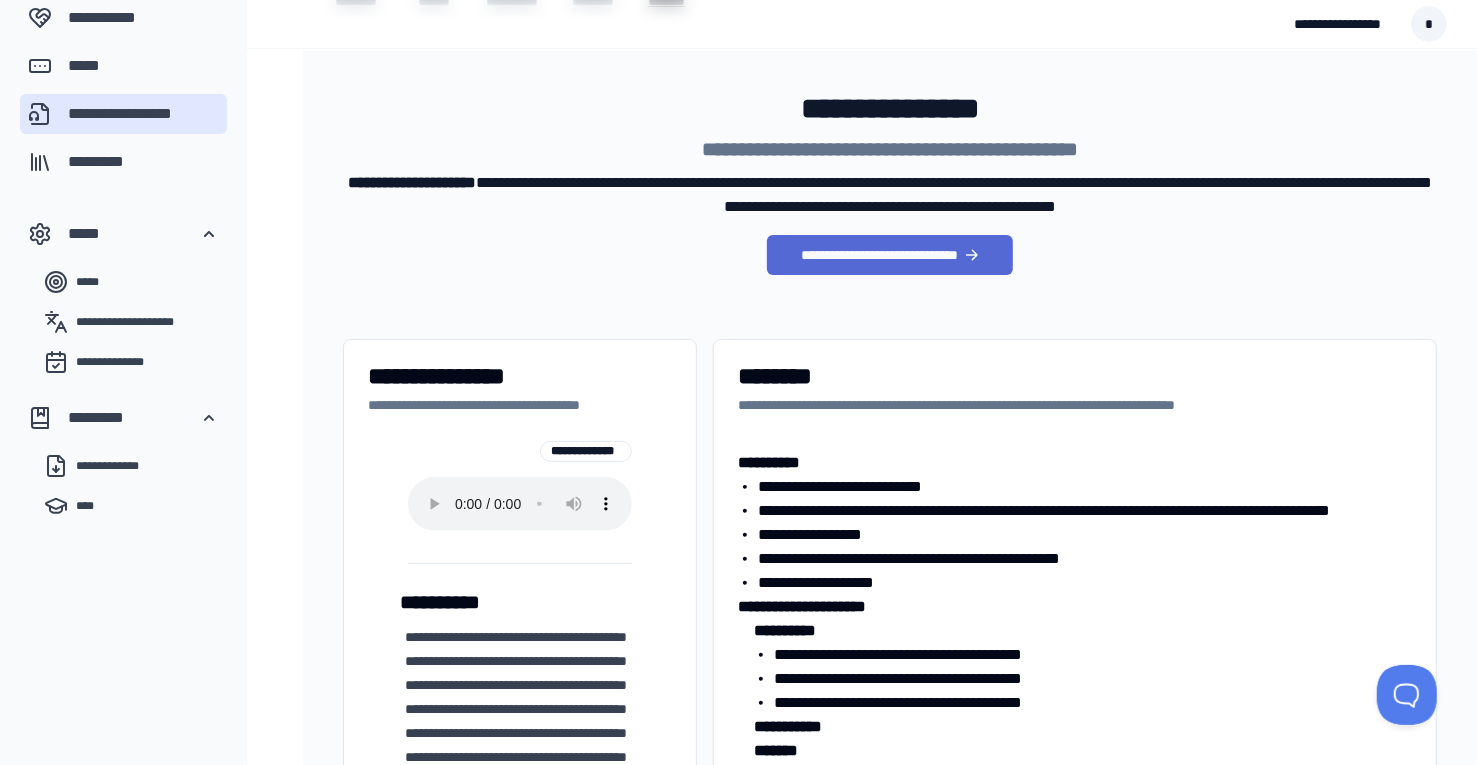 scroll, scrollTop: 470, scrollLeft: 0, axis: vertical 